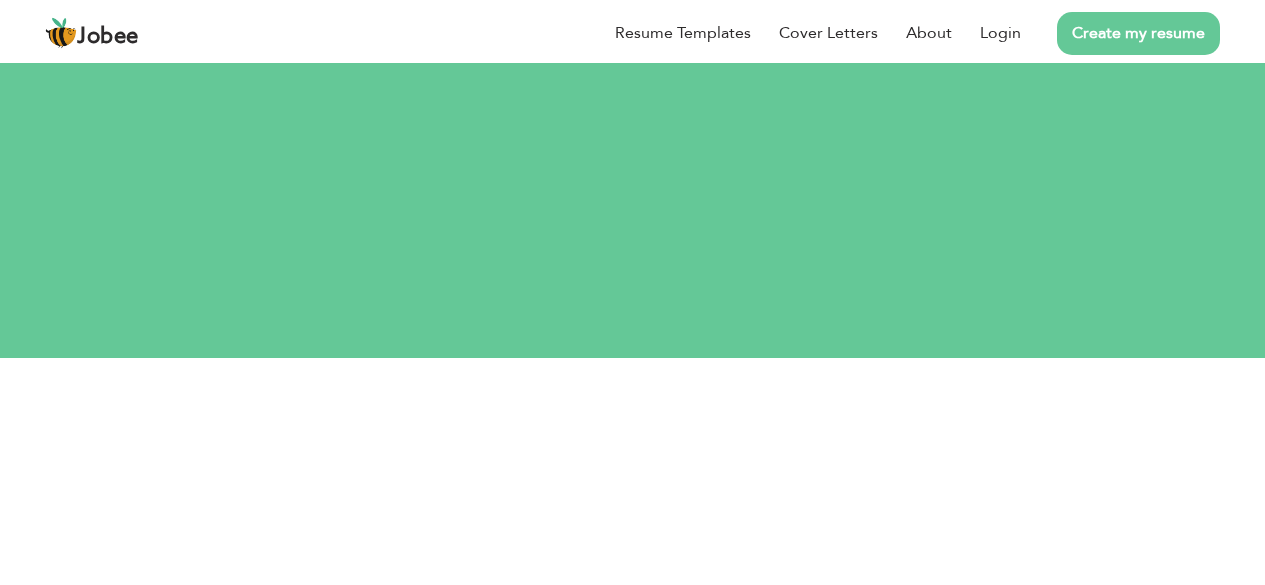 scroll, scrollTop: 0, scrollLeft: 0, axis: both 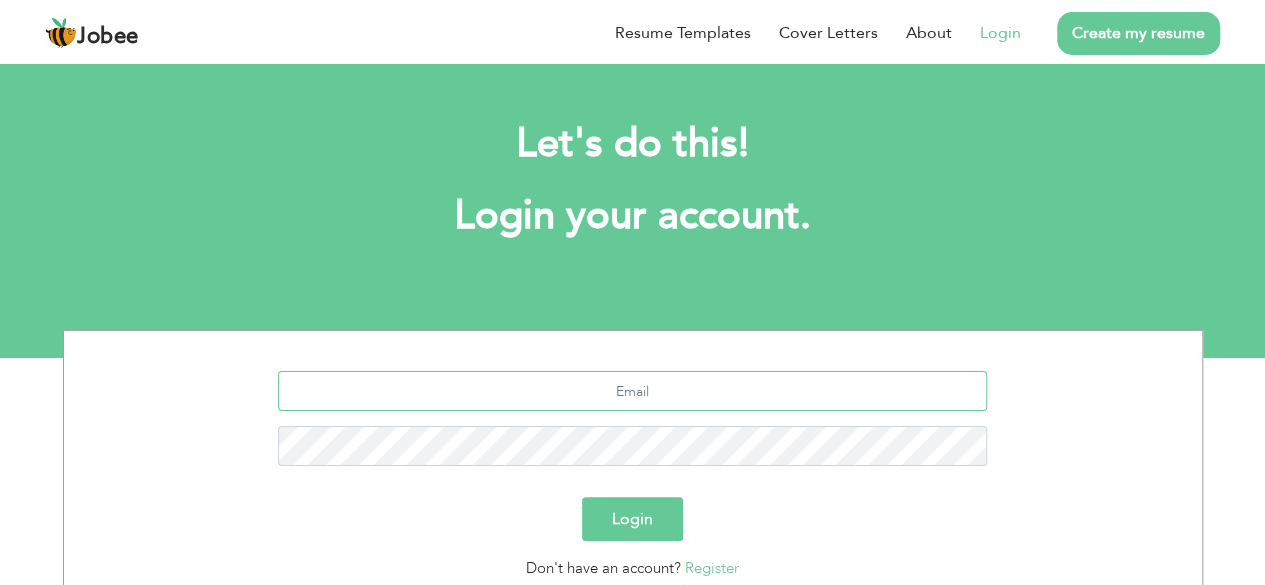 click at bounding box center (632, 391) 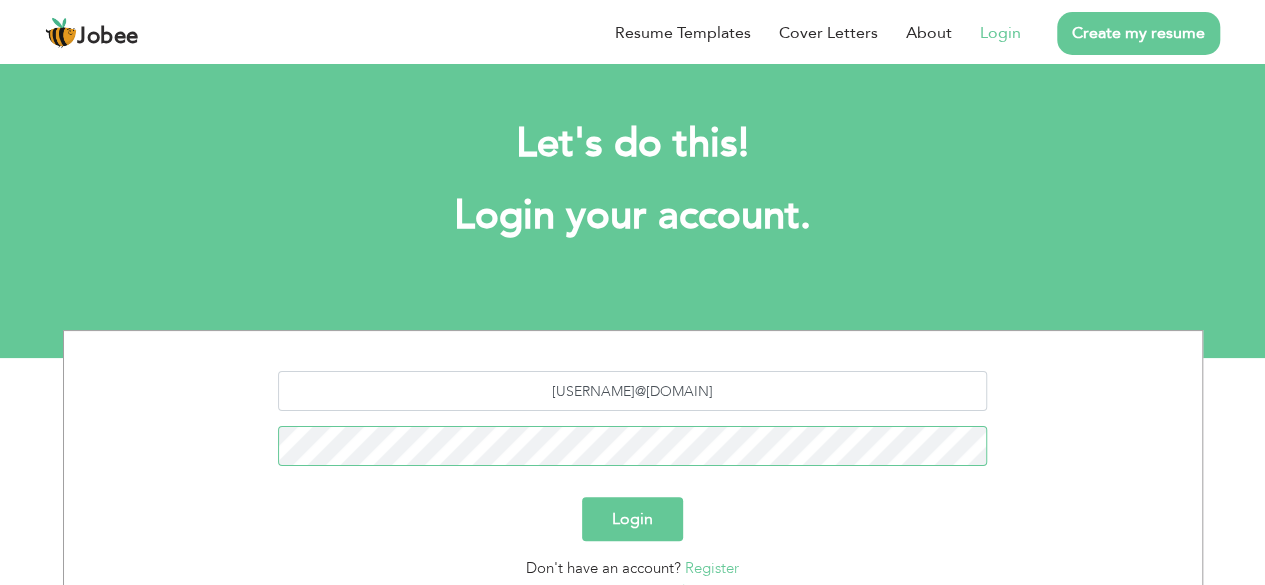 scroll, scrollTop: 174, scrollLeft: 0, axis: vertical 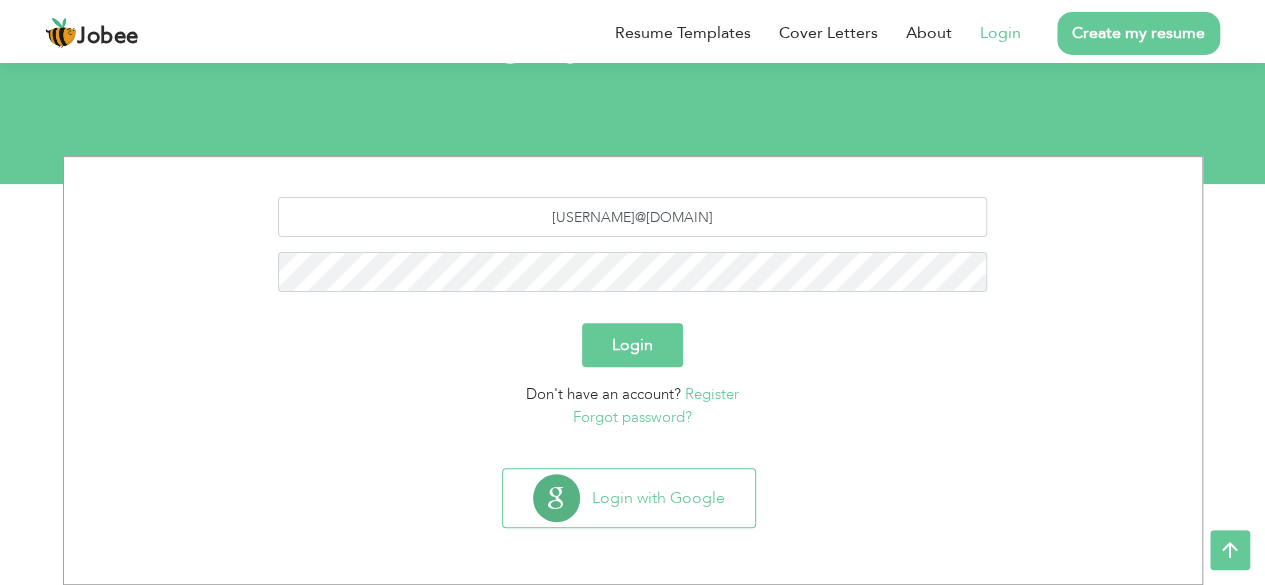 click on "Forgot password?" at bounding box center [632, 417] 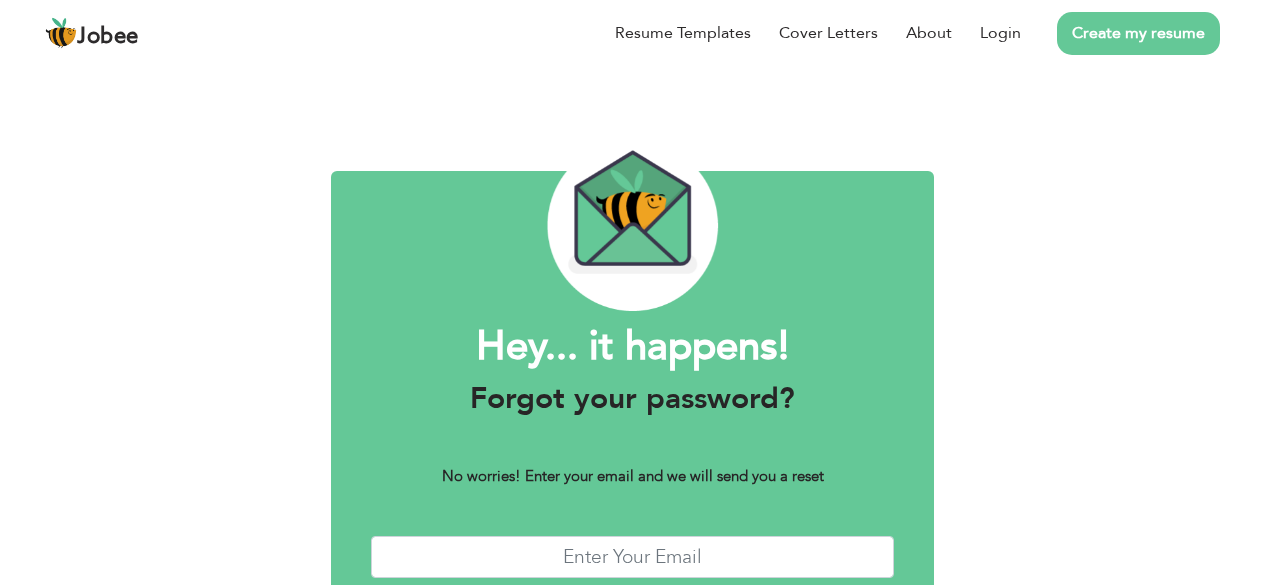 scroll, scrollTop: 0, scrollLeft: 0, axis: both 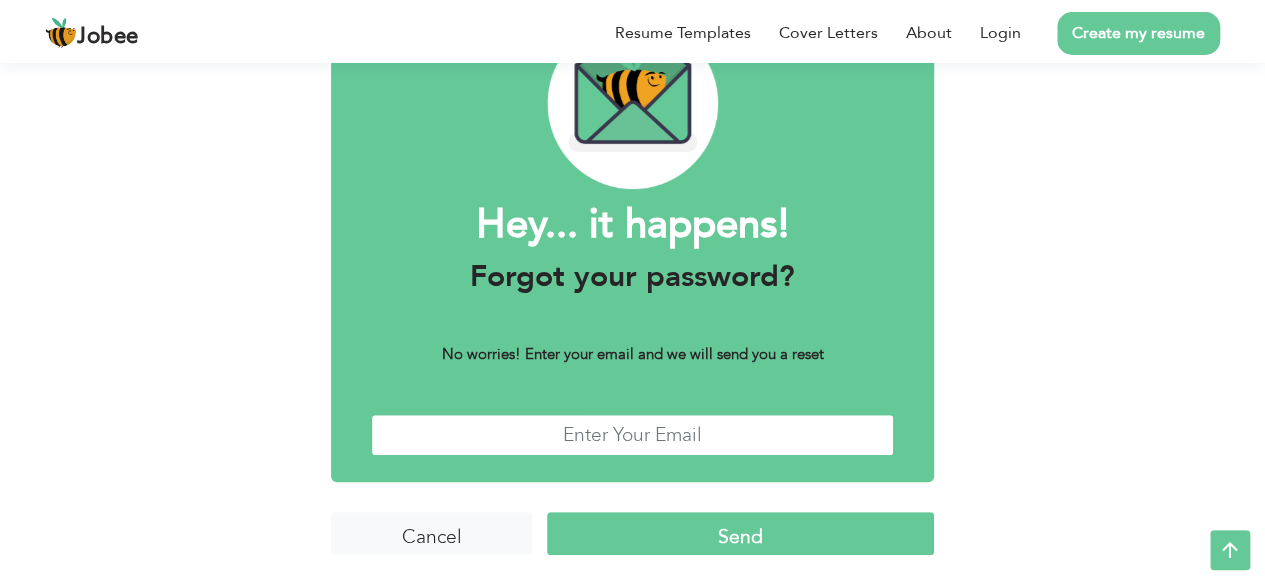 click at bounding box center [632, 435] 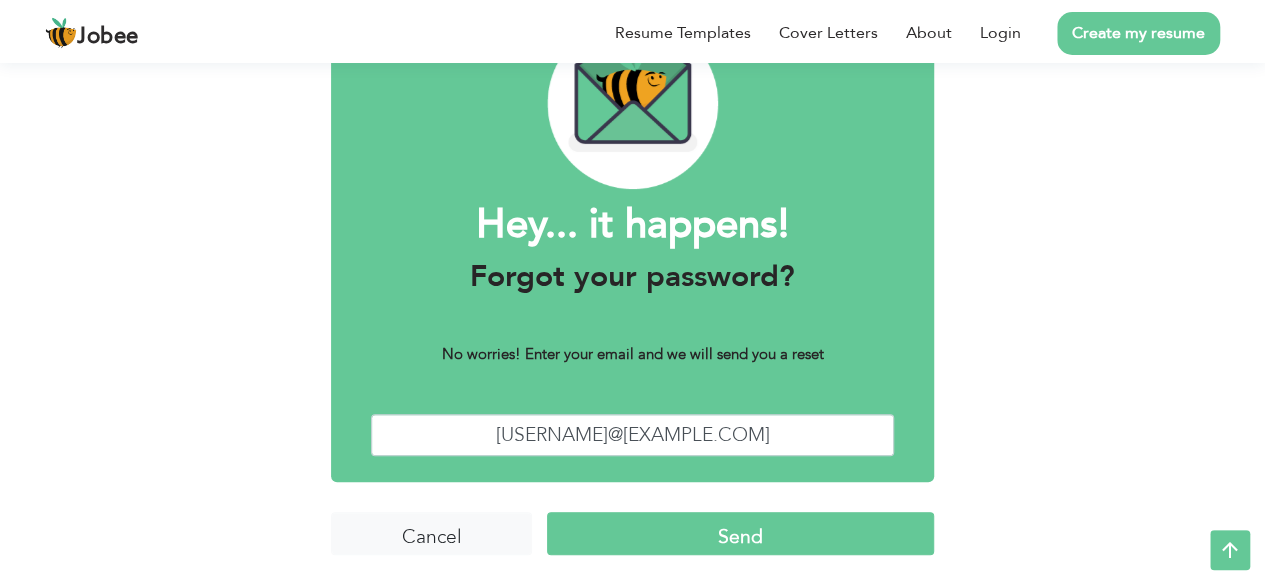 click on "Send" at bounding box center (740, 533) 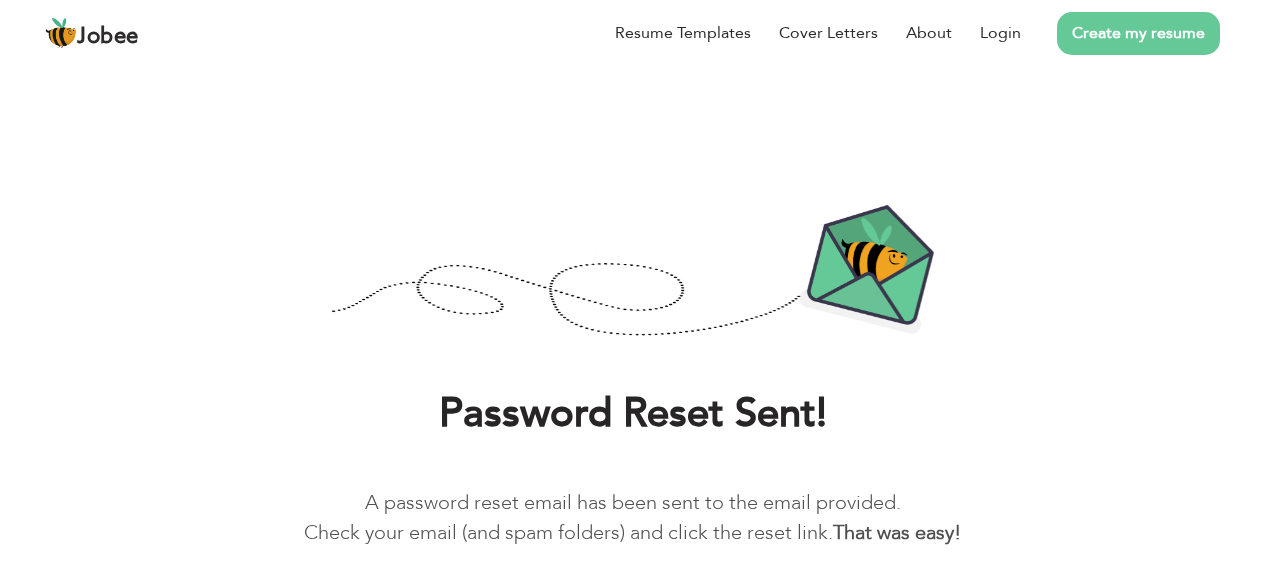 scroll, scrollTop: 0, scrollLeft: 0, axis: both 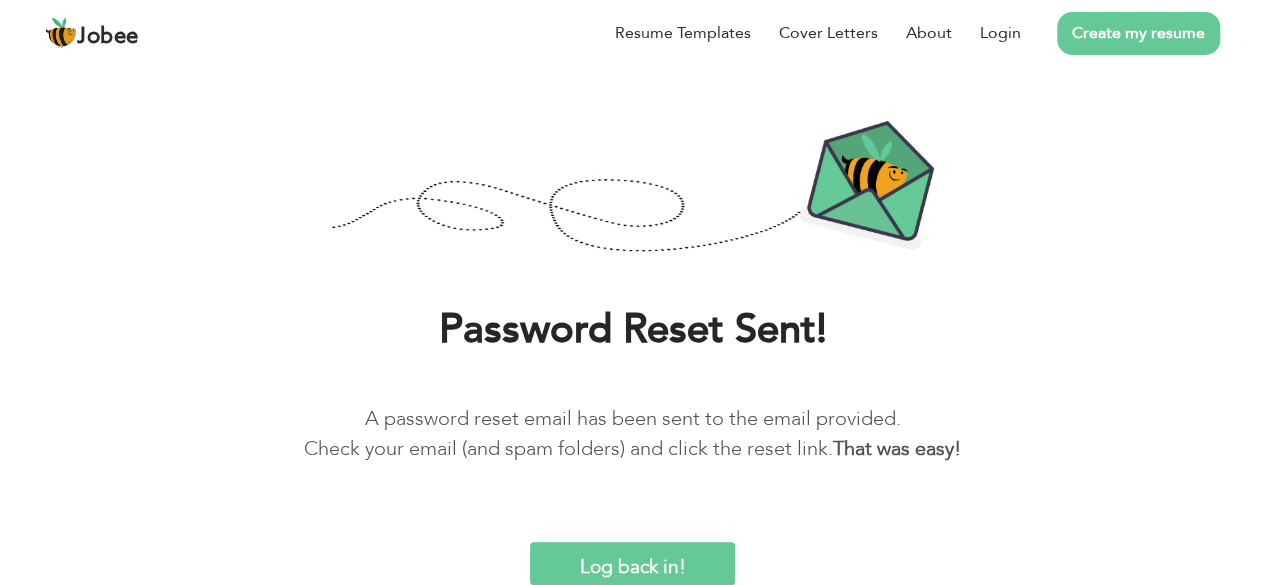 click on "Log back in!" at bounding box center [633, 563] 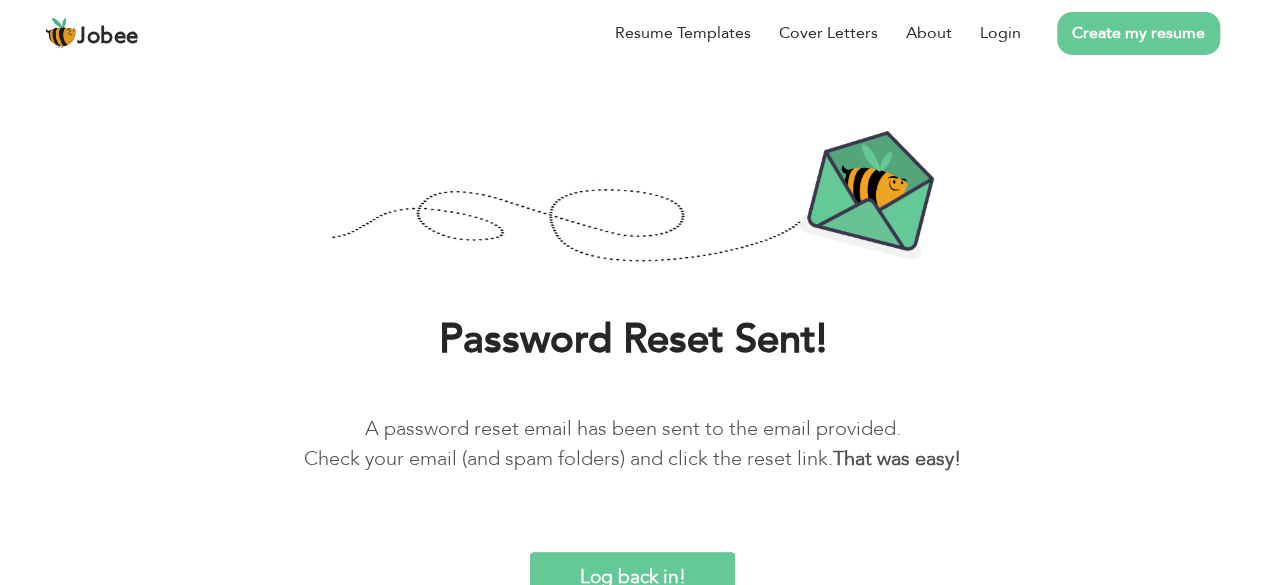 scroll, scrollTop: 84, scrollLeft: 0, axis: vertical 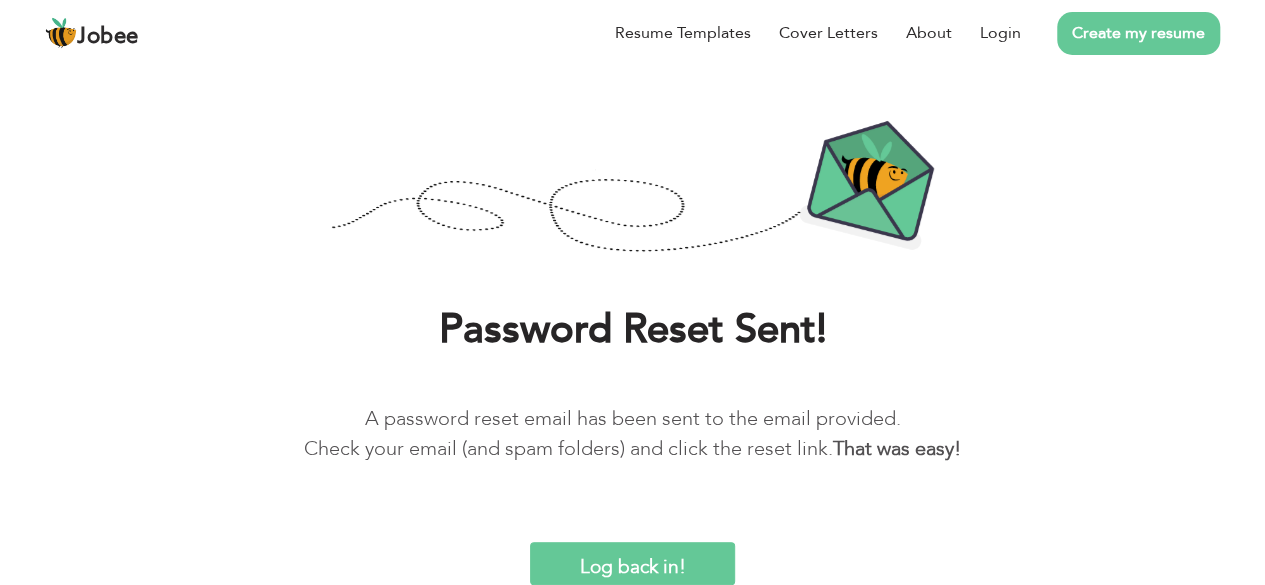 click on "Log back in!" at bounding box center (633, 563) 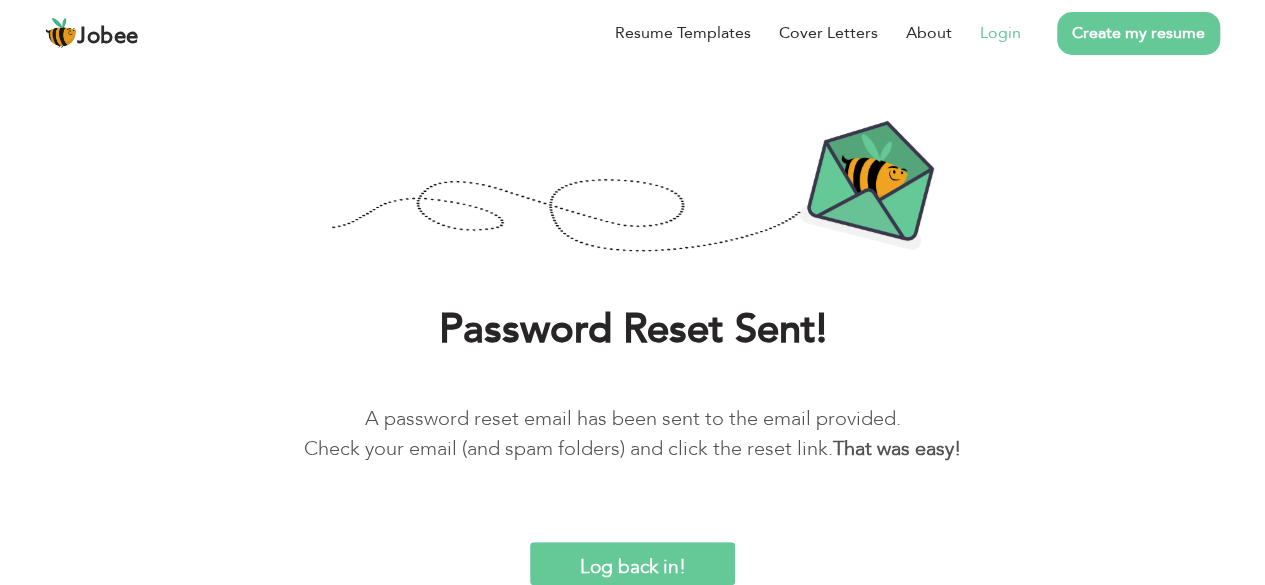 click on "Login" at bounding box center (1000, 33) 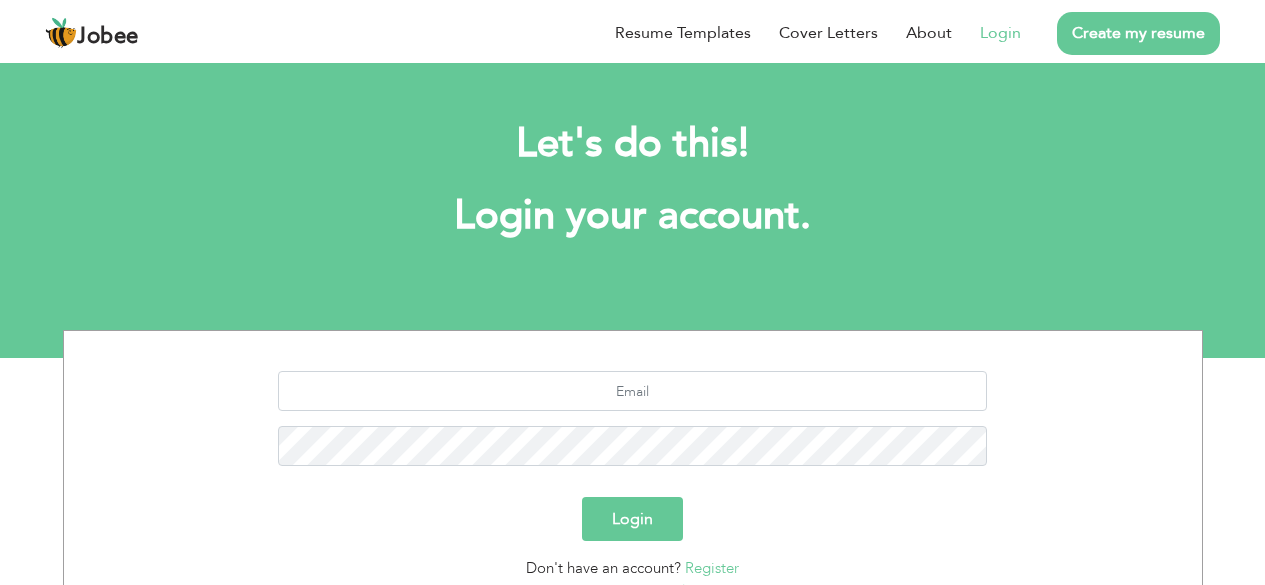 scroll, scrollTop: 0, scrollLeft: 0, axis: both 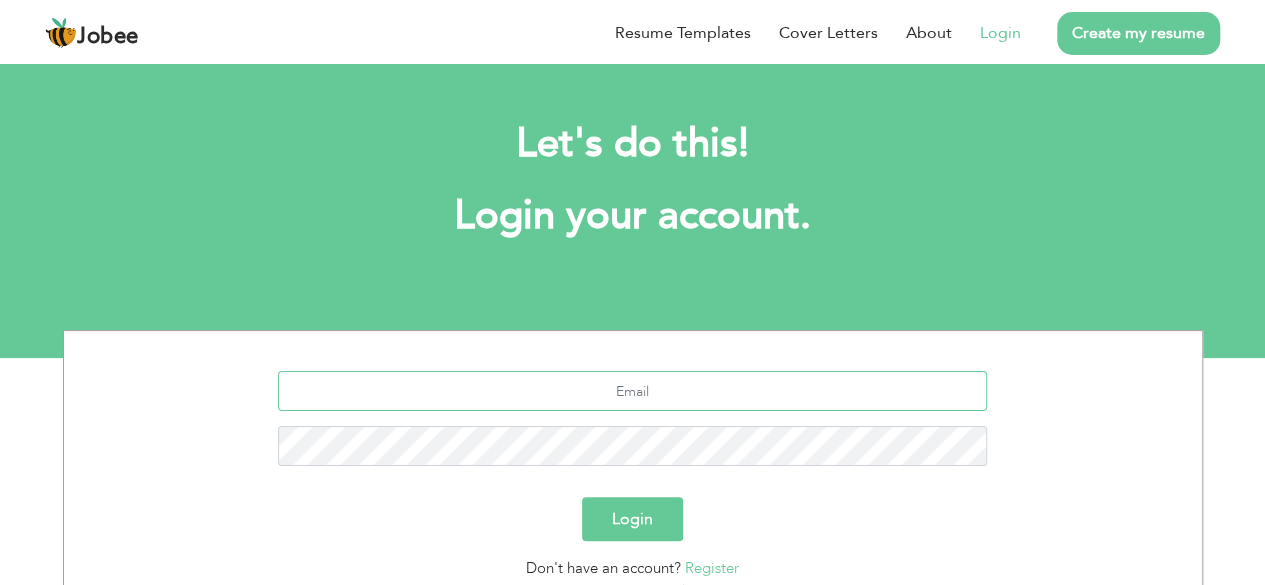 click at bounding box center (632, 391) 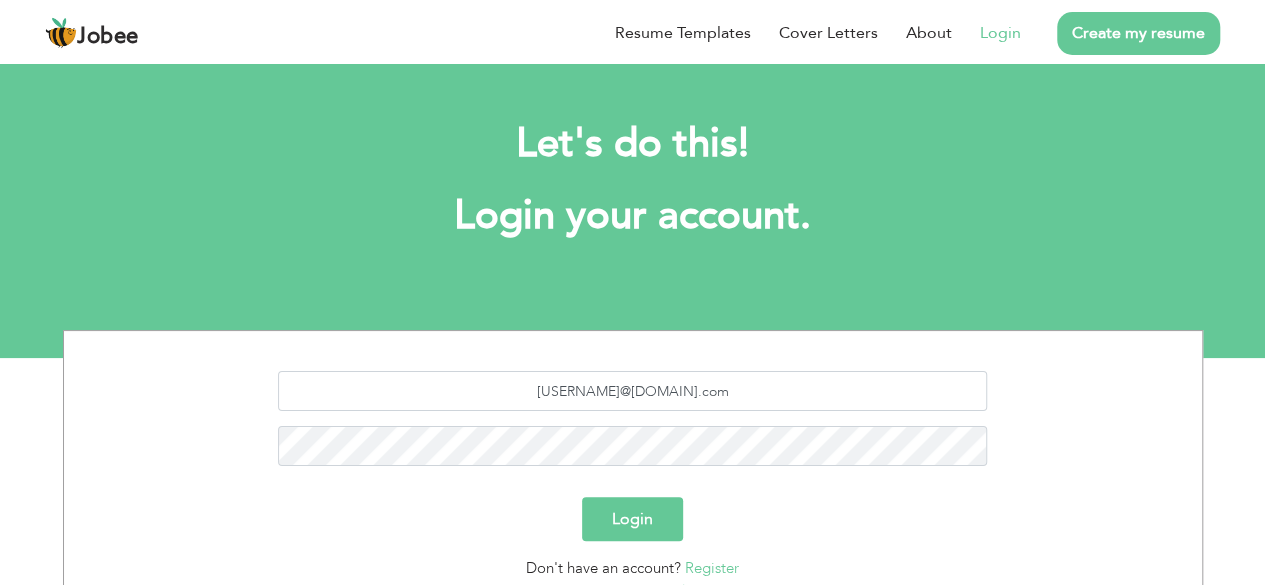 click on "Login" at bounding box center [632, 519] 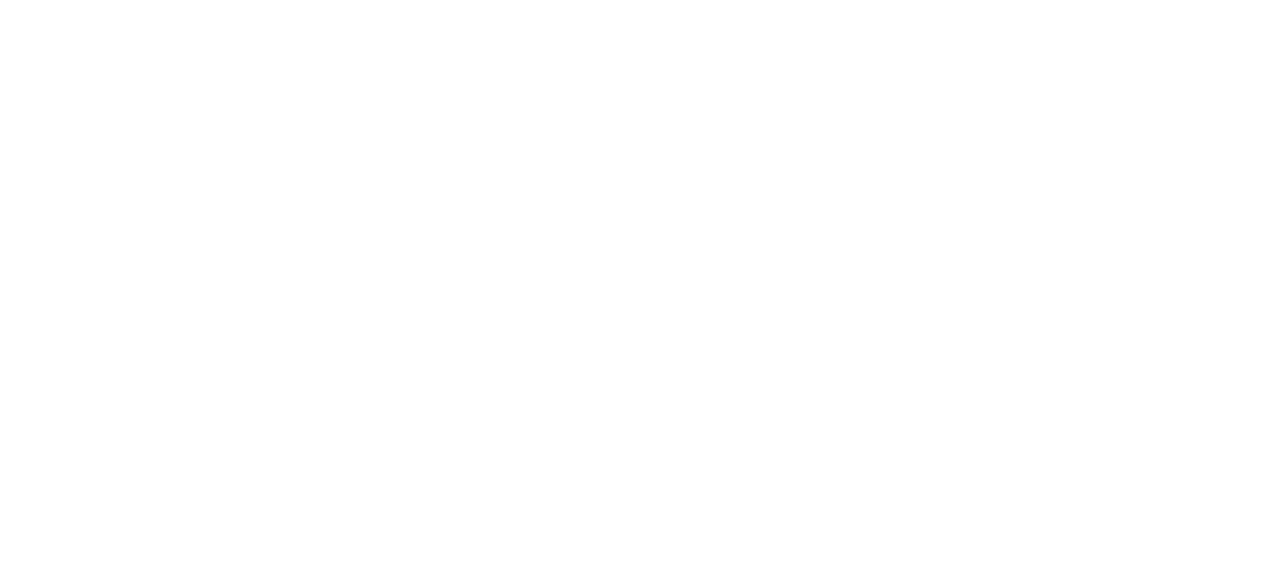 scroll, scrollTop: 0, scrollLeft: 0, axis: both 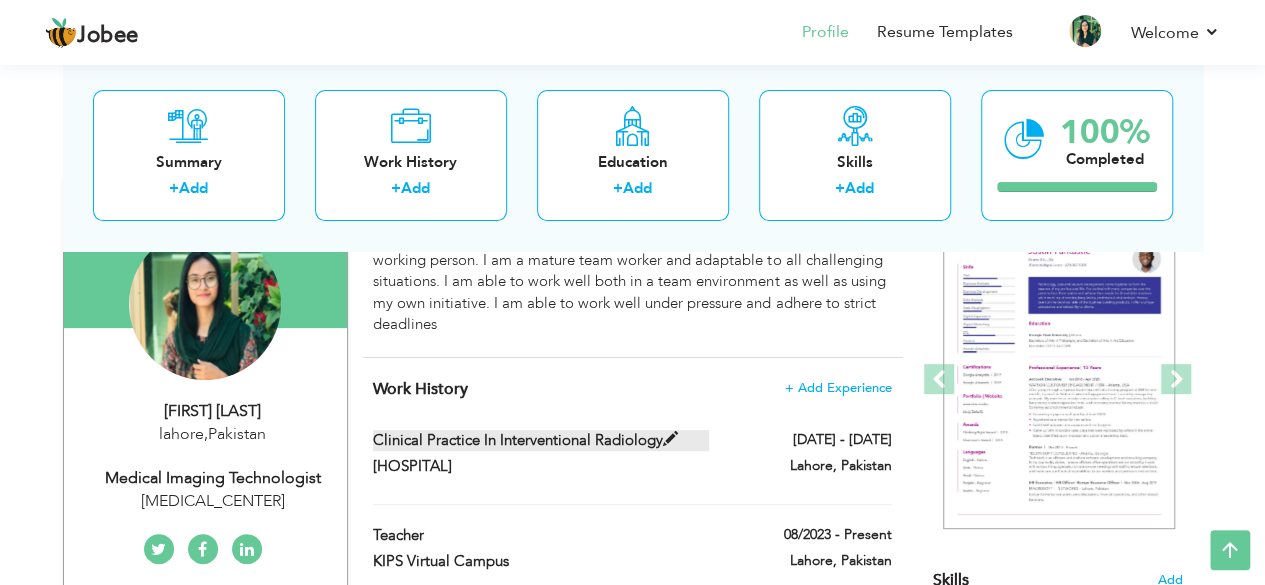 click on "Clinical practice in Interventional radiology" at bounding box center (541, 440) 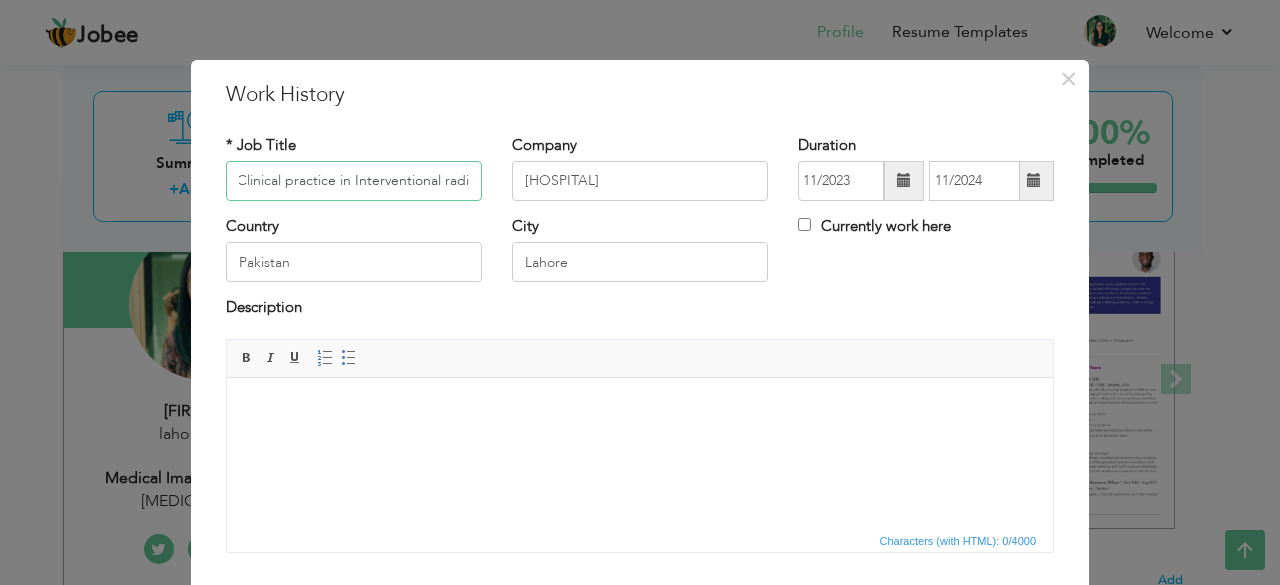 scroll, scrollTop: 0, scrollLeft: 0, axis: both 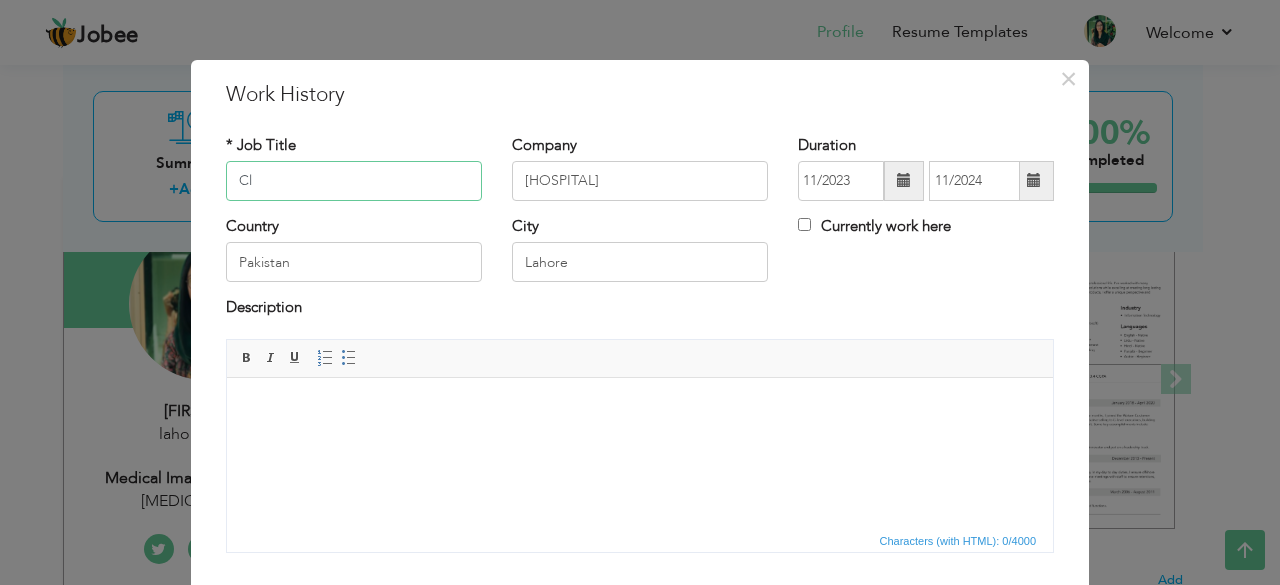 type on "C" 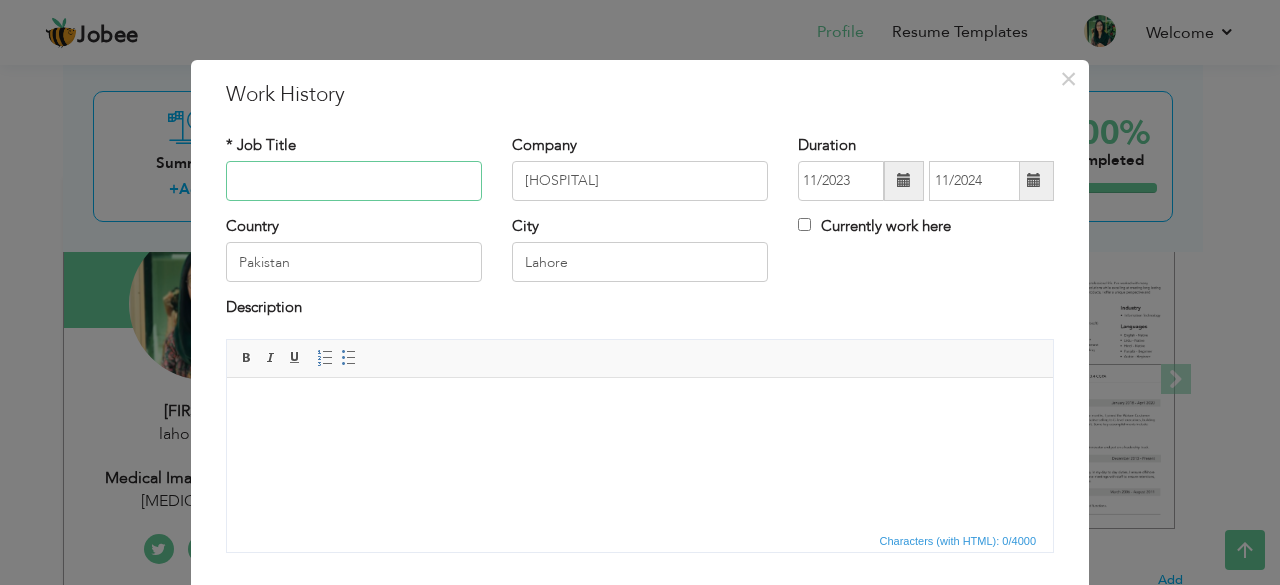 type on "m" 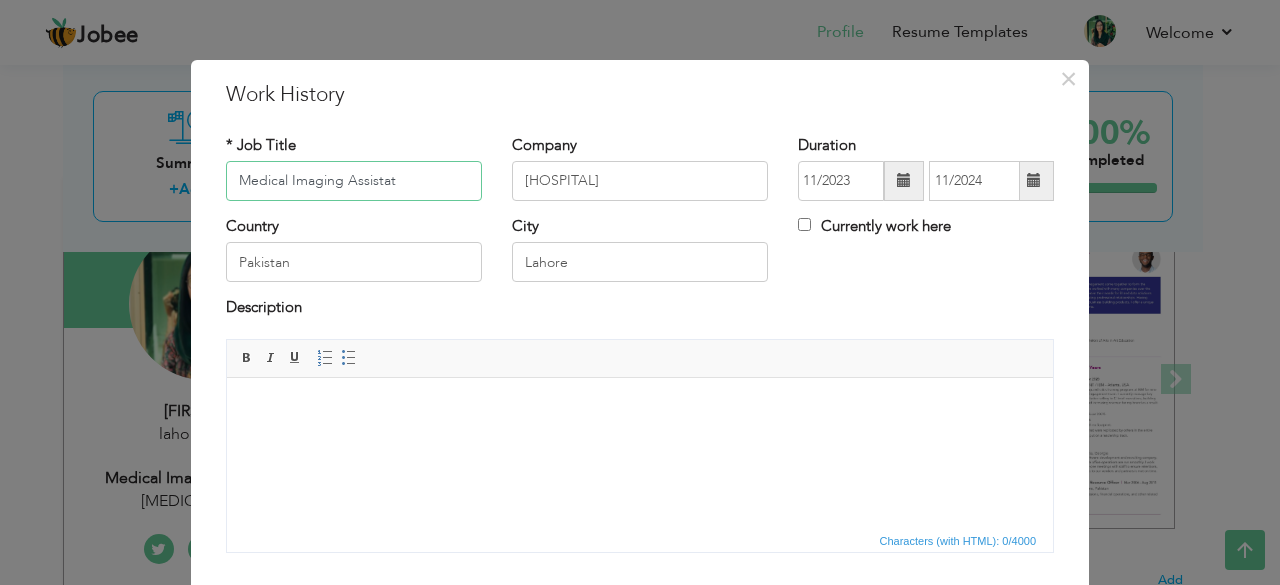 click on "Medical Imaging Assistat" at bounding box center (354, 181) 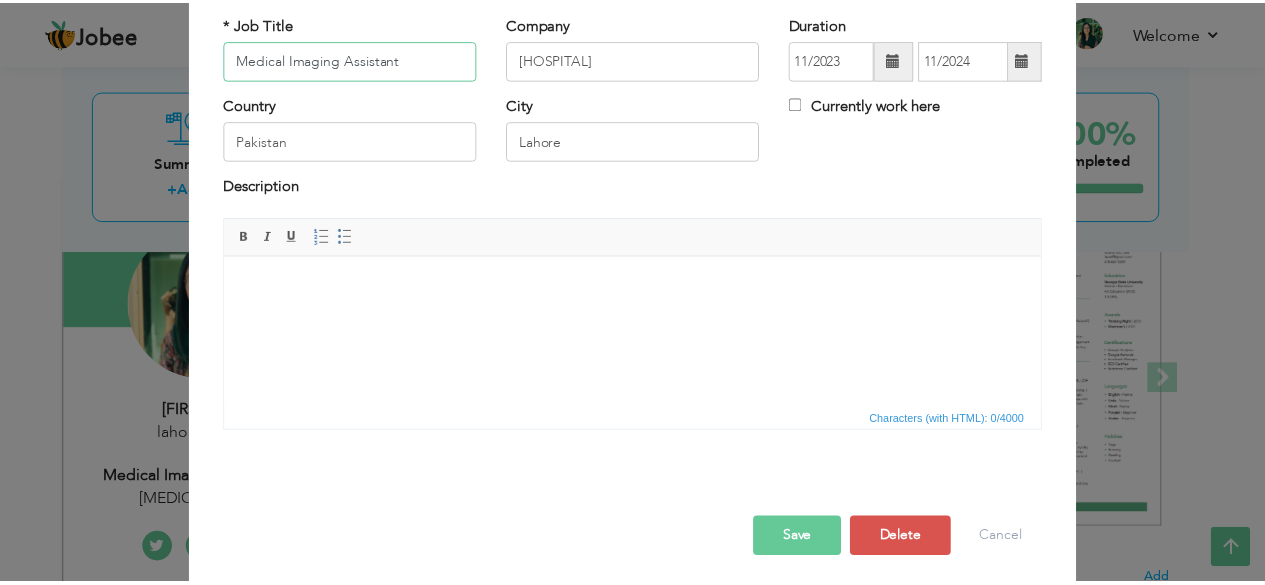 scroll, scrollTop: 128, scrollLeft: 0, axis: vertical 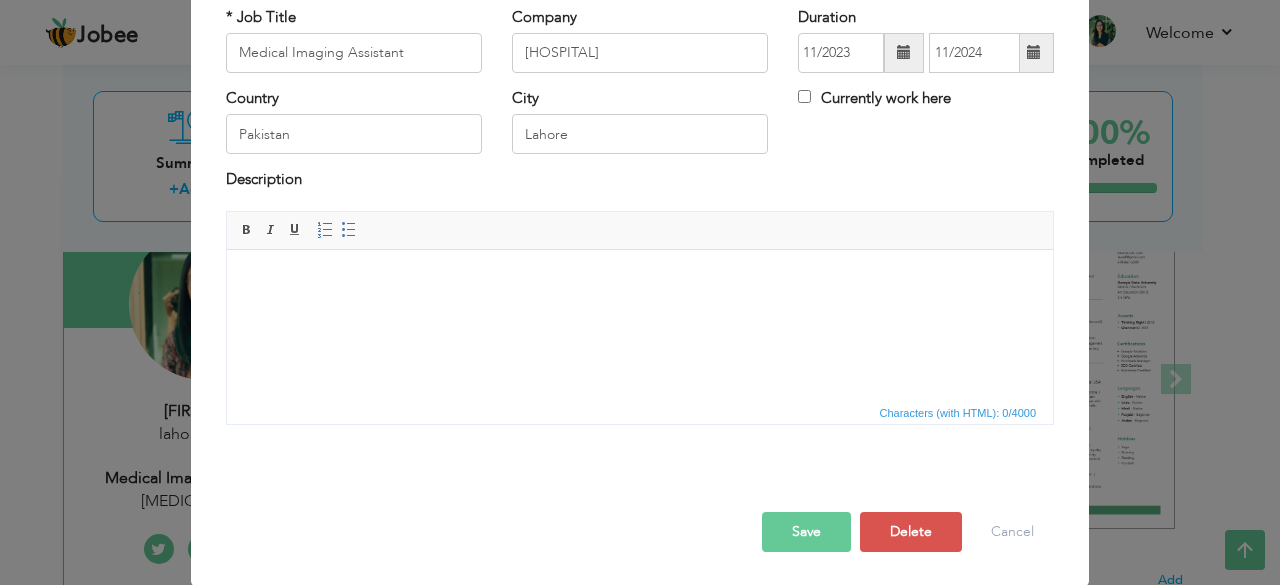 click on "Save" at bounding box center [806, 532] 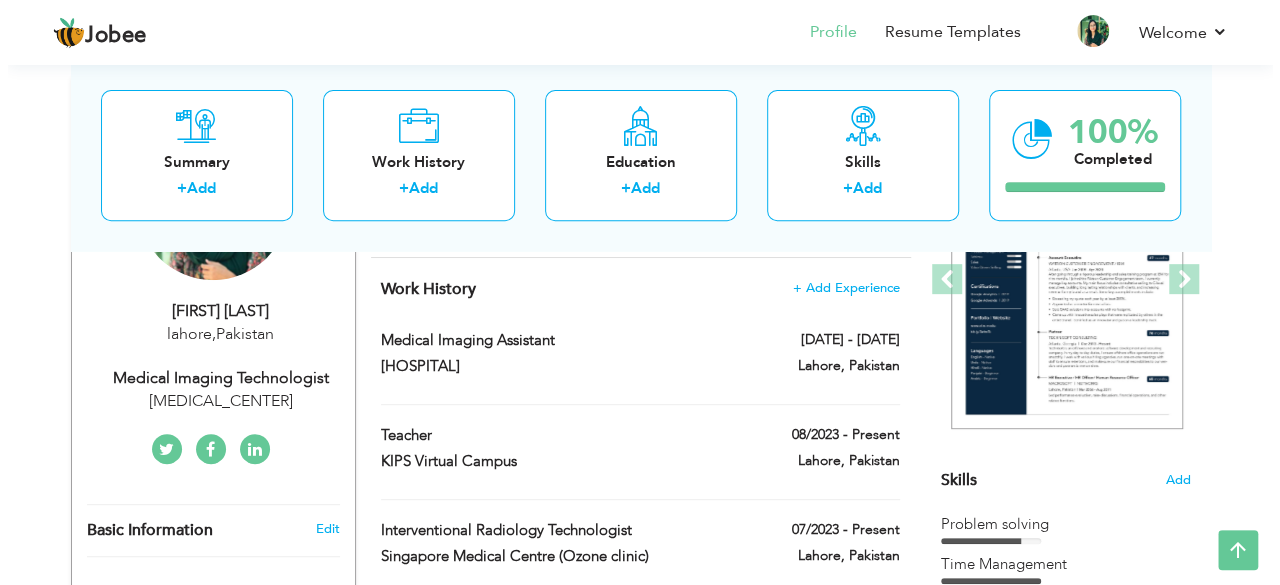scroll, scrollTop: 400, scrollLeft: 0, axis: vertical 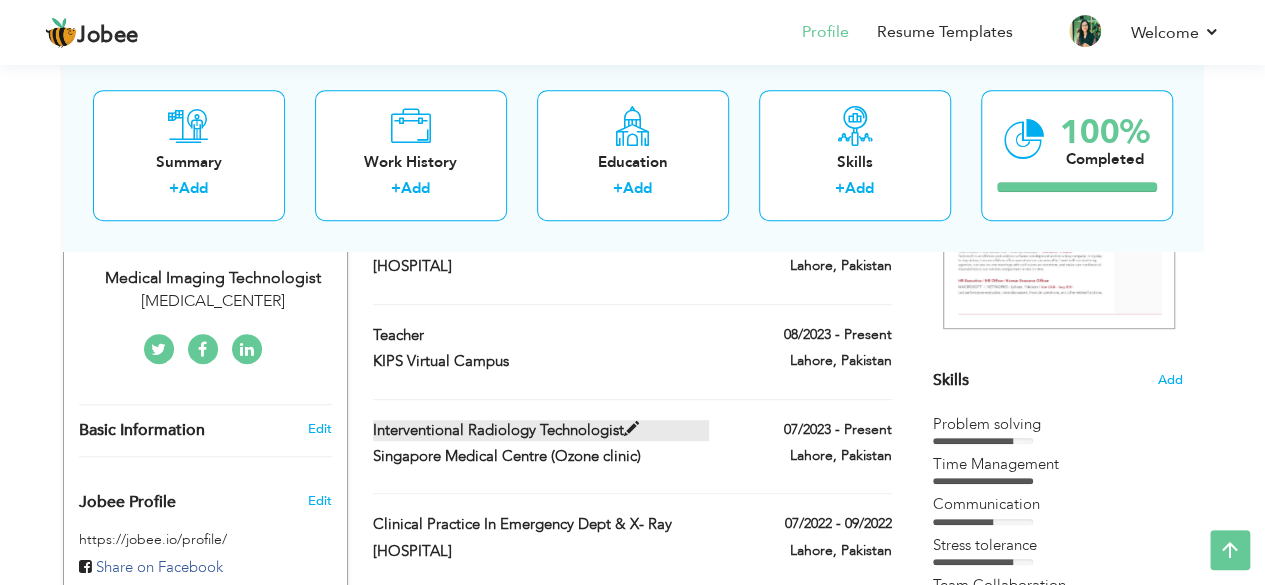 click on "Interventional radiology technologist" at bounding box center [541, 430] 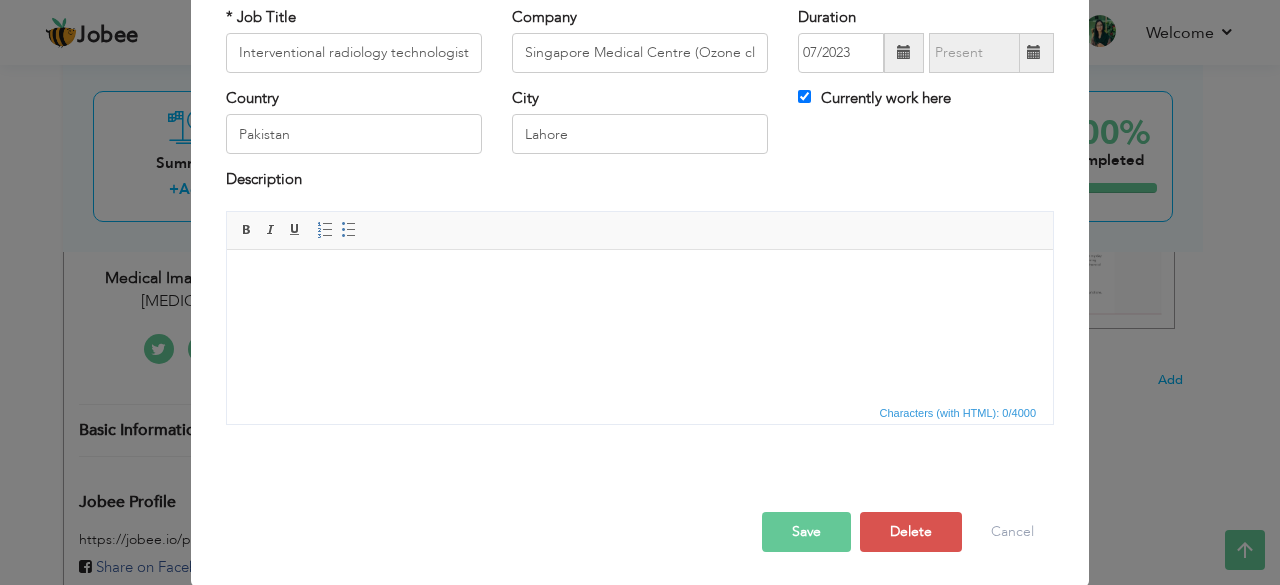 scroll, scrollTop: 0, scrollLeft: 0, axis: both 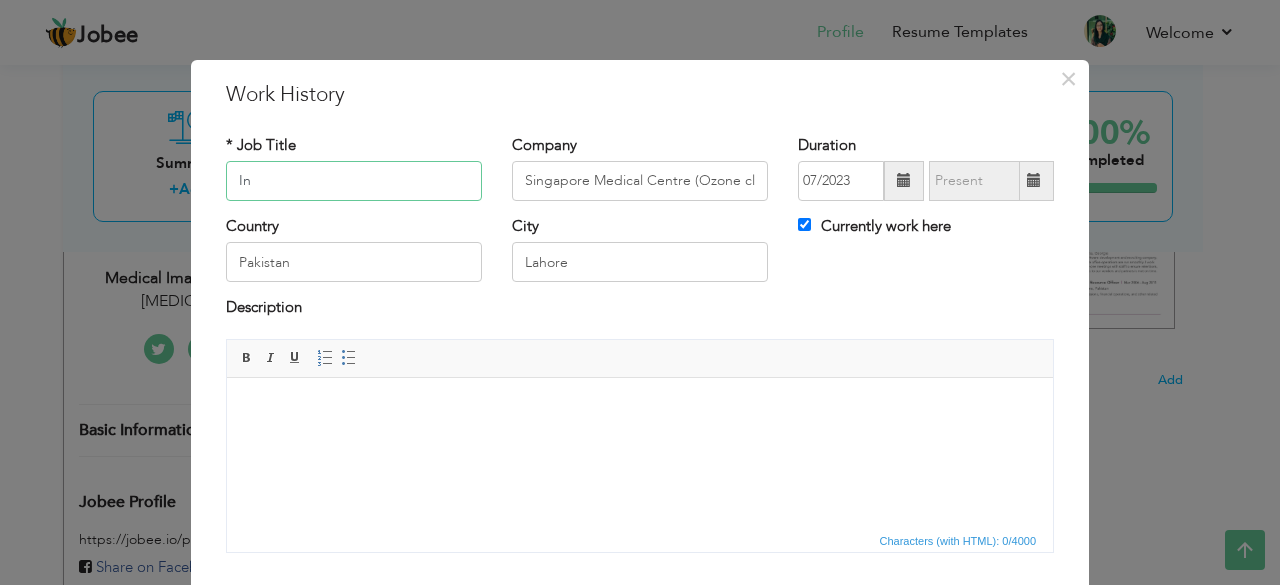 type on "I" 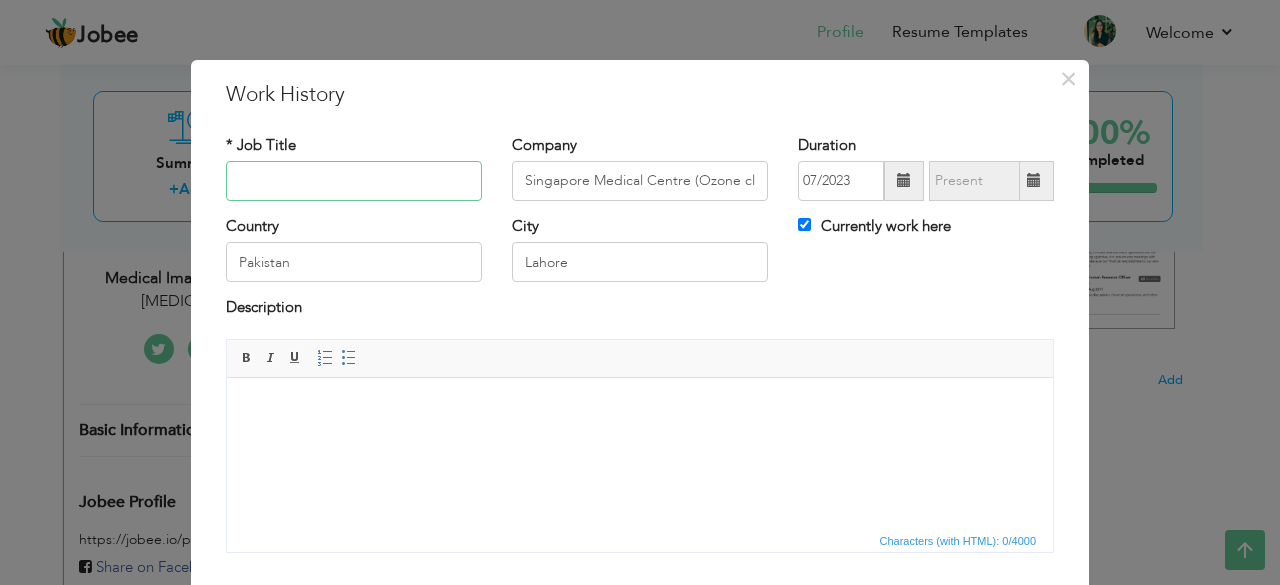 type on "N" 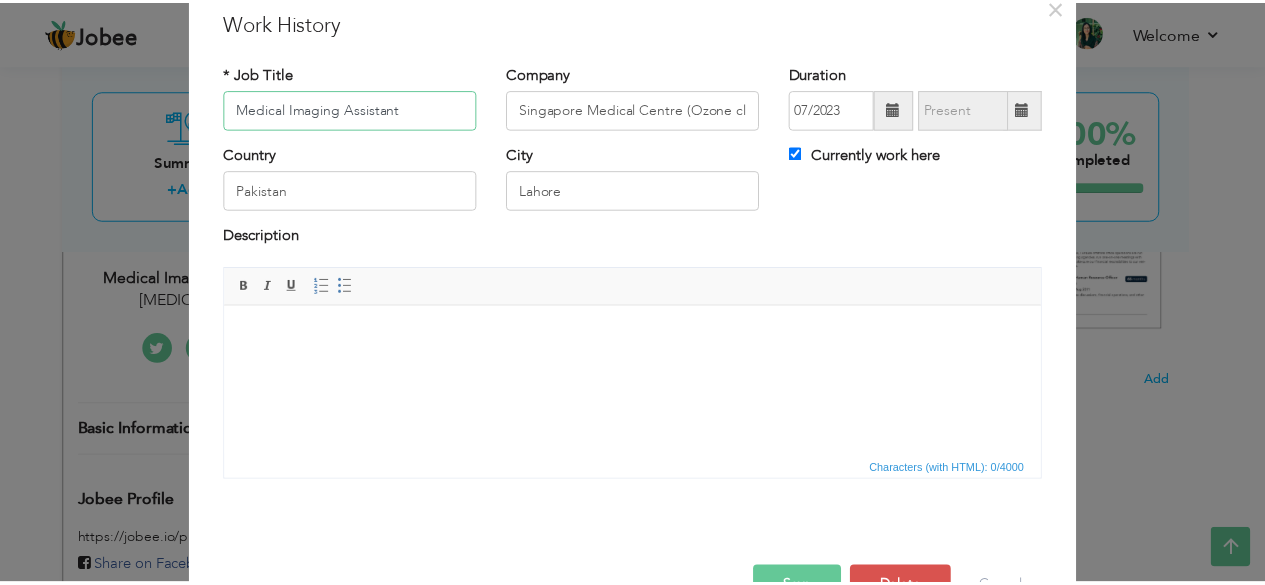 scroll, scrollTop: 128, scrollLeft: 0, axis: vertical 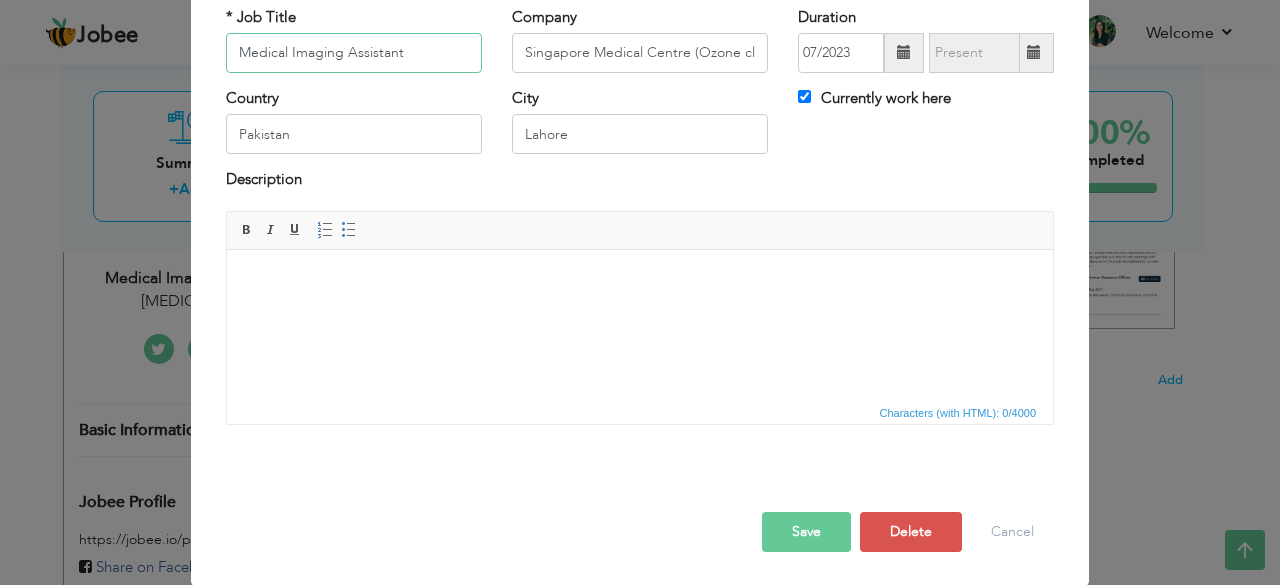 type on "Medical Imaging Assistant" 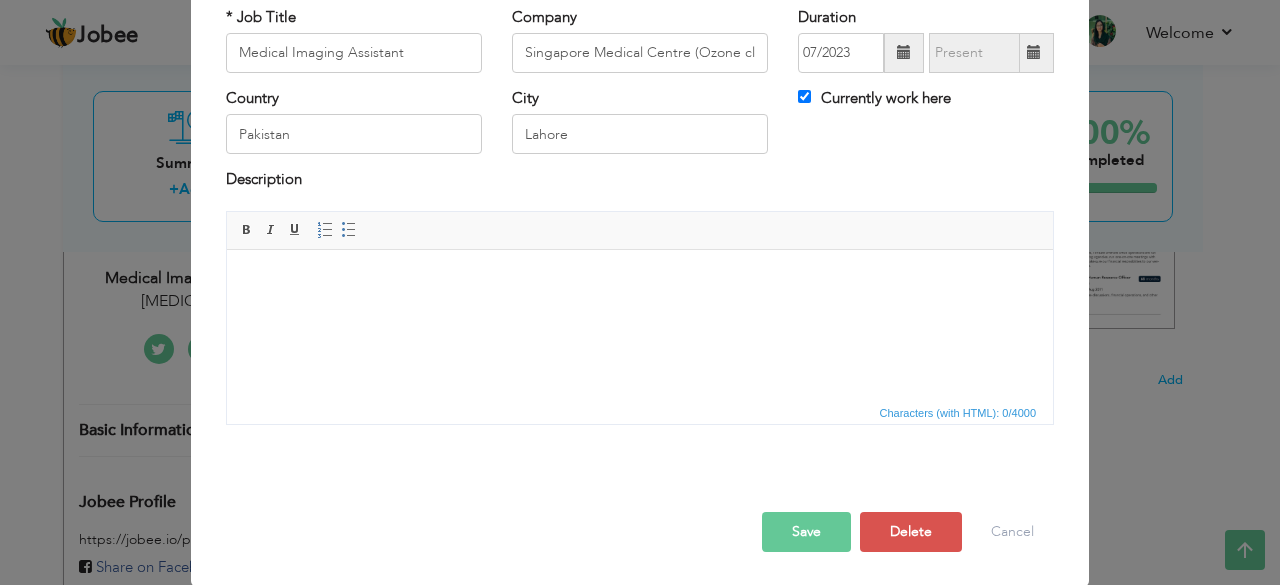 click on "Save" at bounding box center [806, 532] 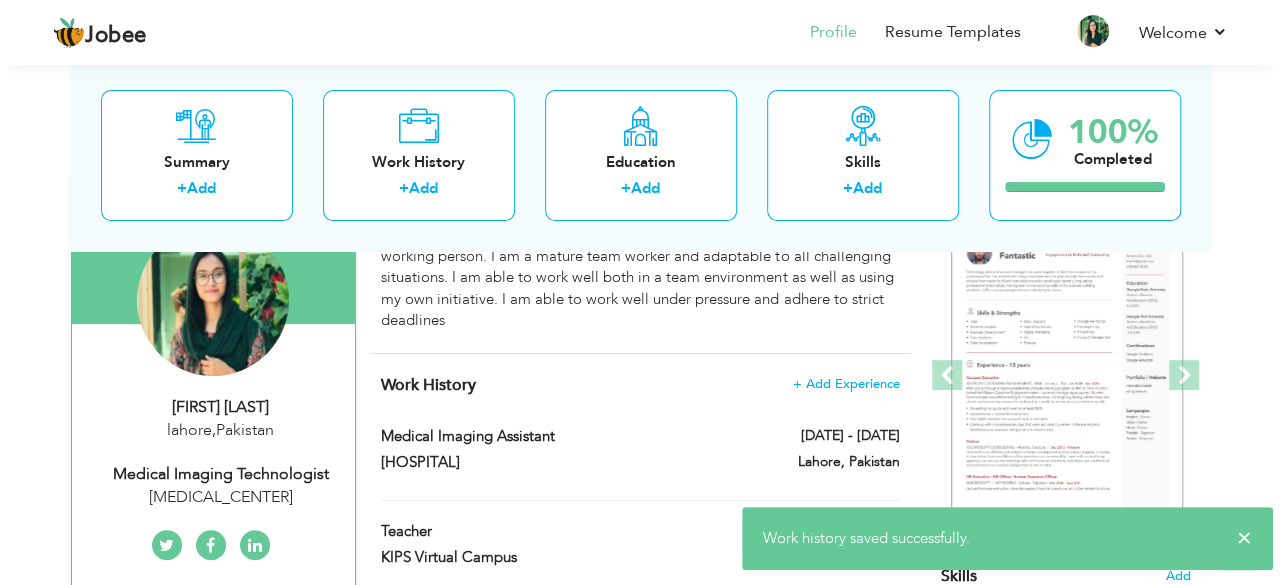 scroll, scrollTop: 200, scrollLeft: 0, axis: vertical 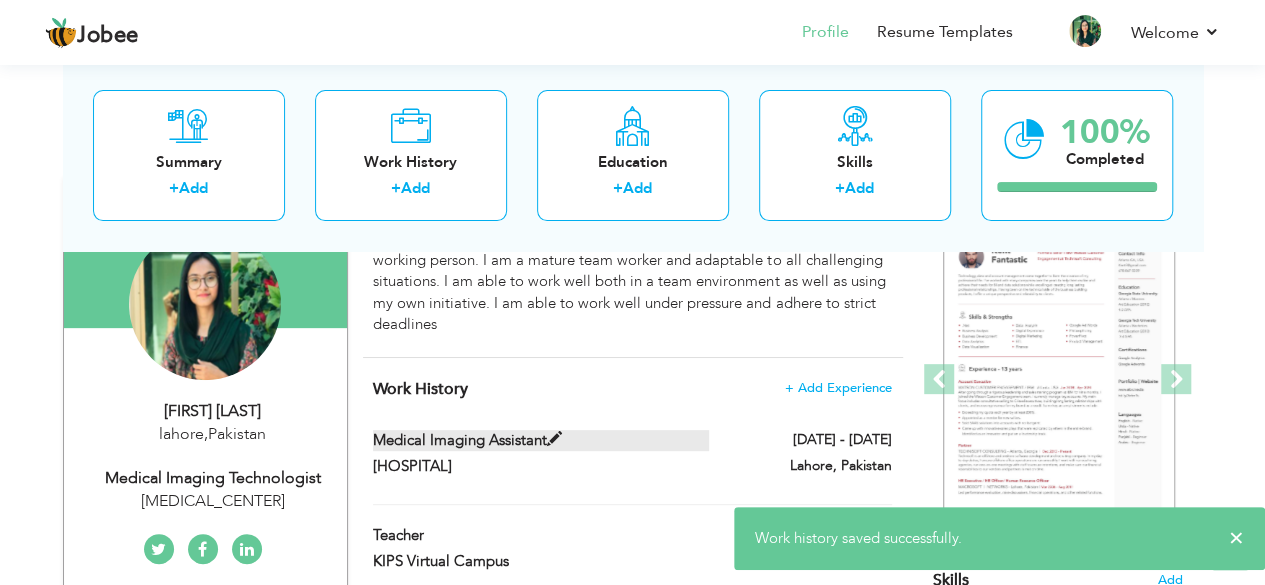 click on "Medical Imaging Assistant" at bounding box center [541, 440] 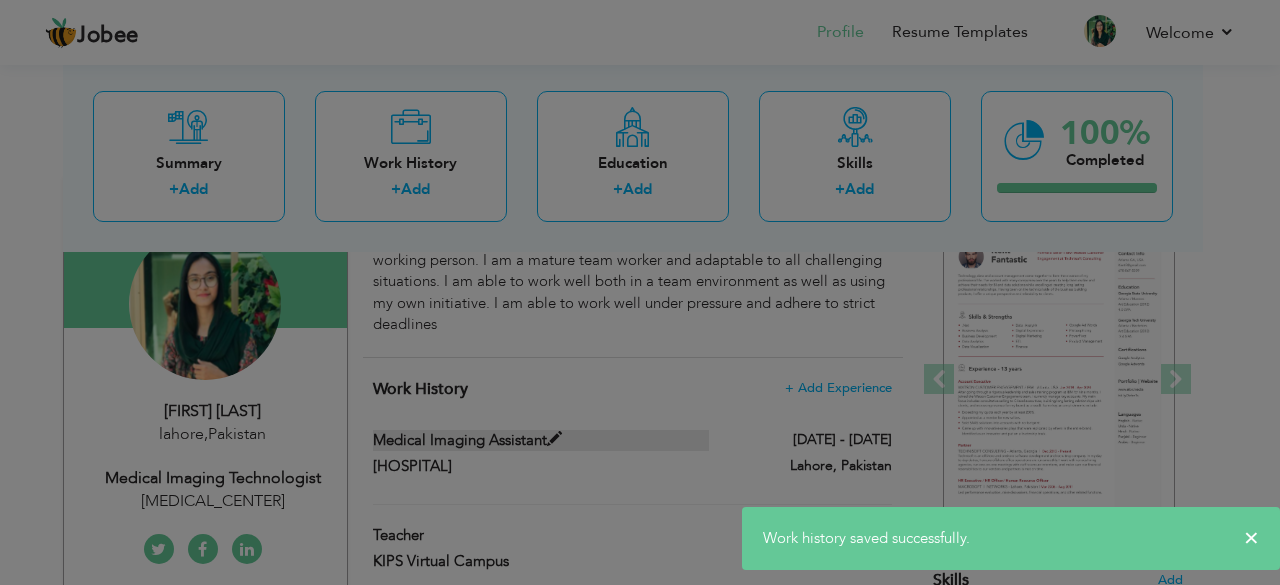scroll, scrollTop: 0, scrollLeft: 0, axis: both 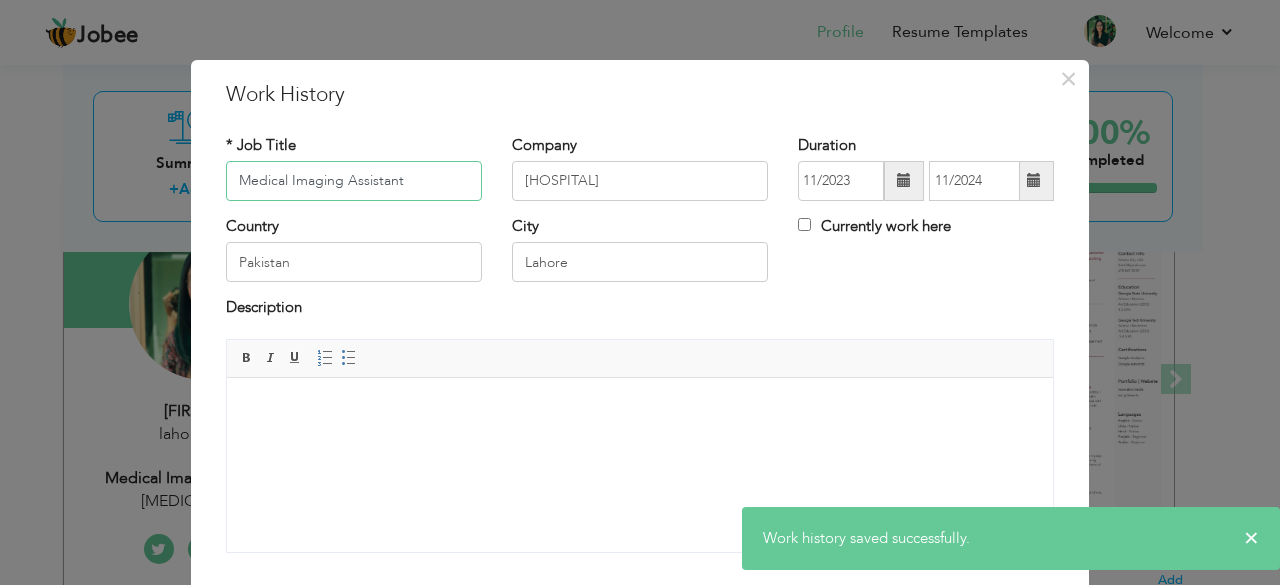 click on "Medical Imaging Assistant" at bounding box center [354, 181] 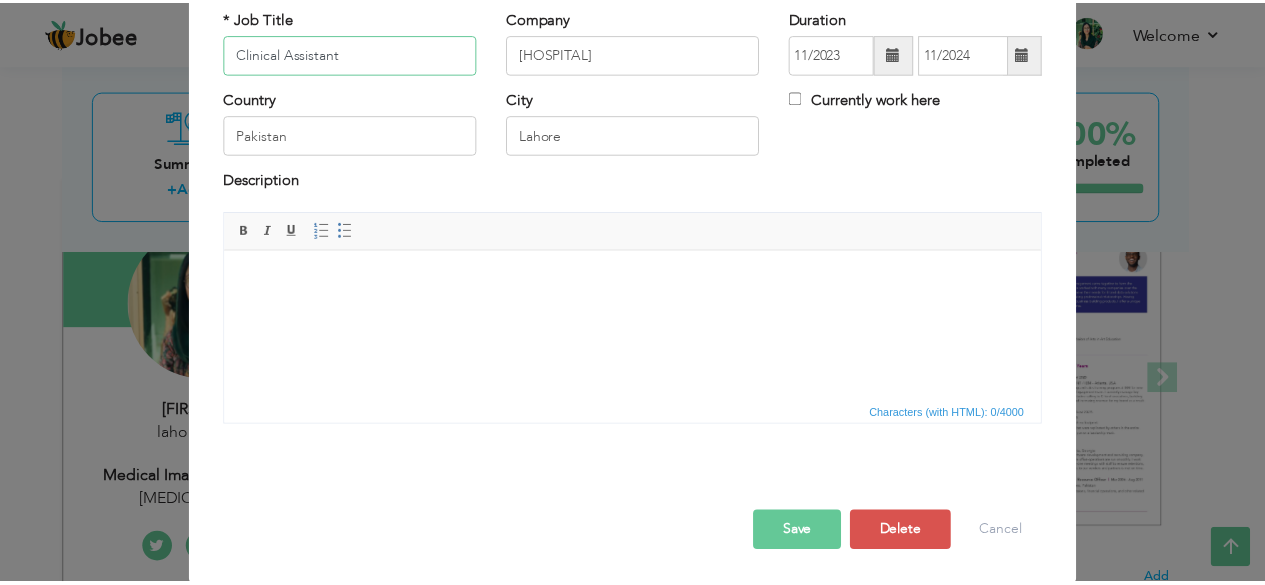 scroll, scrollTop: 128, scrollLeft: 0, axis: vertical 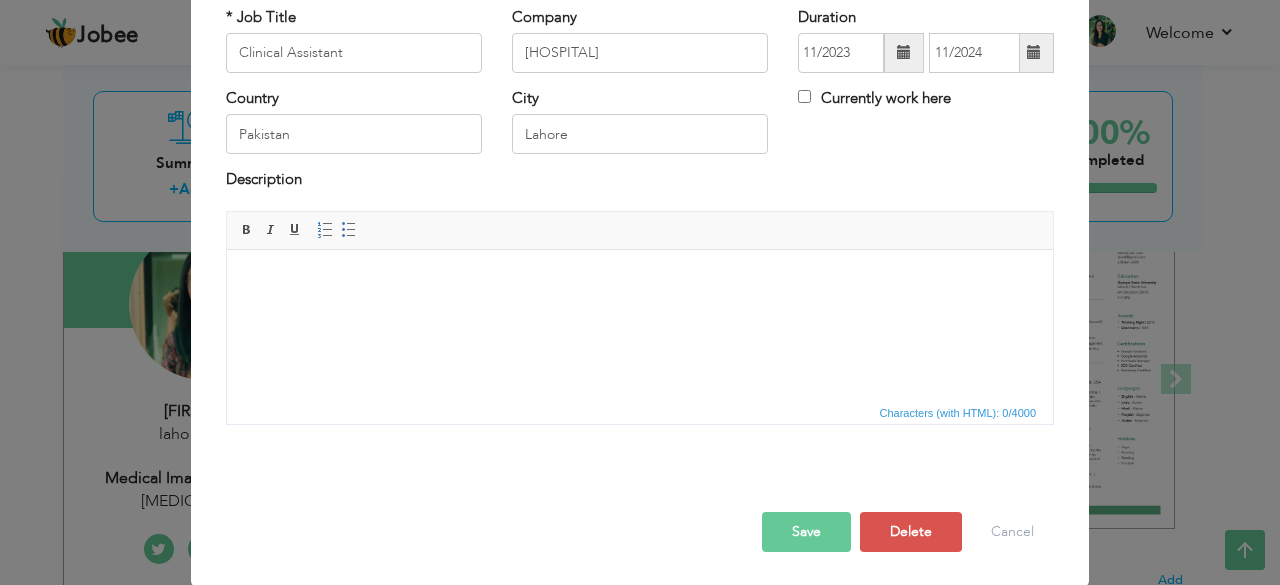 click on "Save" at bounding box center (806, 532) 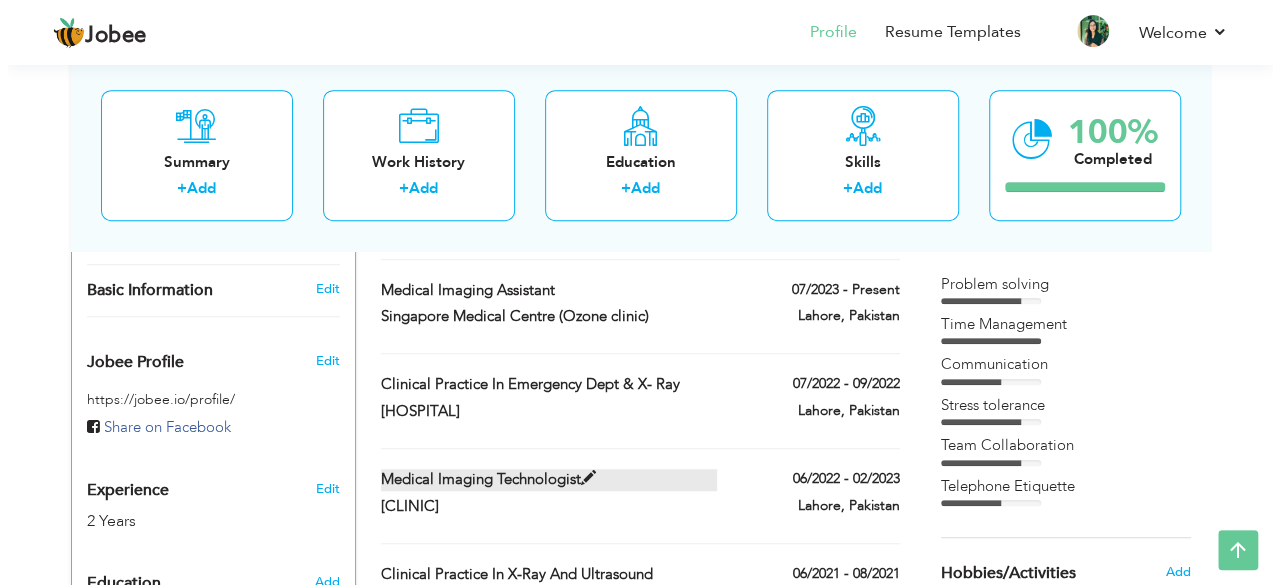 scroll, scrollTop: 500, scrollLeft: 0, axis: vertical 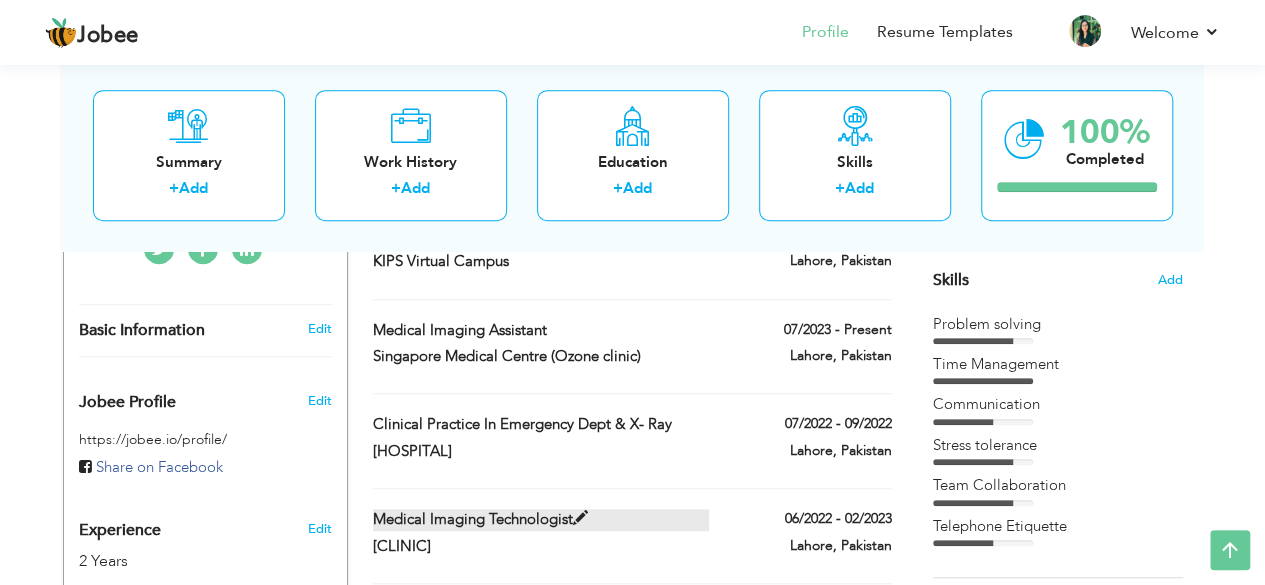 click on "Medical Imaging Technologist" at bounding box center [541, 519] 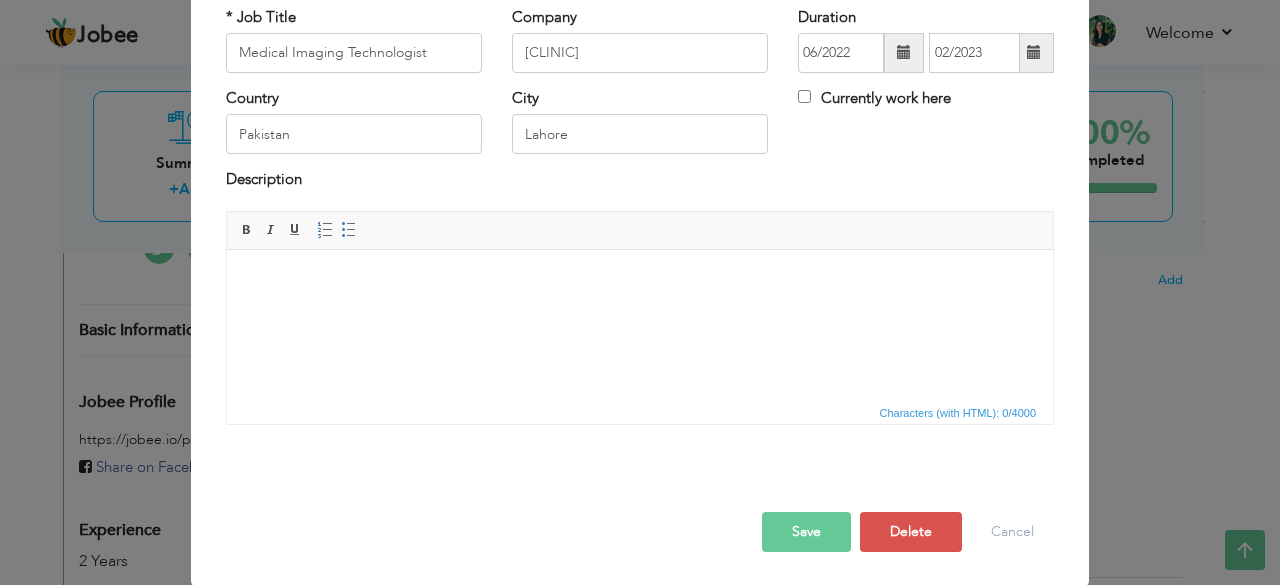 scroll, scrollTop: 0, scrollLeft: 0, axis: both 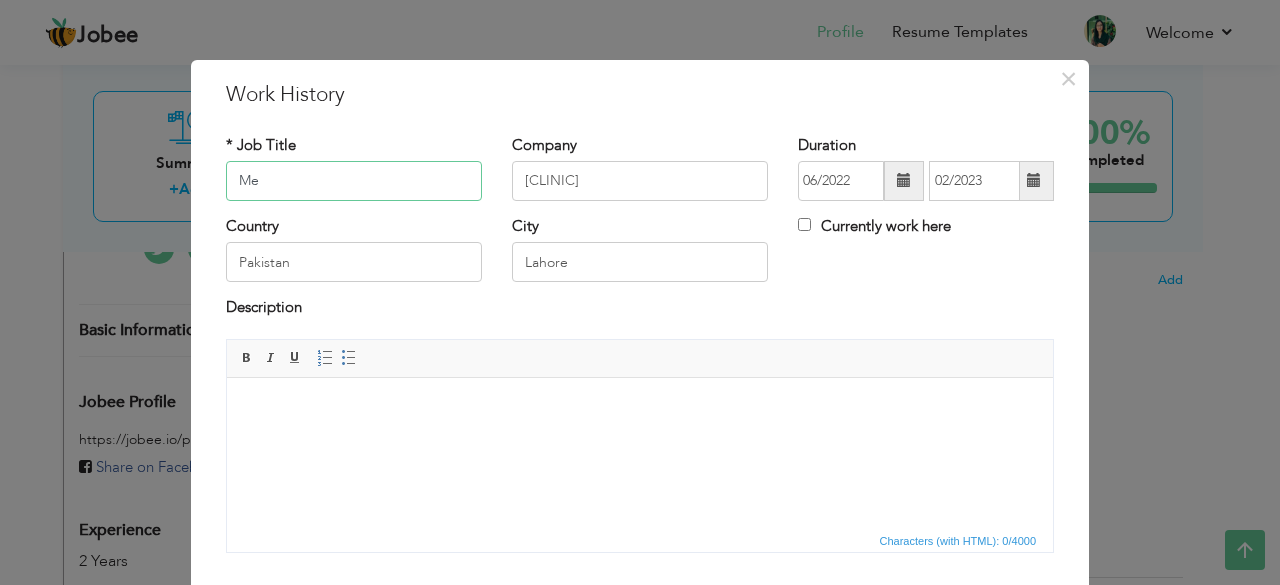 type on "M" 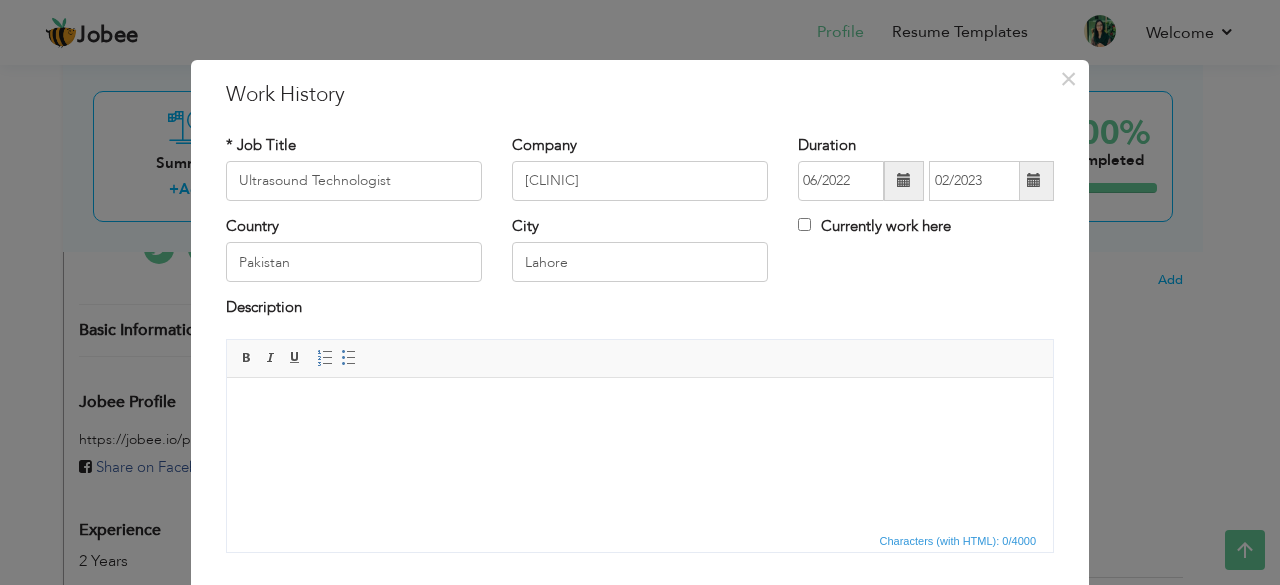 click at bounding box center [640, 407] 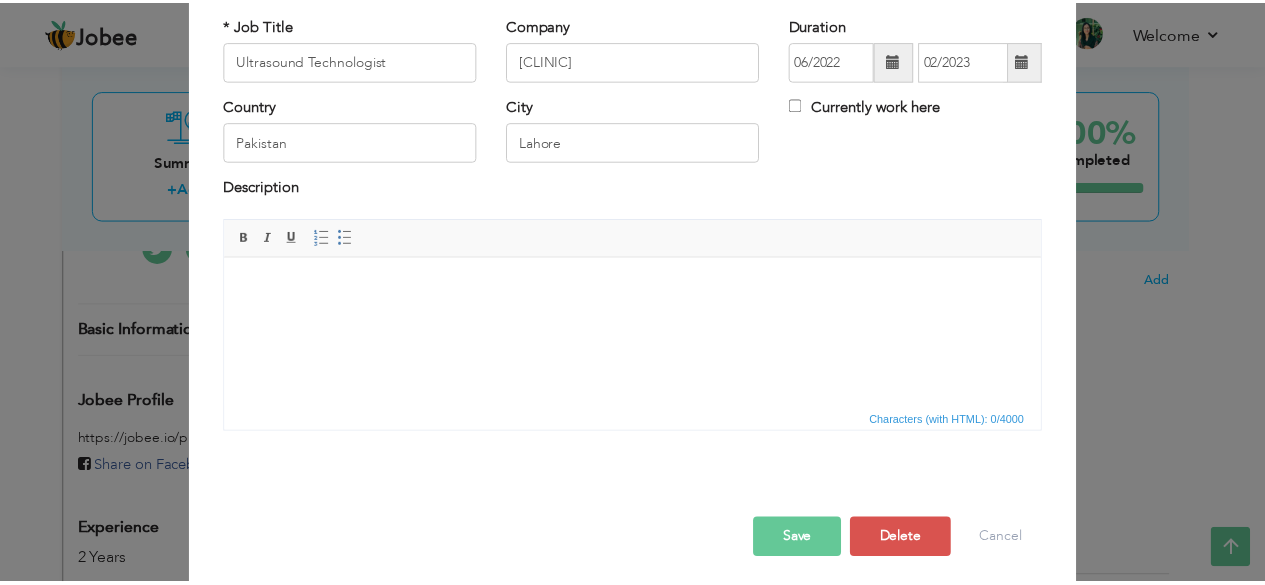 scroll, scrollTop: 128, scrollLeft: 0, axis: vertical 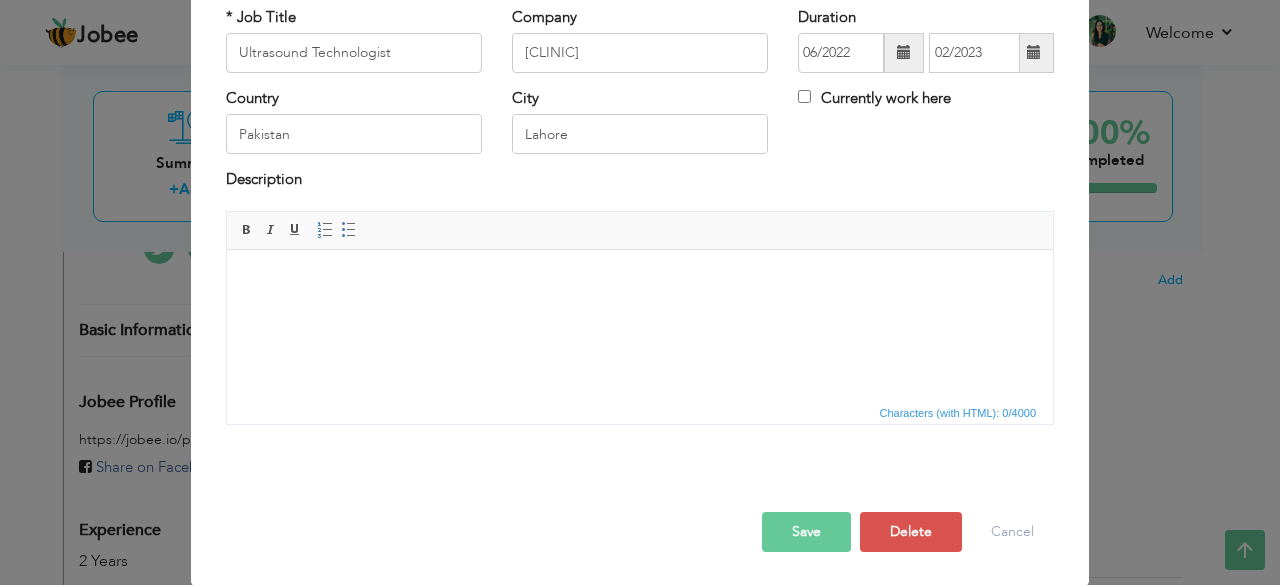 click on "Save" at bounding box center (806, 532) 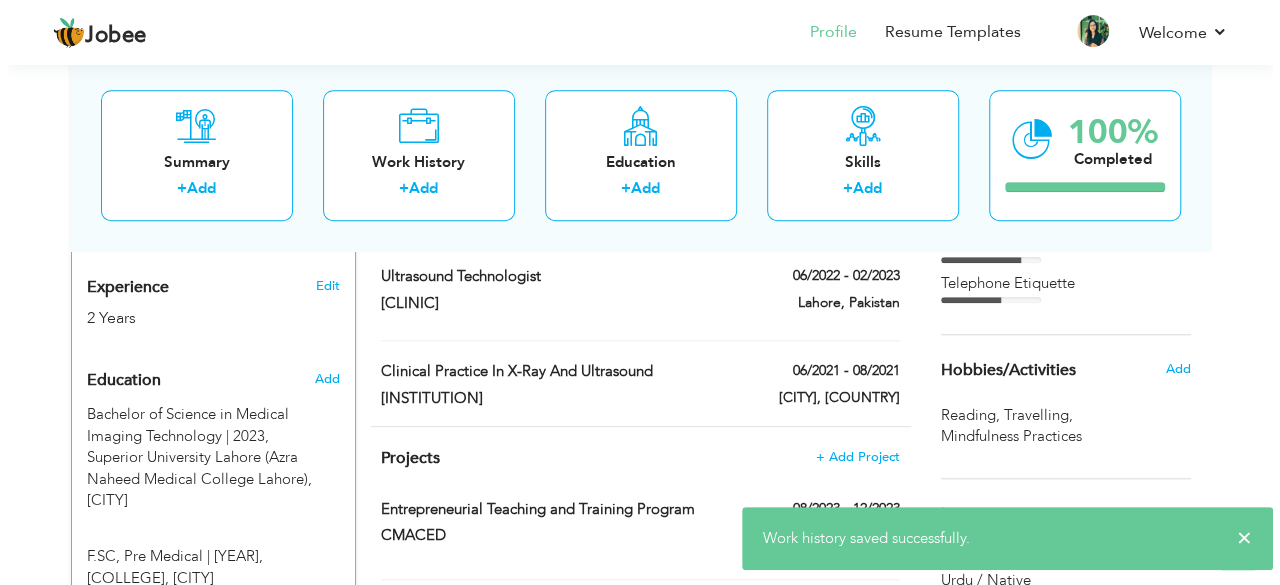 scroll, scrollTop: 700, scrollLeft: 0, axis: vertical 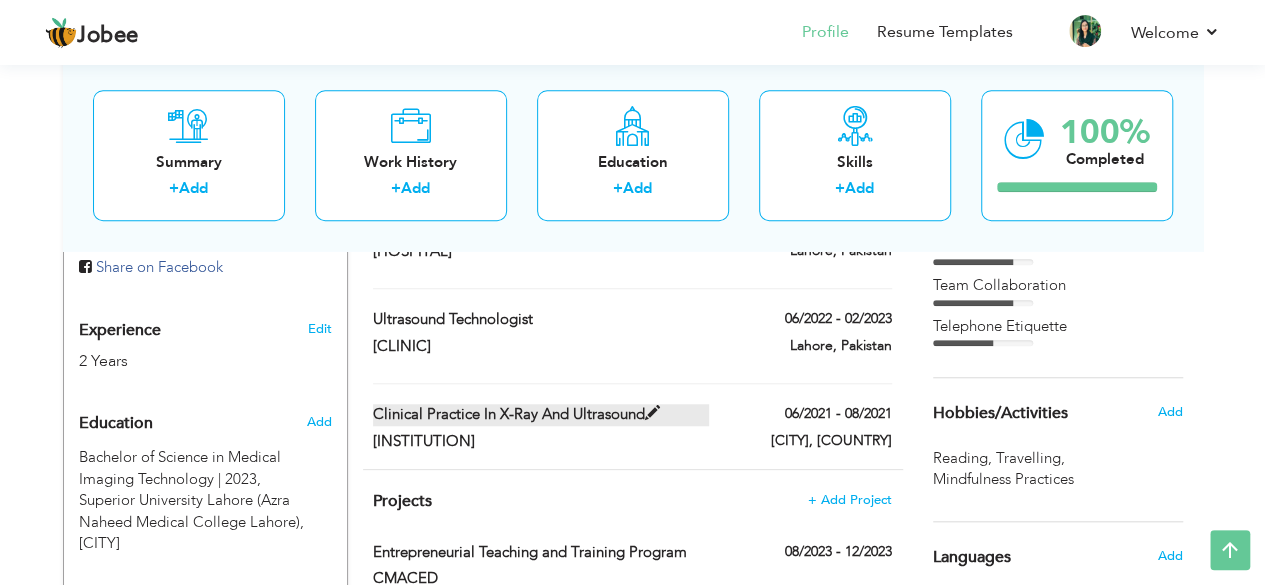 click at bounding box center (652, 413) 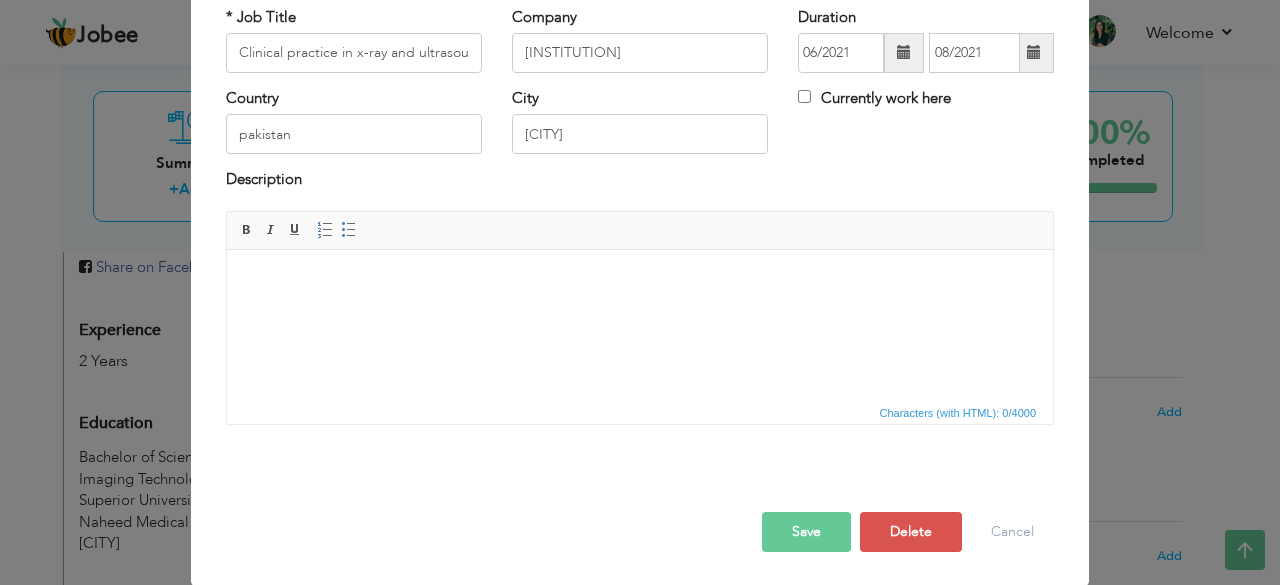 scroll, scrollTop: 0, scrollLeft: 0, axis: both 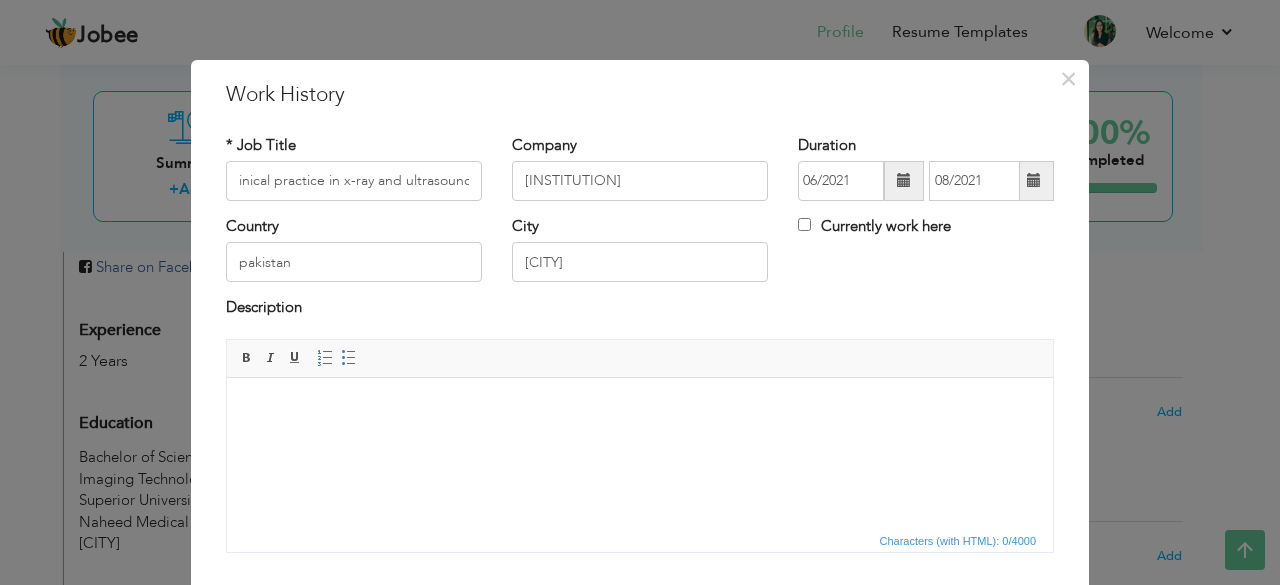 click on "×
Work History
* Job Title
Clinical practice in x-ray and ultrasound
Company
THQ Hospital
Duration 06/2021 08/2021 City" at bounding box center (640, 292) 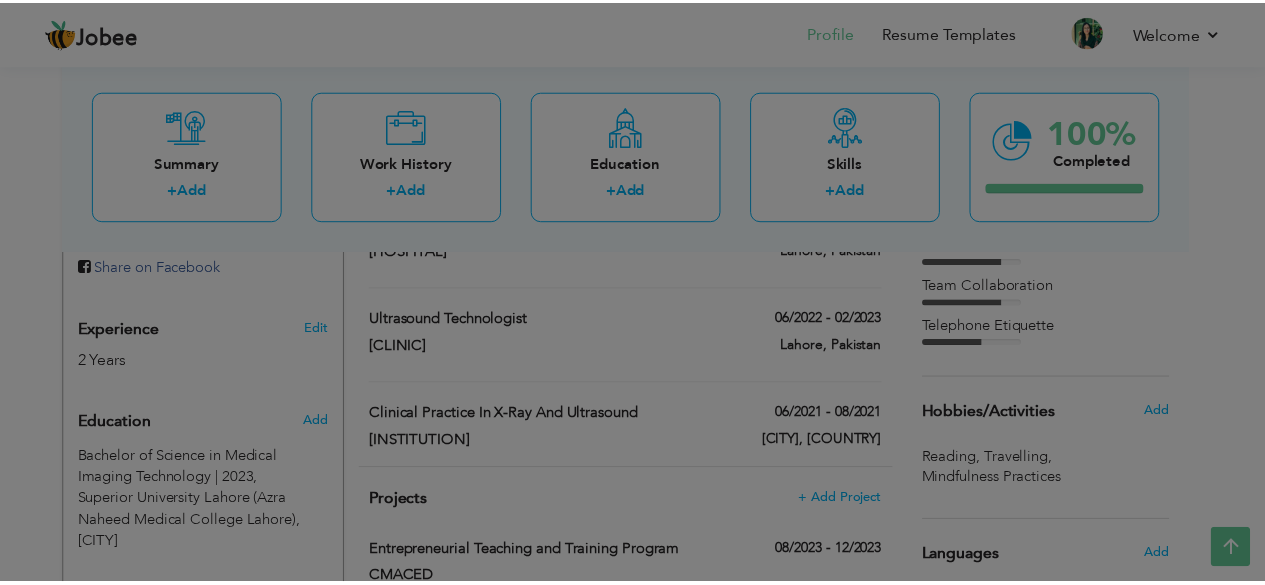 scroll, scrollTop: 0, scrollLeft: 0, axis: both 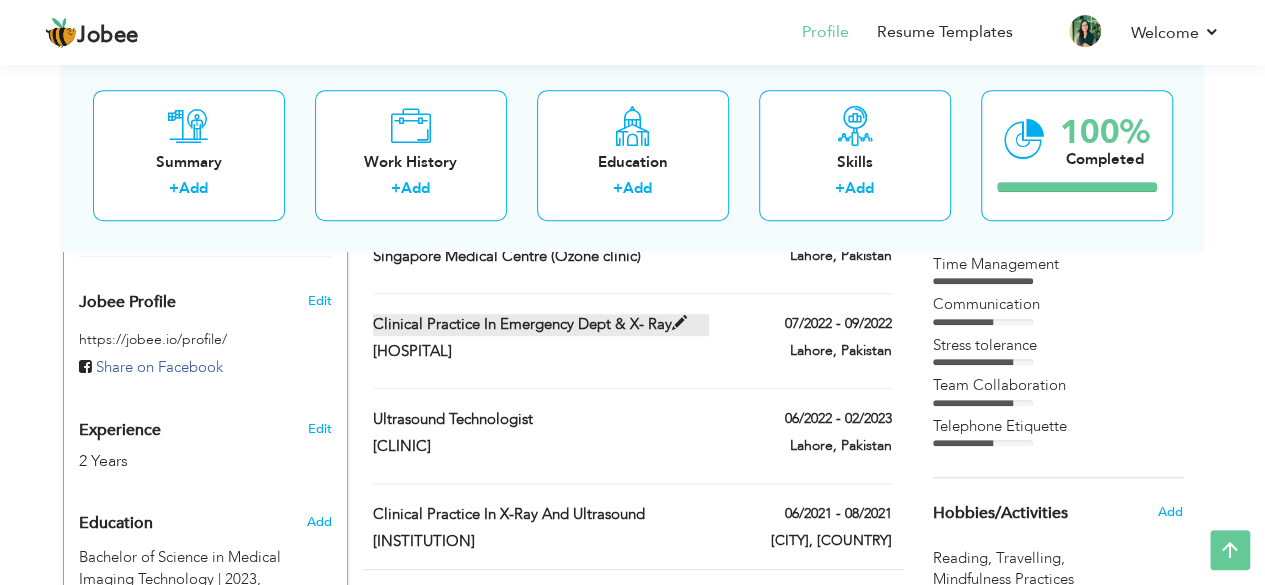 click on "Clinical practice in emergency dept & X- Ray" at bounding box center (541, 324) 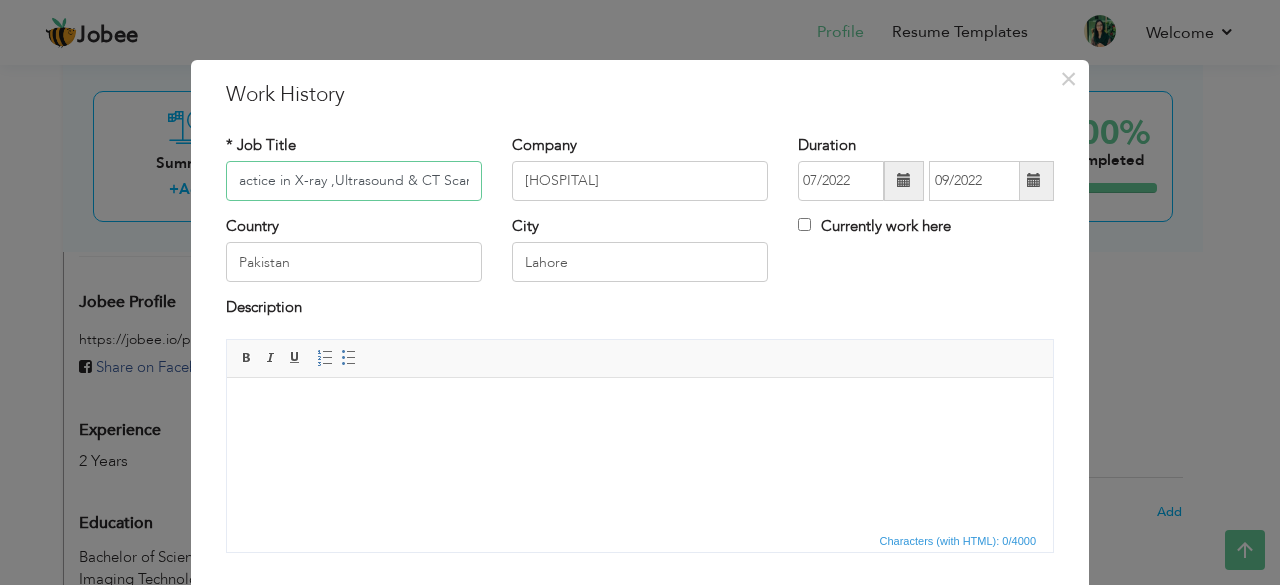 scroll, scrollTop: 0, scrollLeft: 66, axis: horizontal 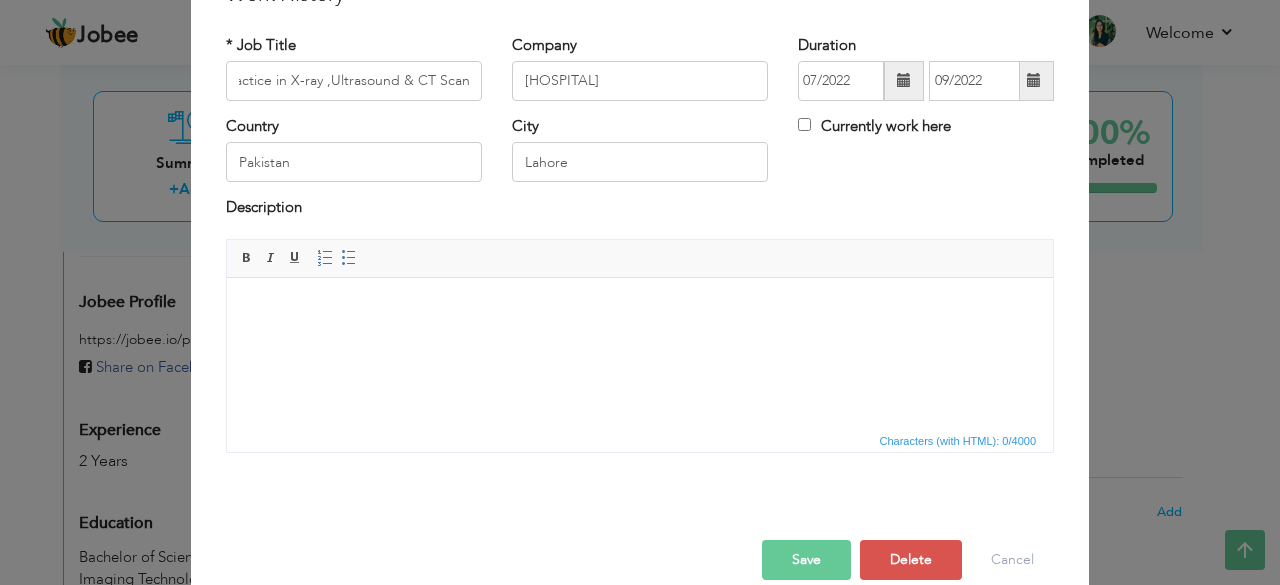 click on "Save" at bounding box center [806, 560] 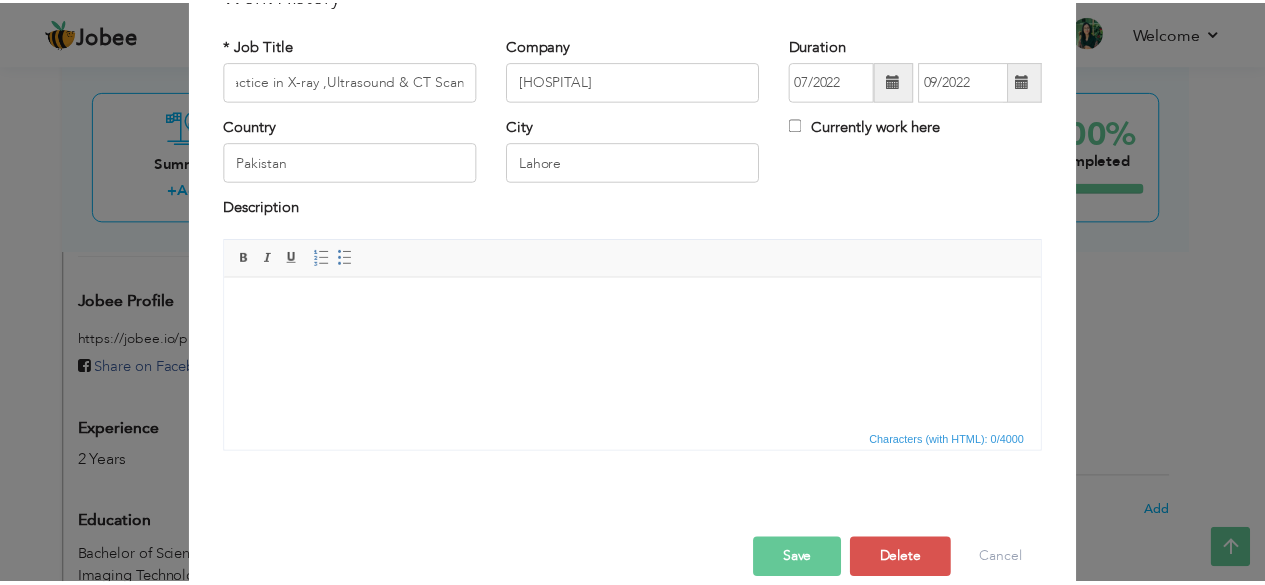 scroll, scrollTop: 0, scrollLeft: 0, axis: both 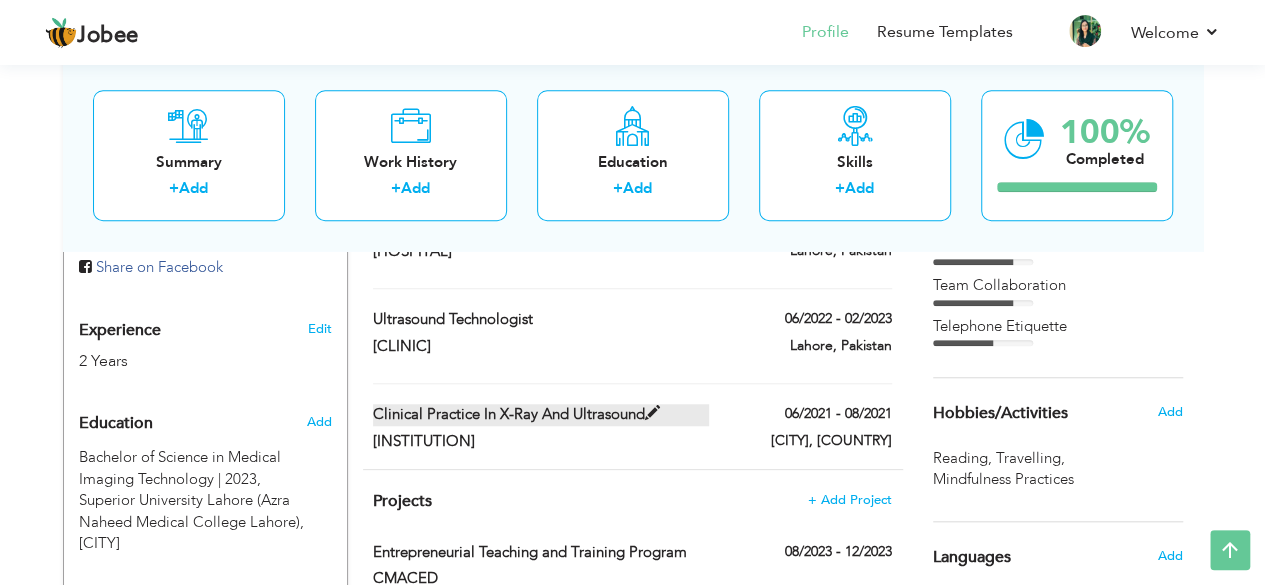 click on "Clinical practice in x-ray and ultrasound" at bounding box center (541, 414) 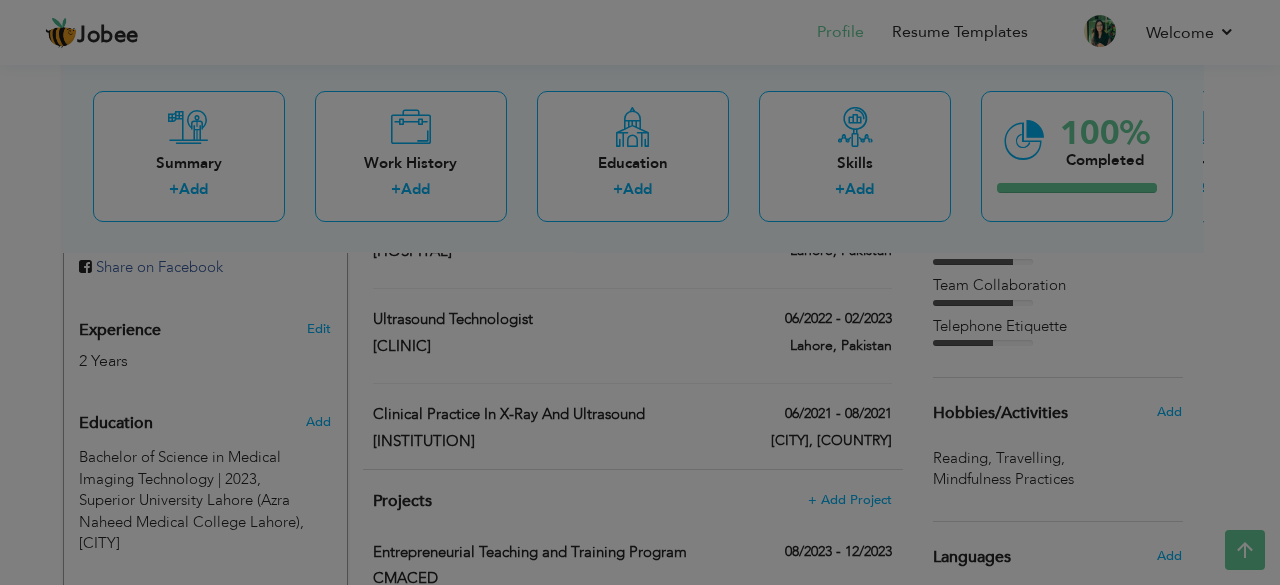 scroll, scrollTop: 0, scrollLeft: 0, axis: both 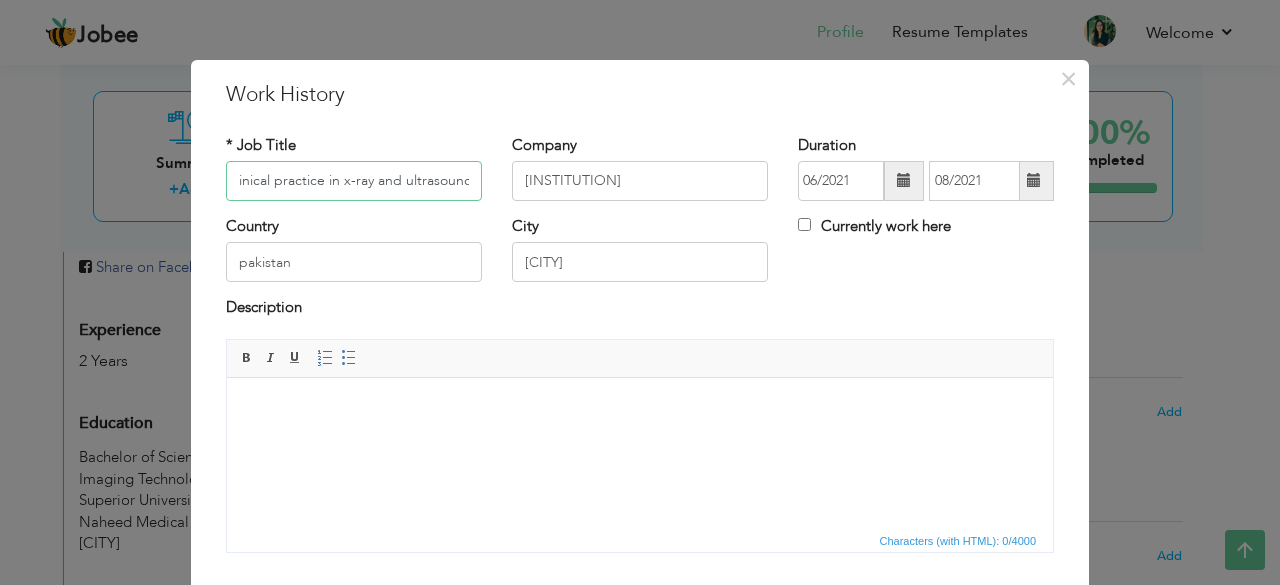 click on "Clinical practice in x-ray and ultrasound" at bounding box center [354, 181] 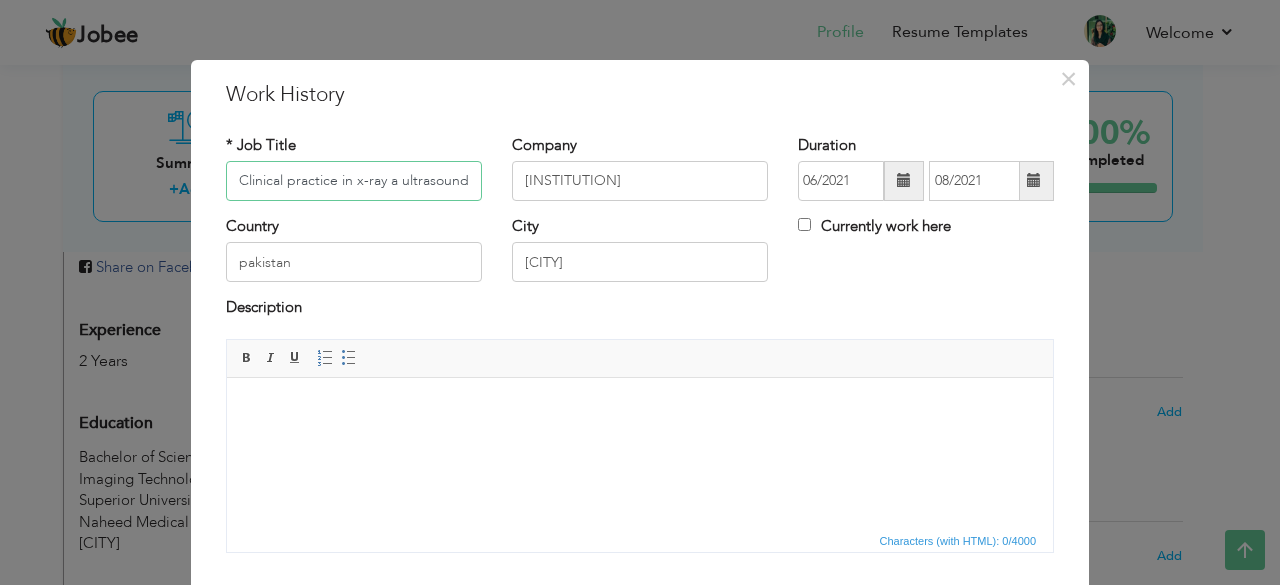 scroll, scrollTop: 0, scrollLeft: 0, axis: both 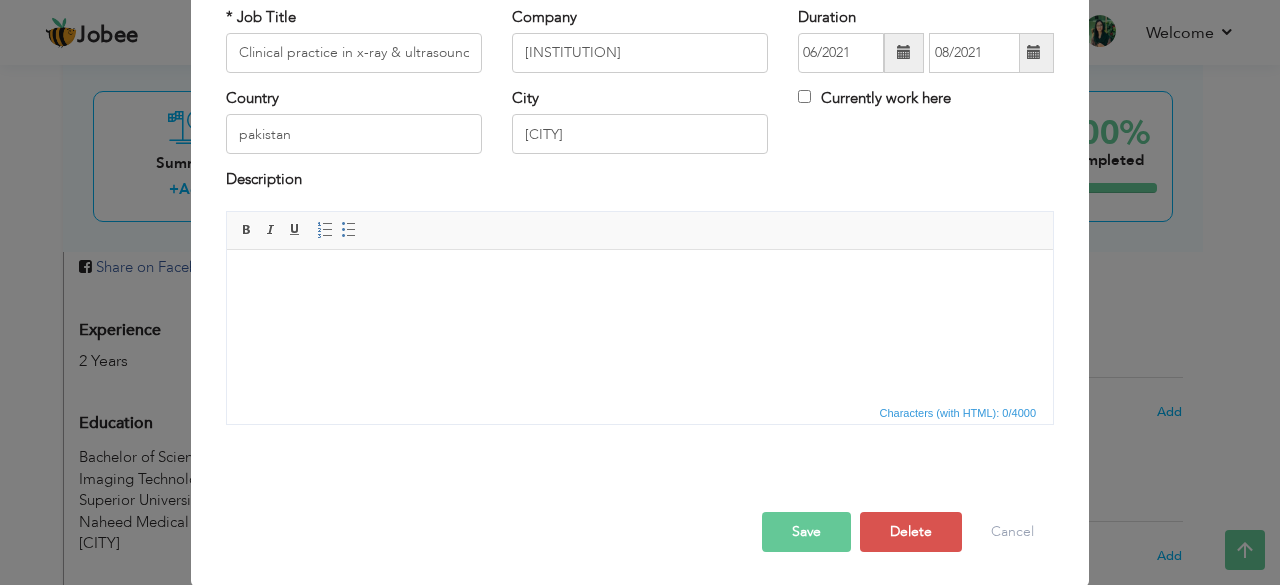 click on "Save" at bounding box center (806, 532) 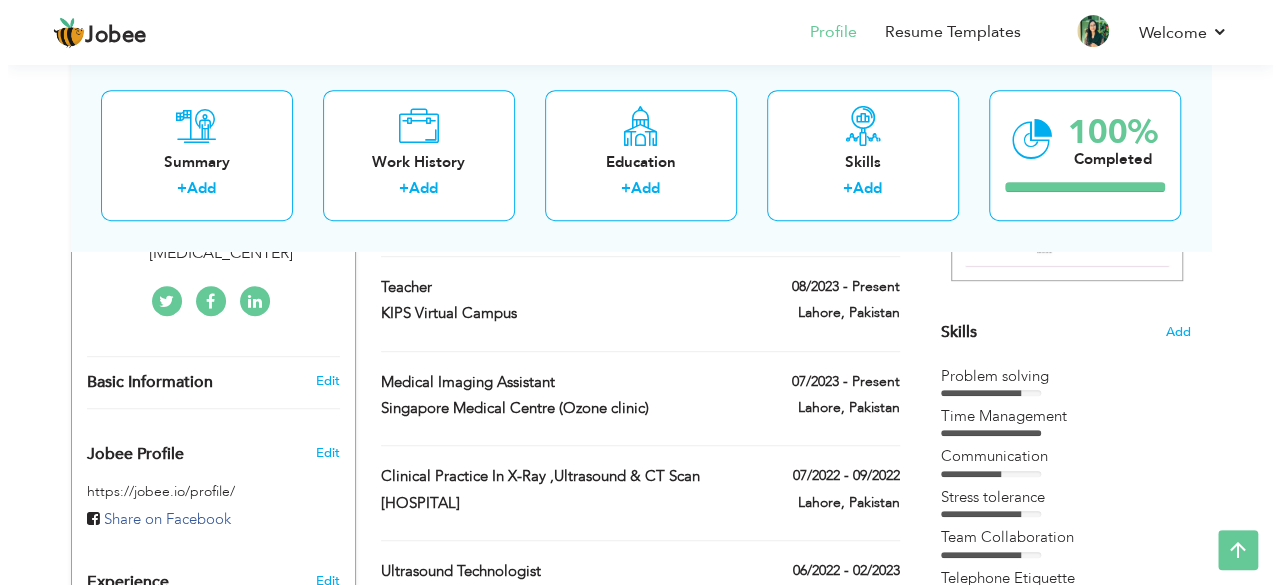 scroll, scrollTop: 348, scrollLeft: 0, axis: vertical 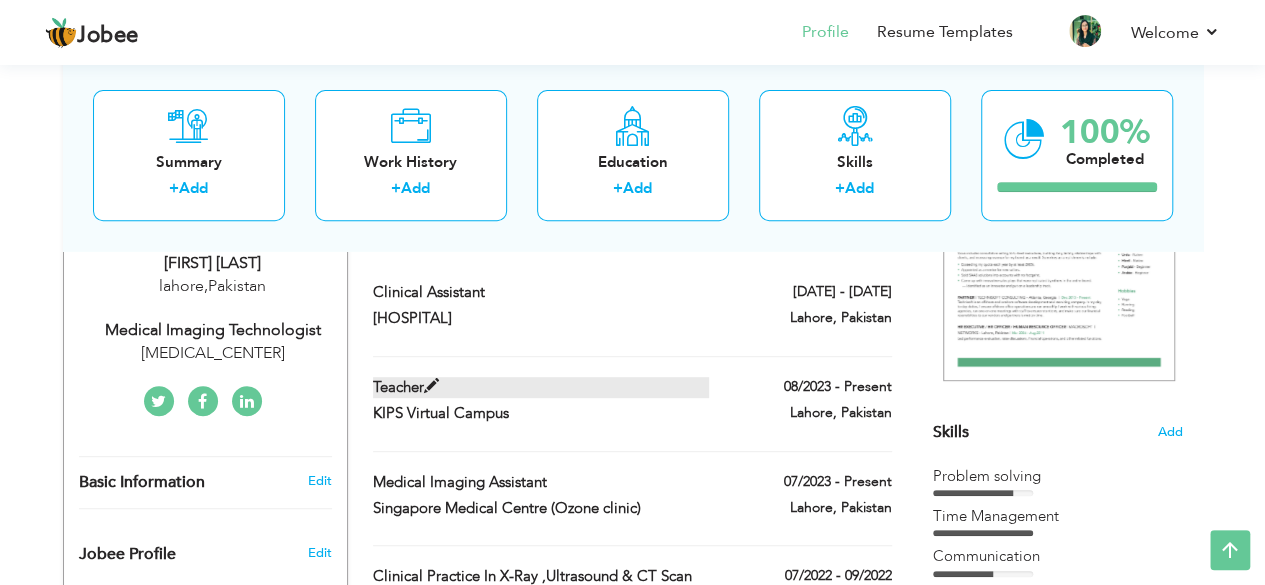 click on "Teacher" at bounding box center [541, 387] 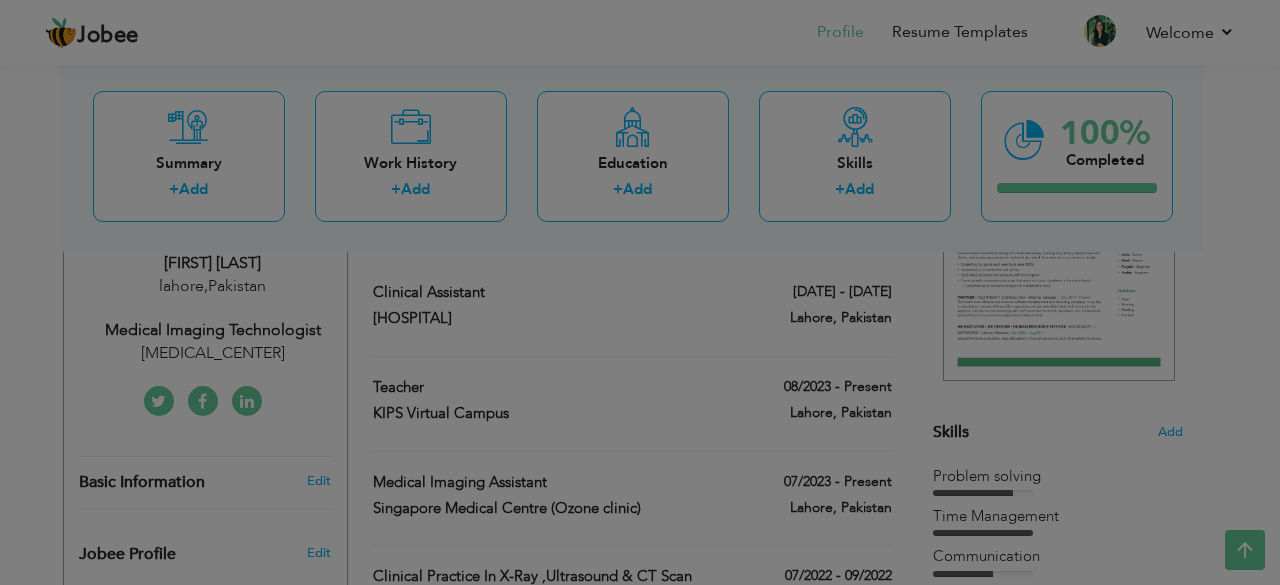scroll, scrollTop: 0, scrollLeft: 0, axis: both 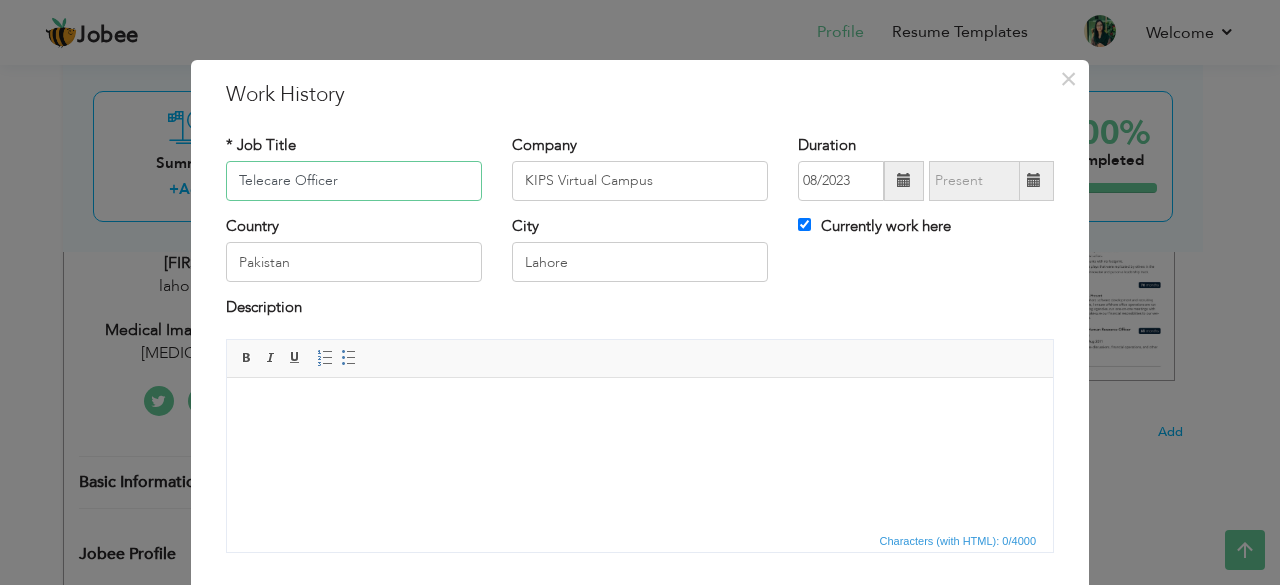 type on "Telecare Officer" 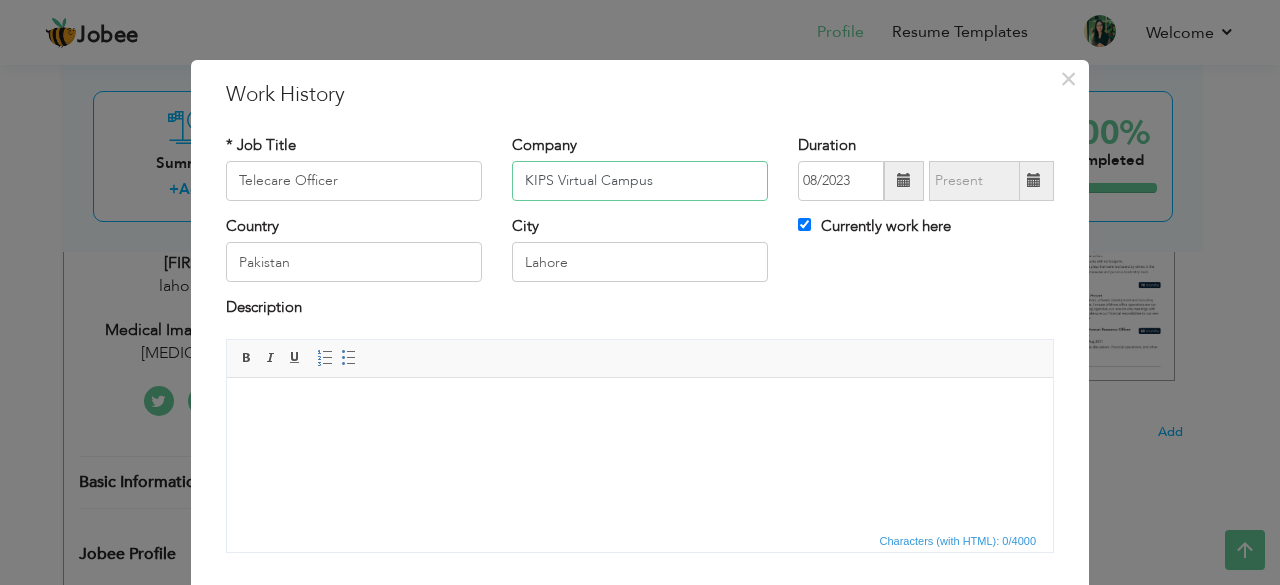 click on "KIPS Virtual Campus" at bounding box center (640, 181) 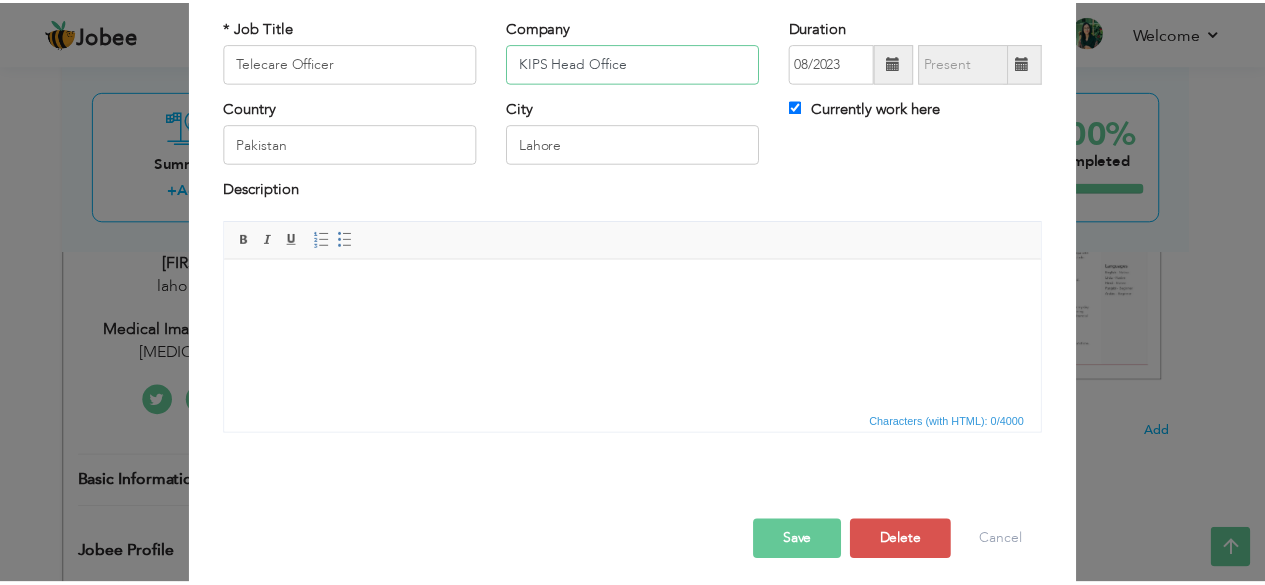 scroll, scrollTop: 128, scrollLeft: 0, axis: vertical 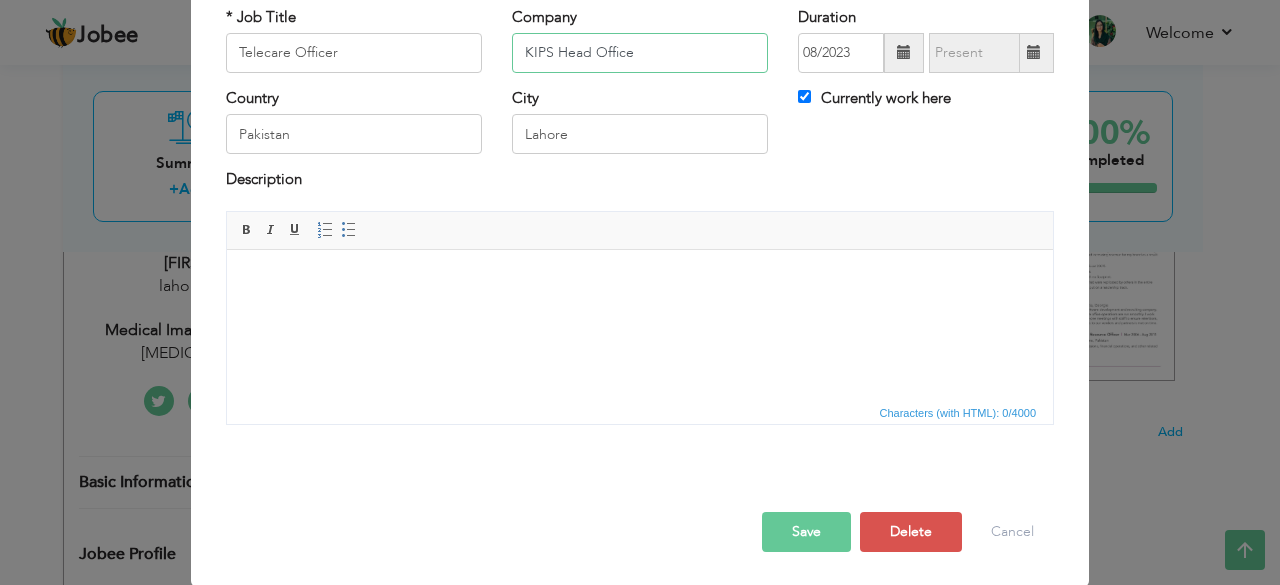 type on "KIPS Head Office" 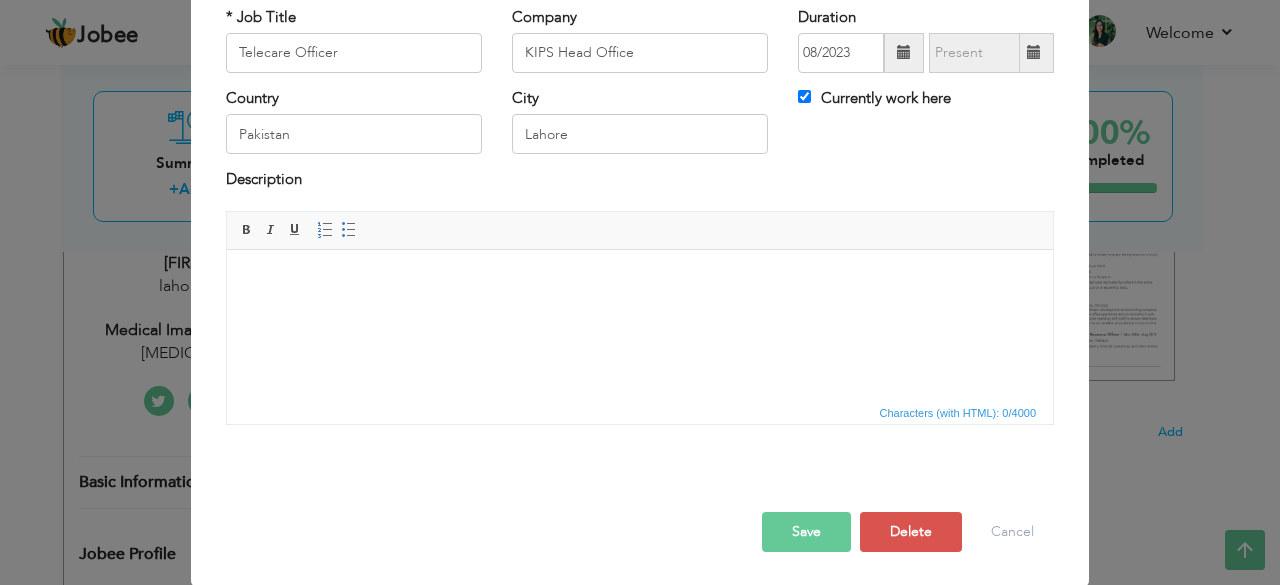 click on "Save" at bounding box center (806, 532) 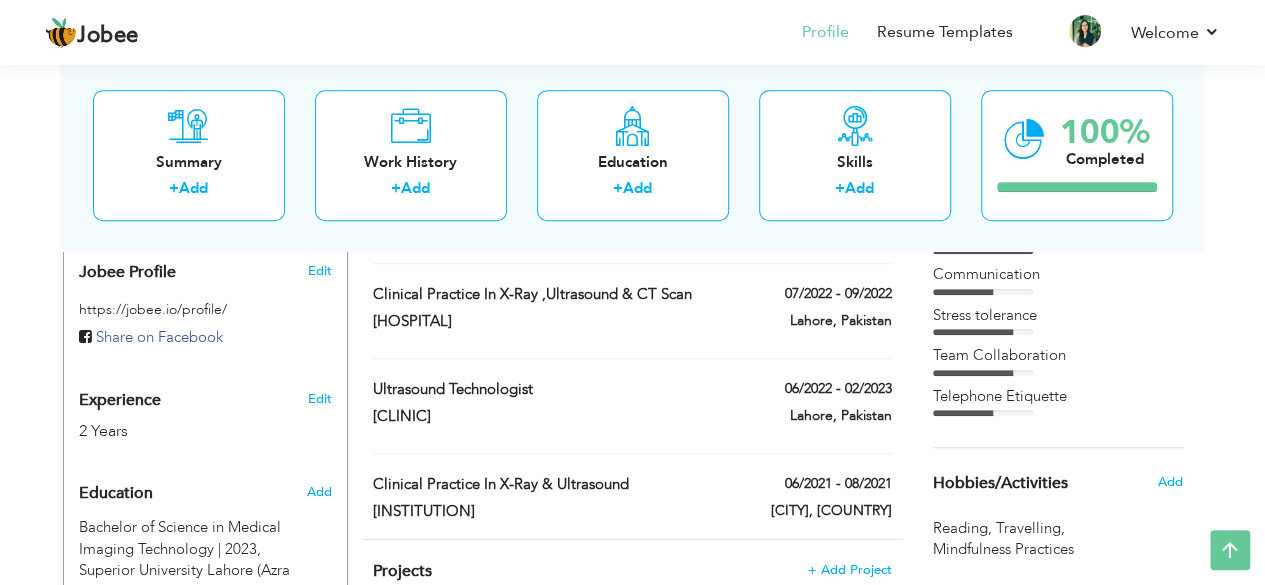 scroll, scrollTop: 348, scrollLeft: 0, axis: vertical 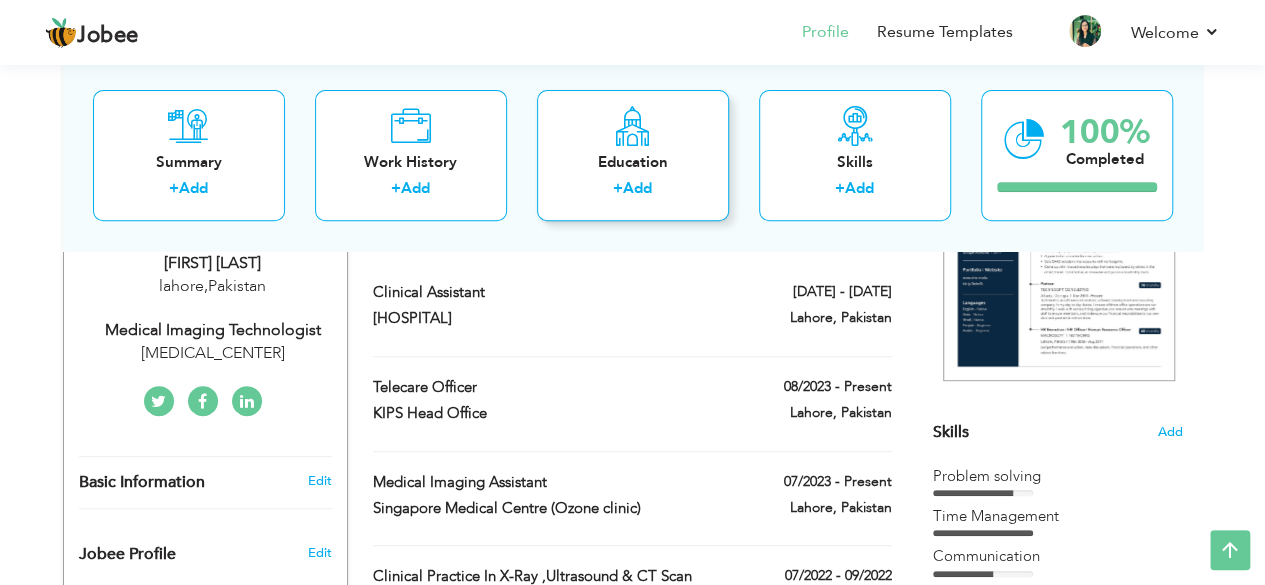 click on "Education
+  Add" at bounding box center [633, 155] 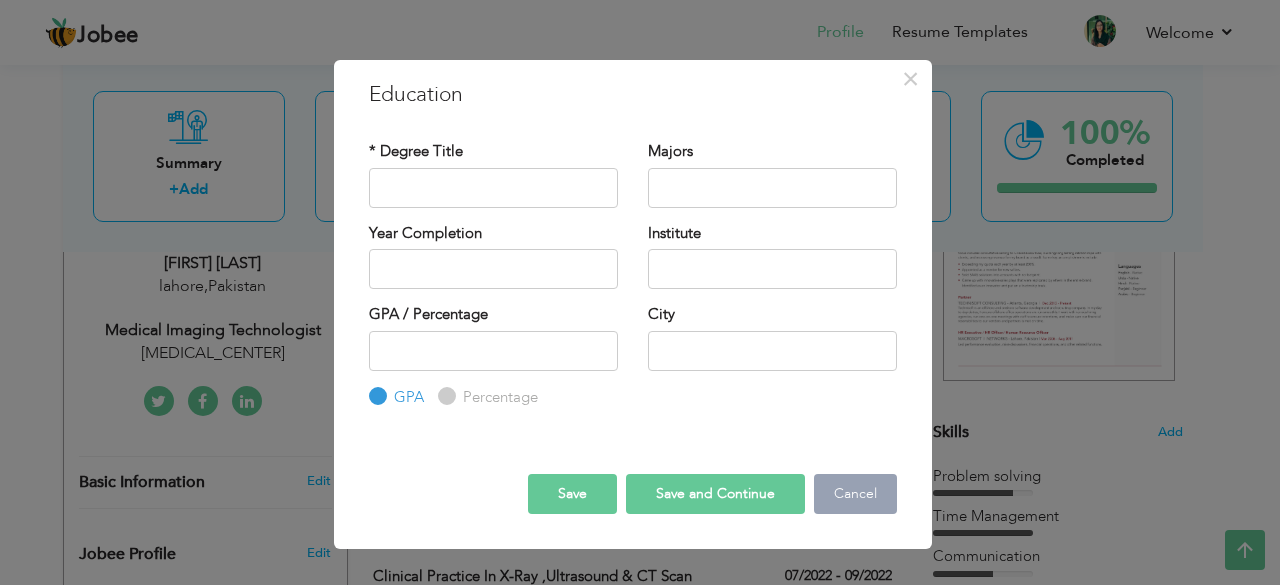 click on "Cancel" at bounding box center (855, 494) 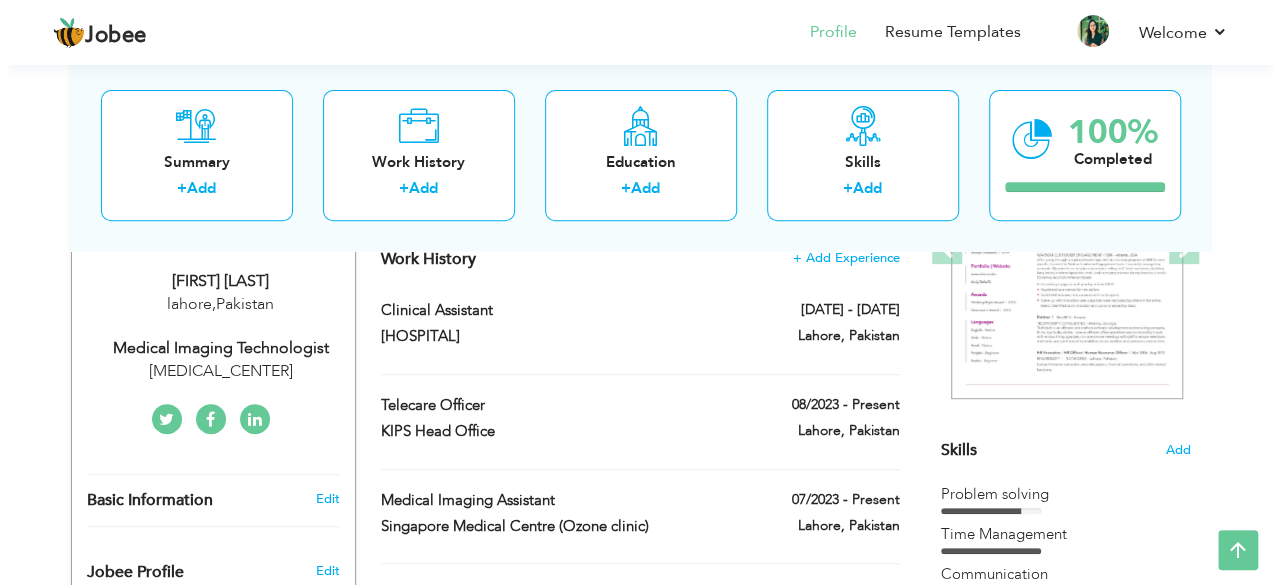 scroll, scrollTop: 300, scrollLeft: 0, axis: vertical 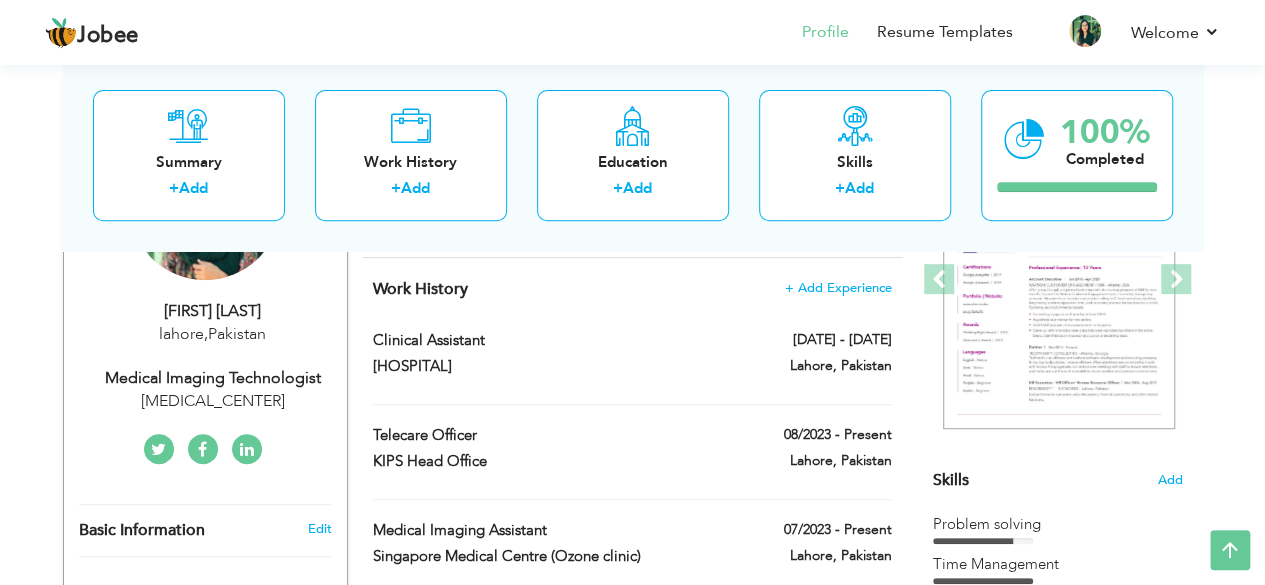 click on "Singapore Medical Center" at bounding box center (213, 401) 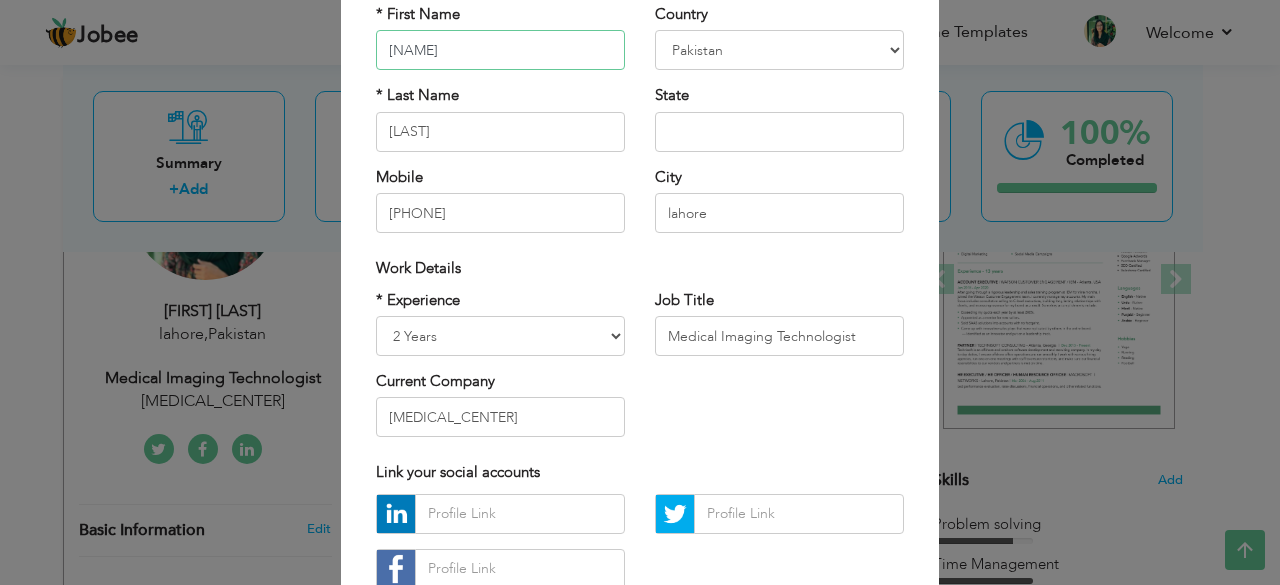 scroll, scrollTop: 200, scrollLeft: 0, axis: vertical 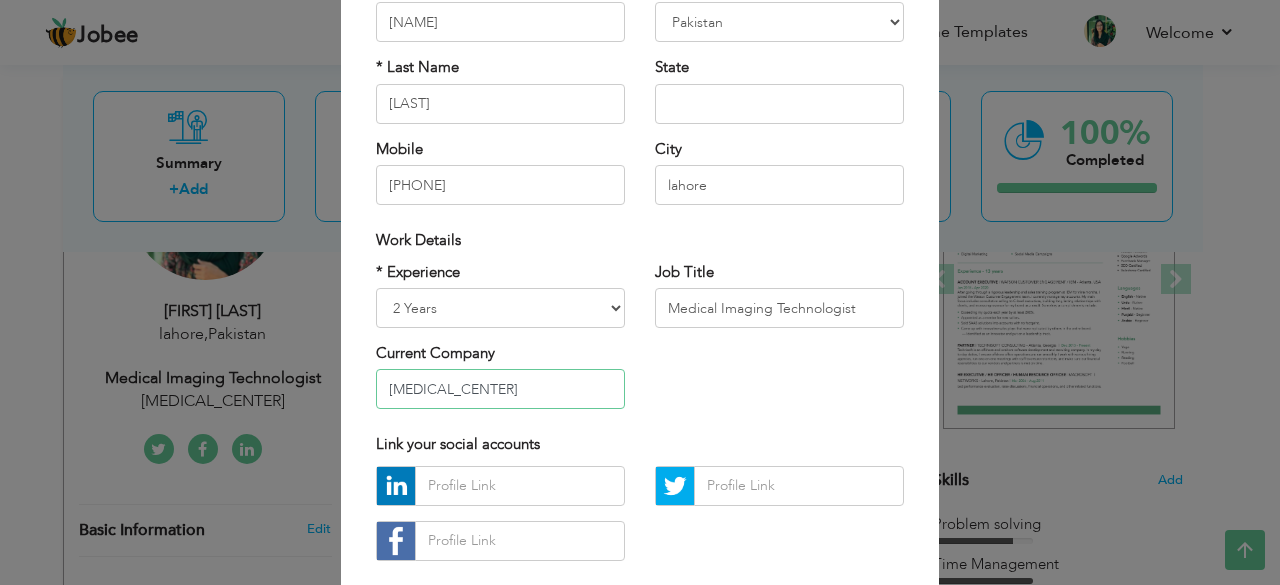 drag, startPoint x: 546, startPoint y: 388, endPoint x: 345, endPoint y: 375, distance: 201.41995 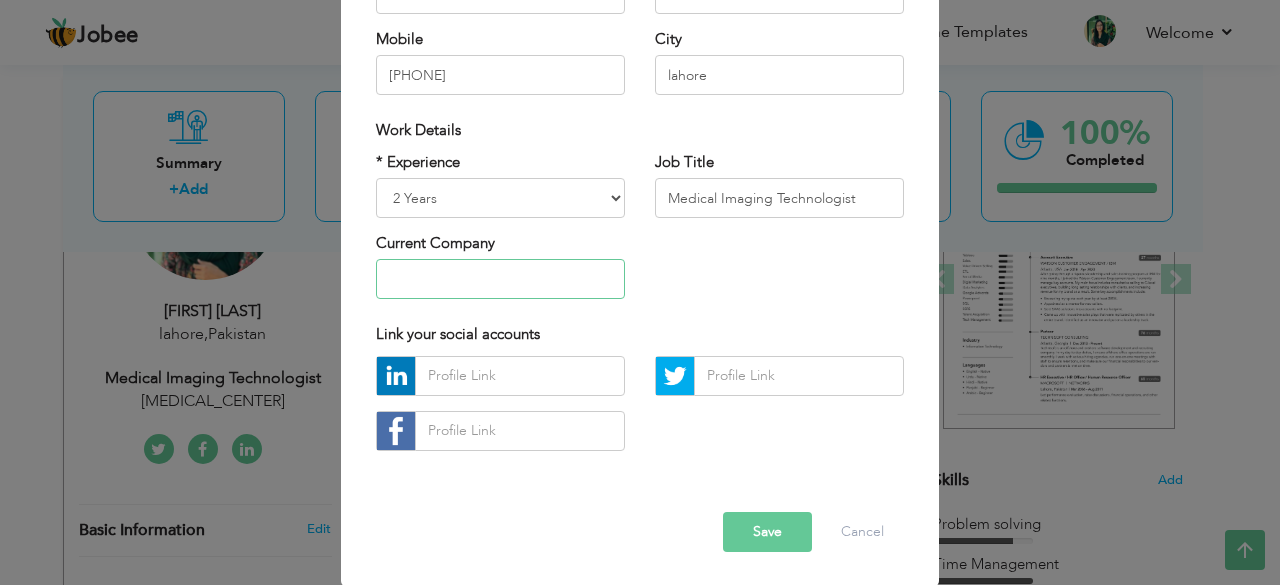 scroll, scrollTop: 311, scrollLeft: 0, axis: vertical 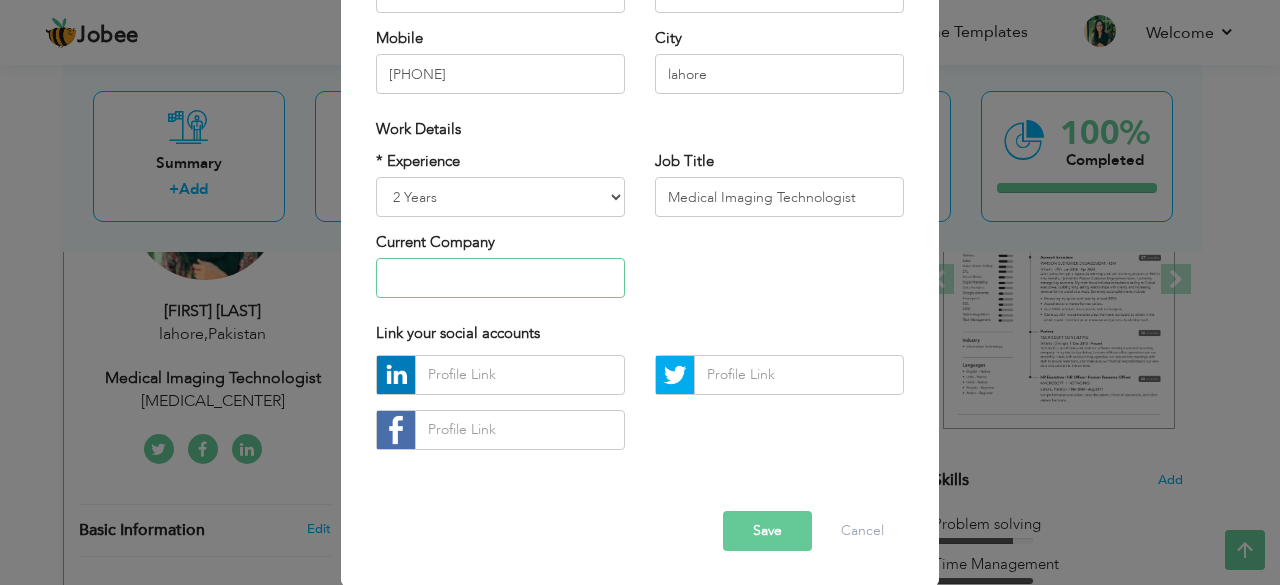 type 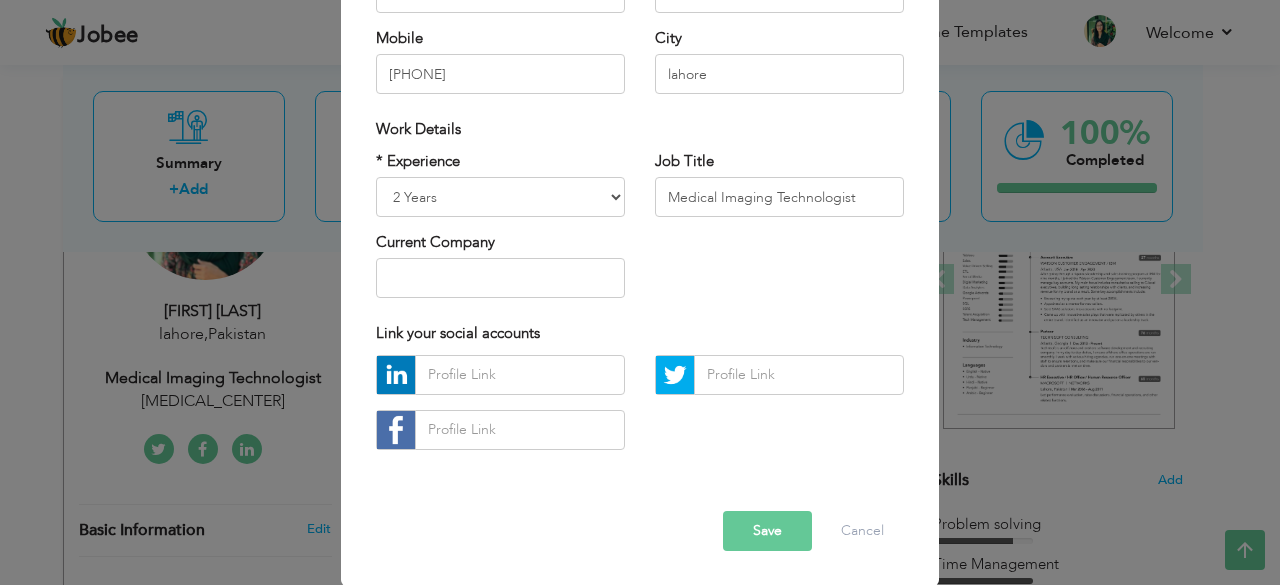 click on "Save" at bounding box center [767, 531] 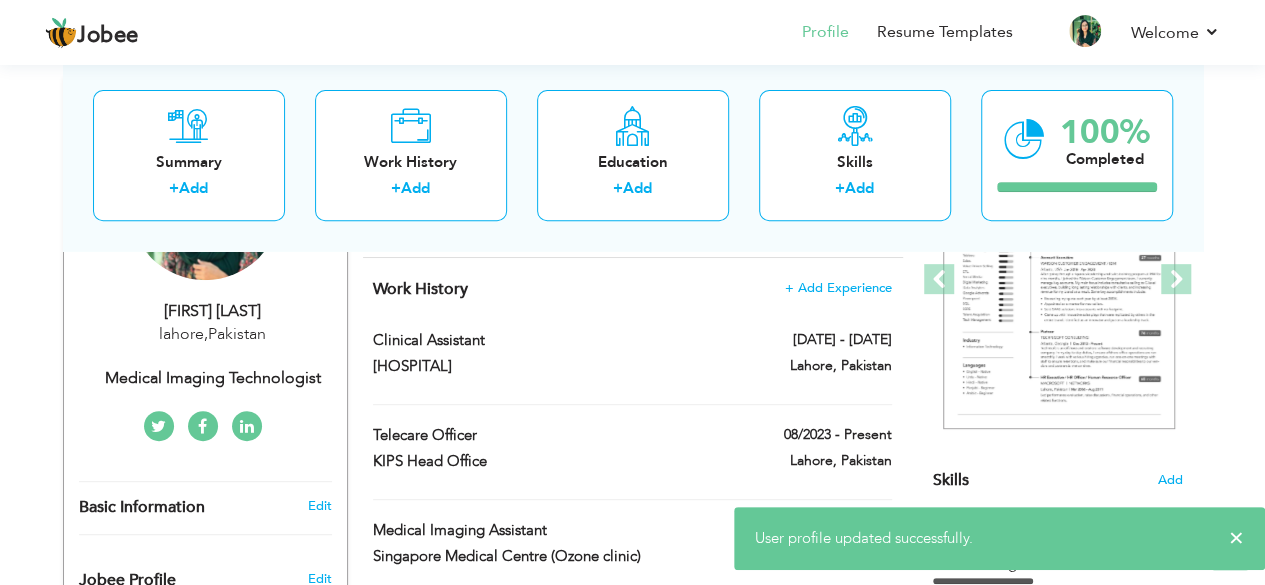 click on "lahore ,   Pakistan" at bounding box center [213, 334] 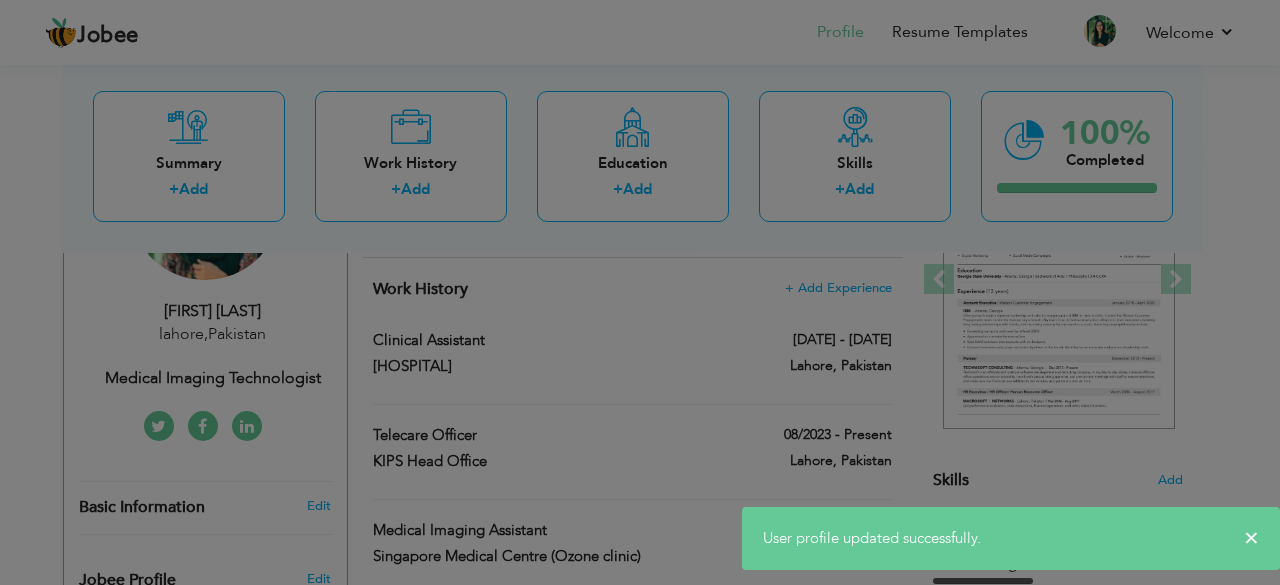 scroll, scrollTop: 0, scrollLeft: 0, axis: both 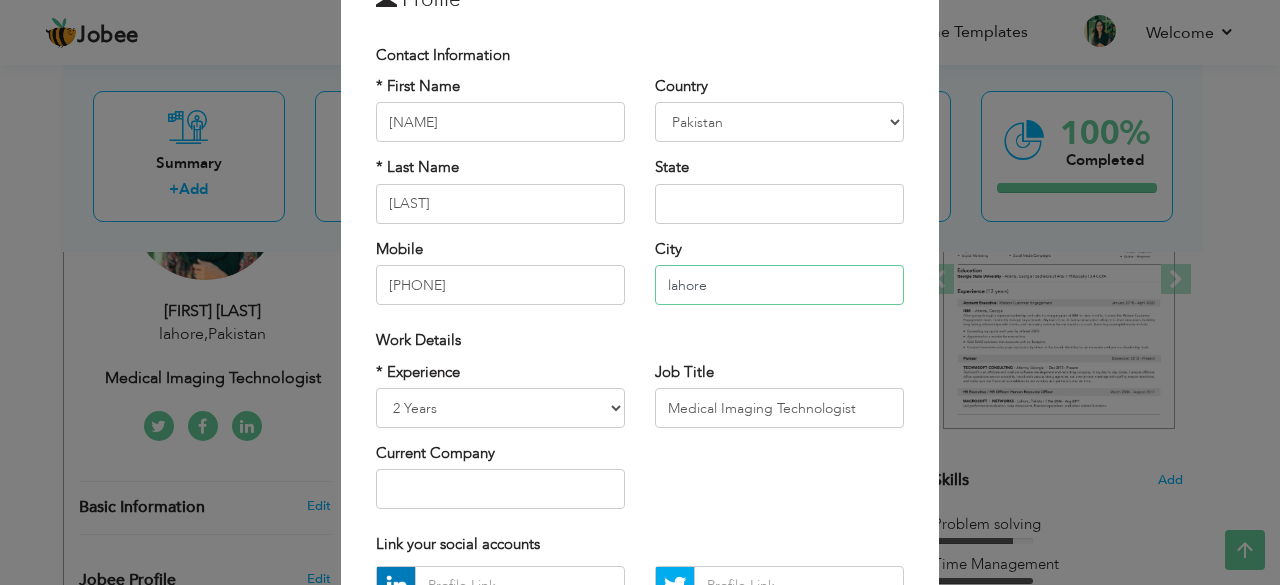 click on "lahore" at bounding box center [779, 285] 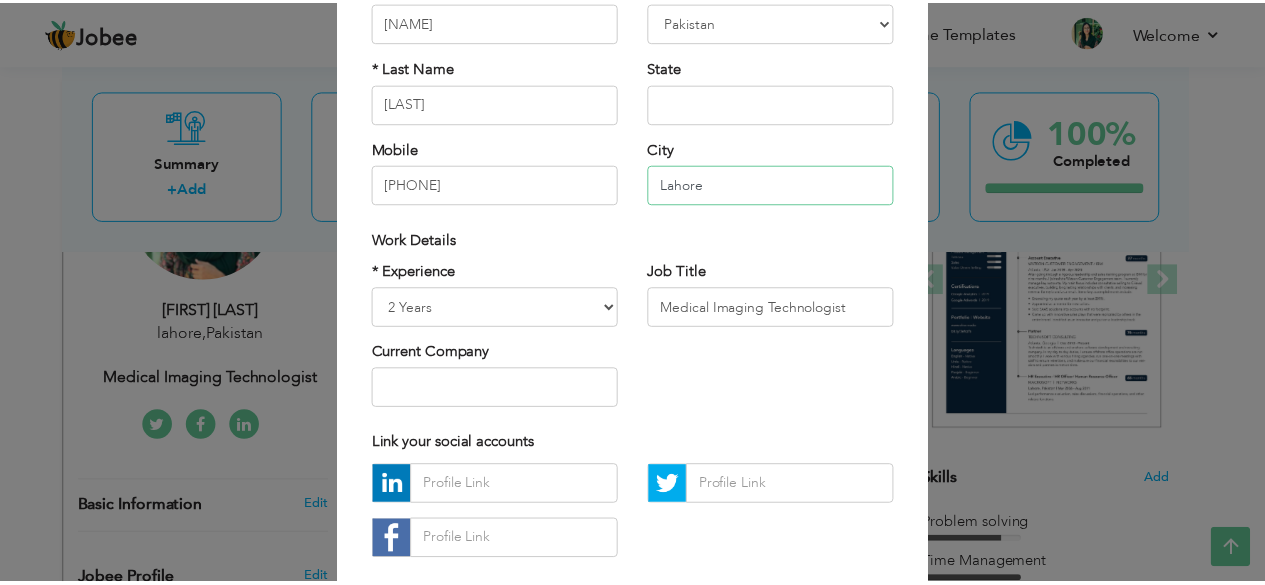 scroll, scrollTop: 300, scrollLeft: 0, axis: vertical 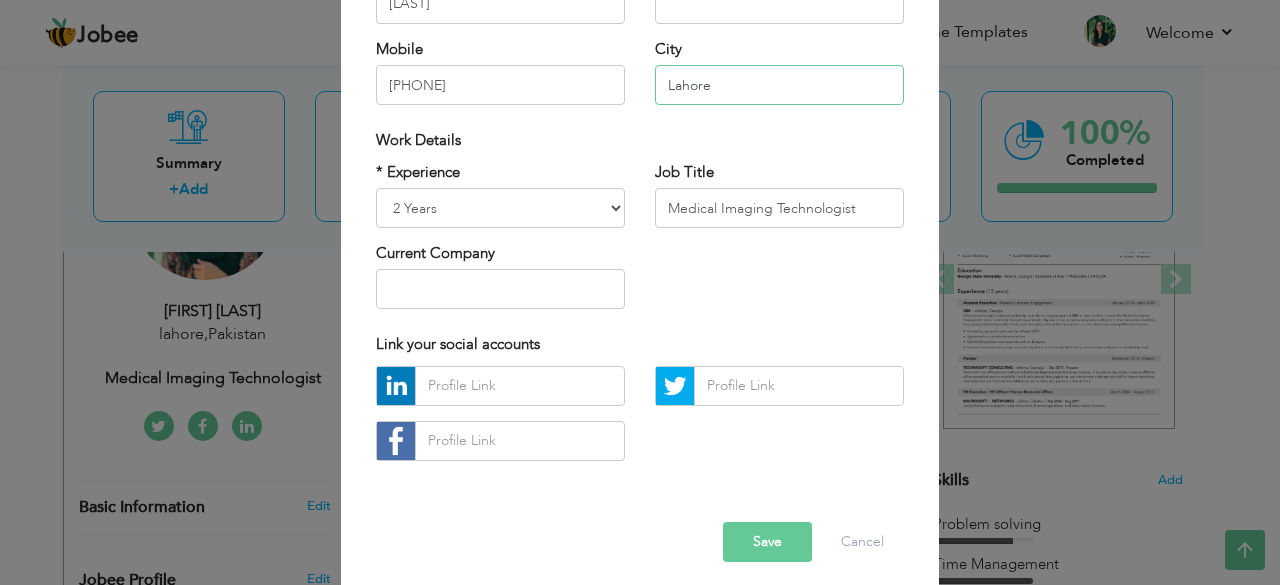 type on "Lahore" 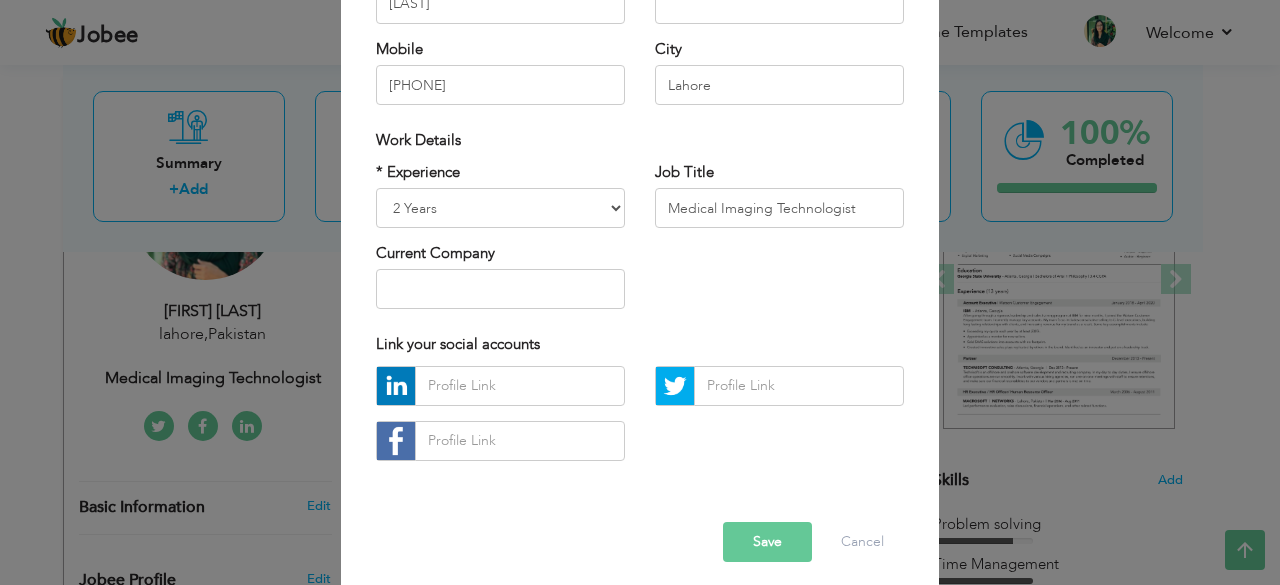click on "Save" at bounding box center (767, 542) 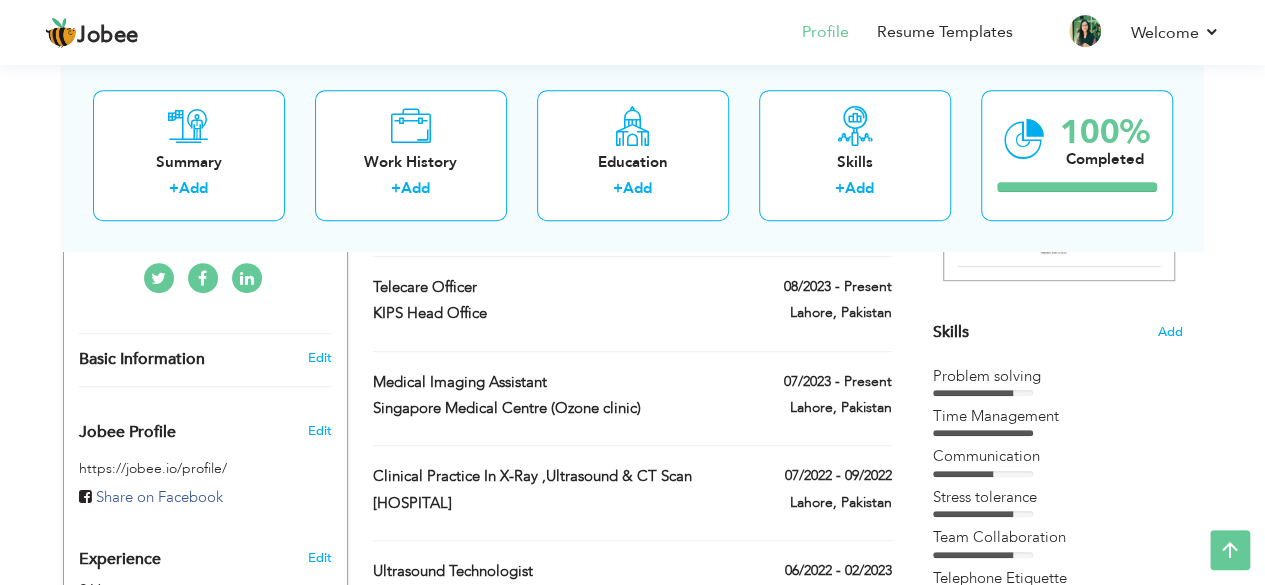 scroll, scrollTop: 48, scrollLeft: 0, axis: vertical 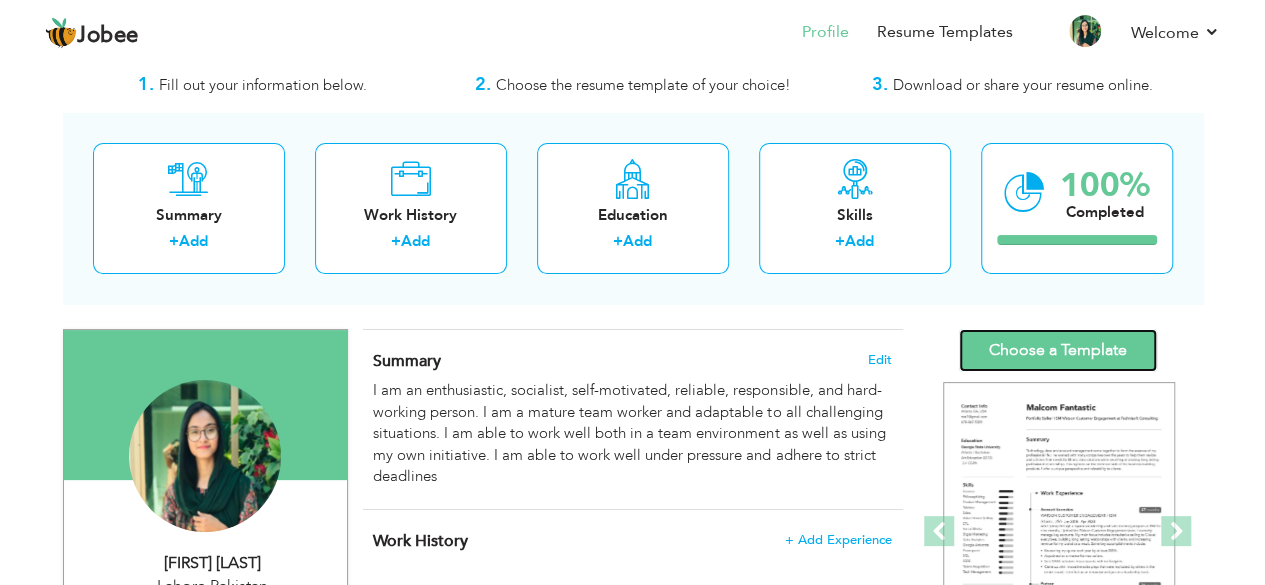 click on "Choose a Template" at bounding box center (1058, 350) 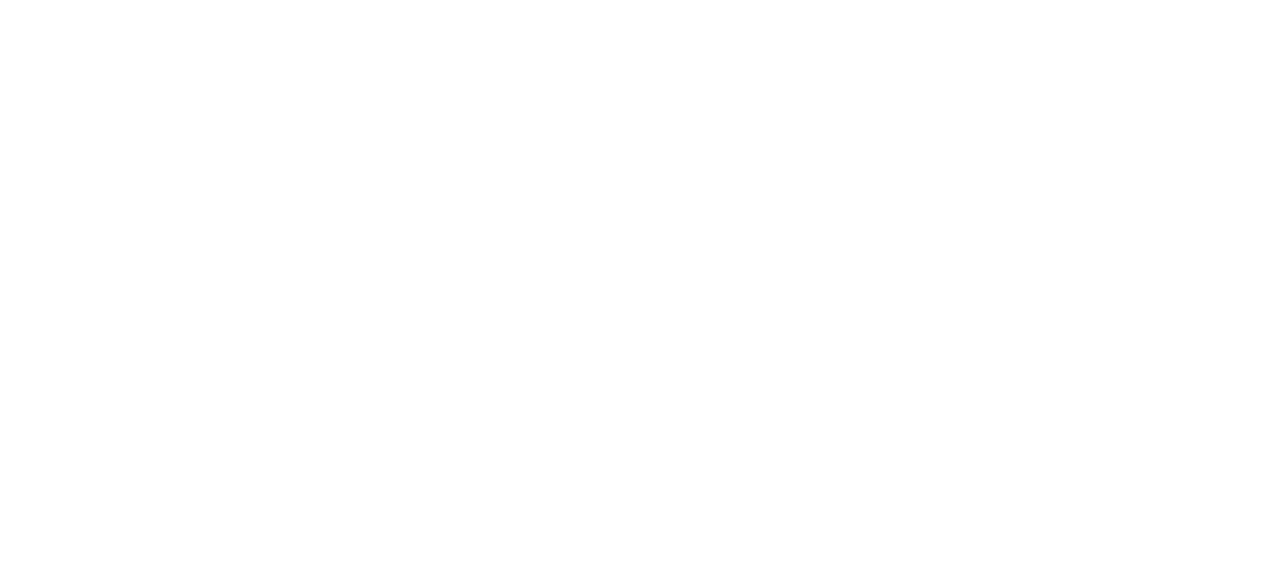 scroll, scrollTop: 0, scrollLeft: 0, axis: both 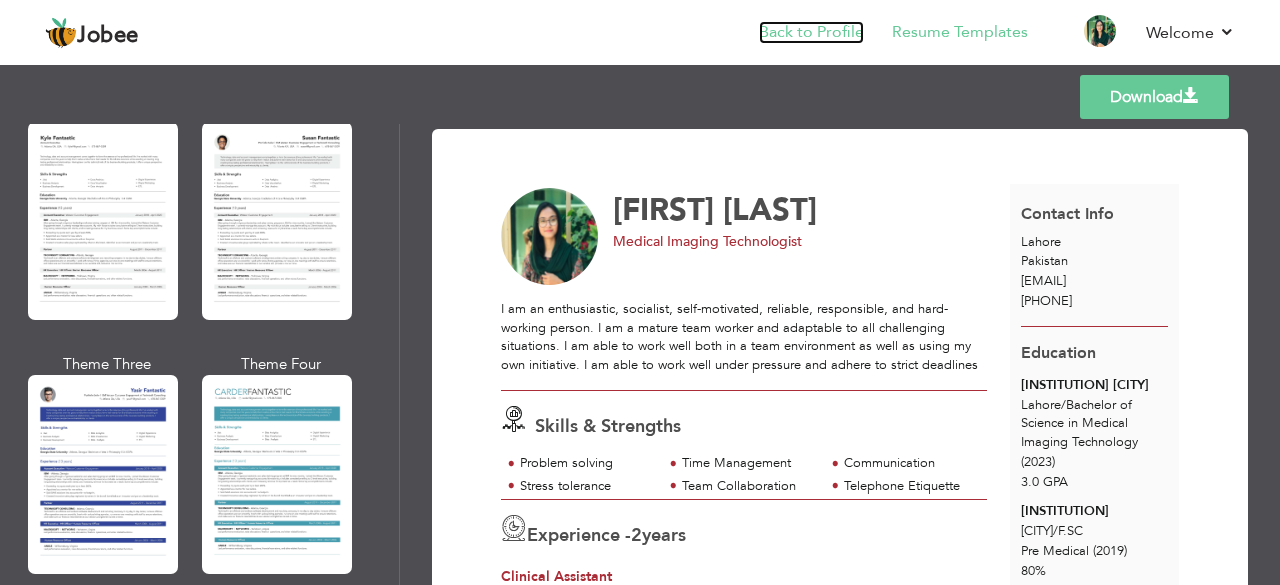 click on "Back to Profile" at bounding box center [811, 32] 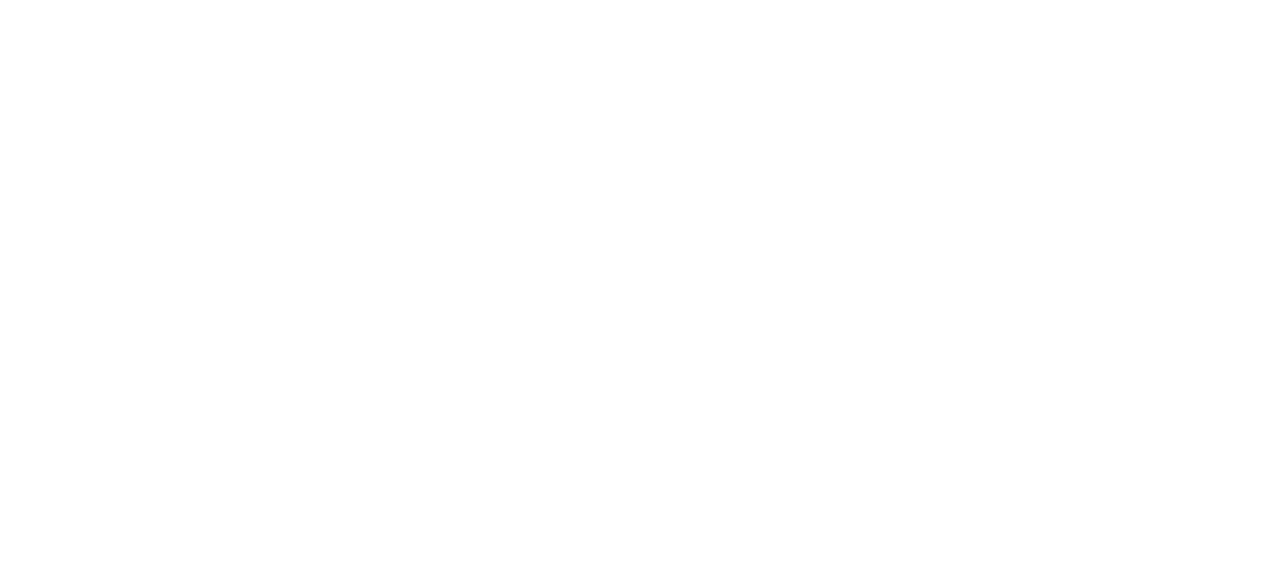 scroll, scrollTop: 0, scrollLeft: 0, axis: both 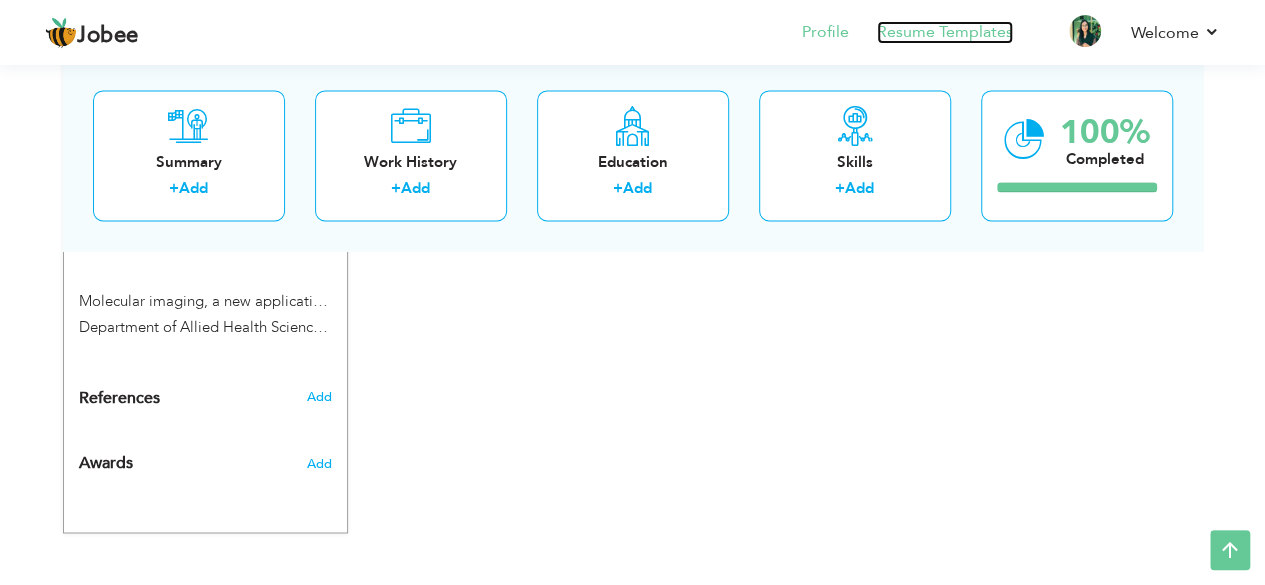 click on "Resume Templates" at bounding box center (945, 32) 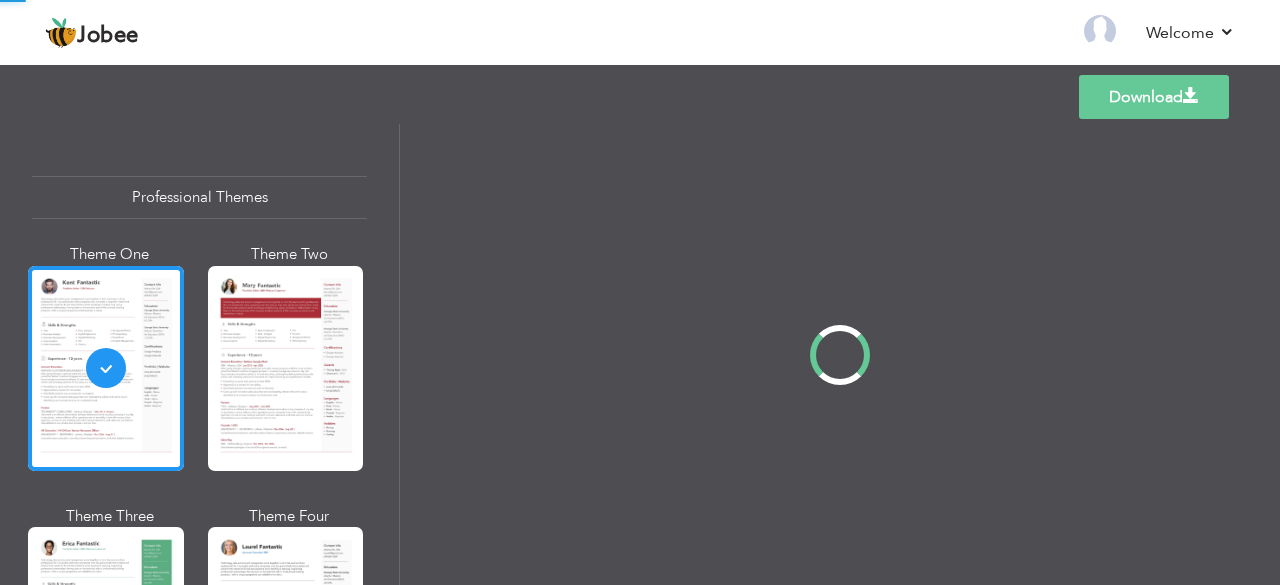 scroll, scrollTop: 0, scrollLeft: 0, axis: both 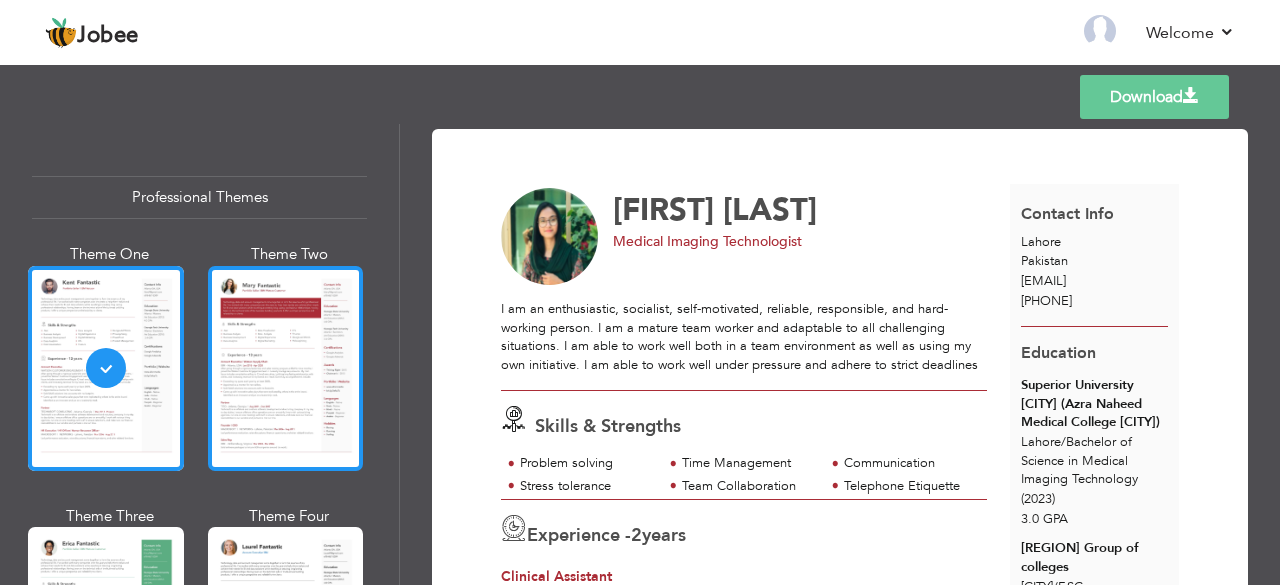 click at bounding box center [286, 368] 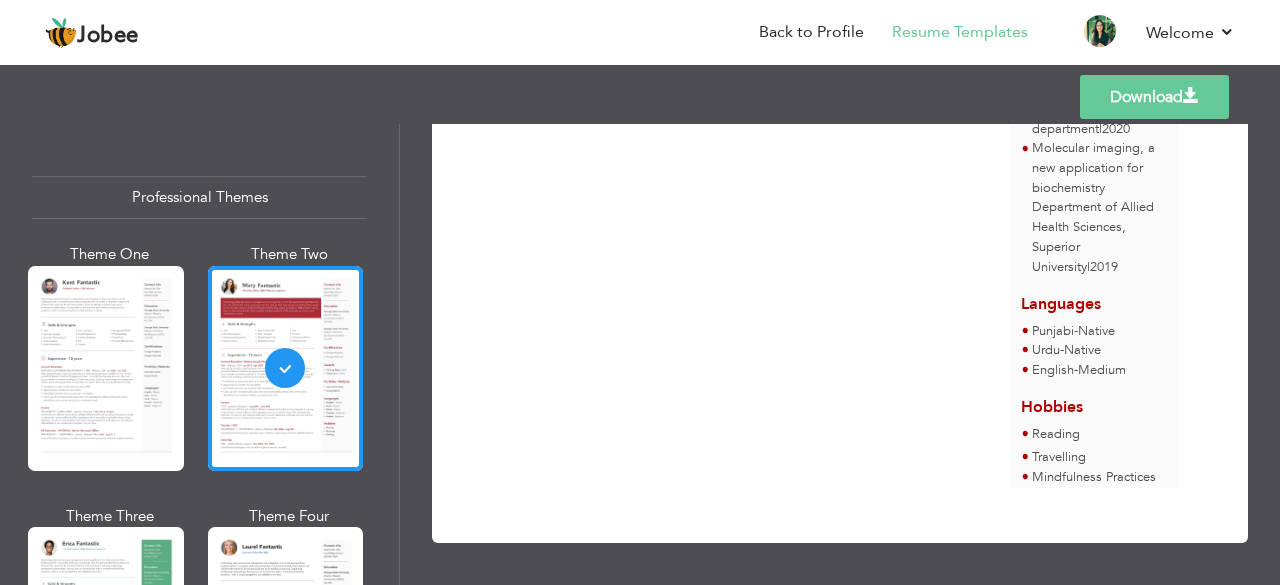 scroll, scrollTop: 1010, scrollLeft: 0, axis: vertical 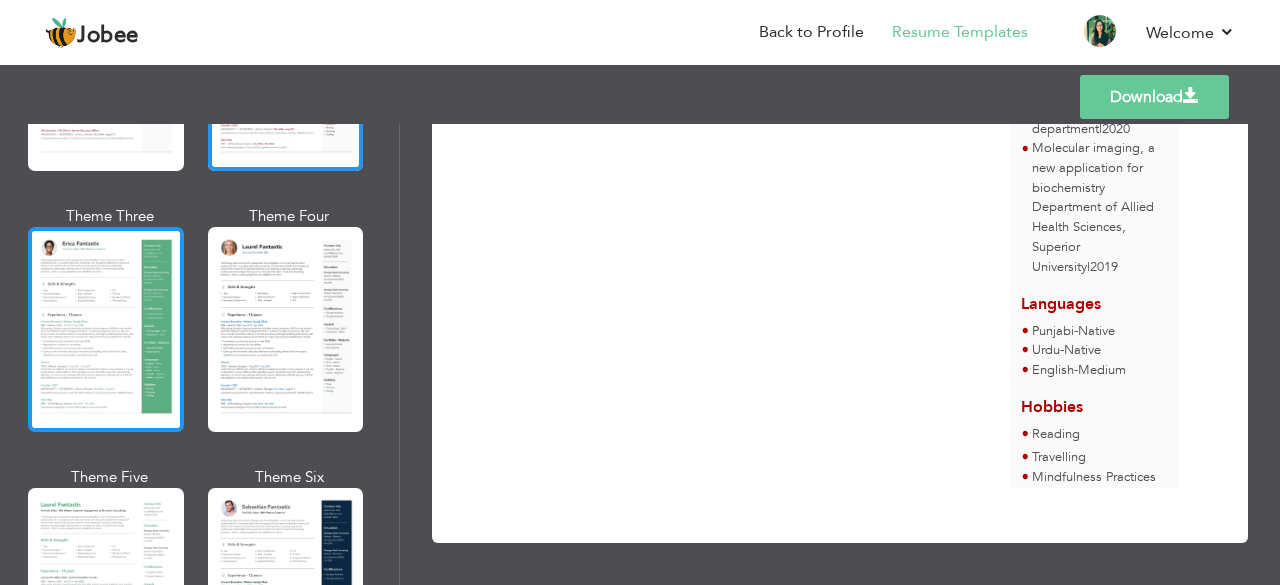 click at bounding box center [106, 329] 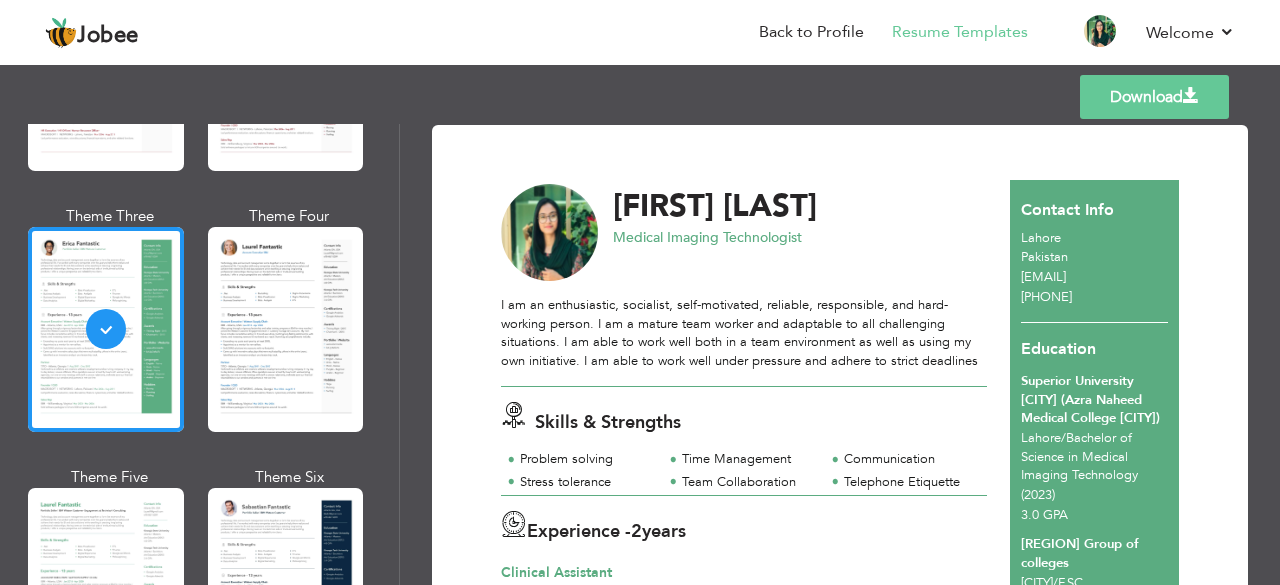 scroll, scrollTop: 0, scrollLeft: 0, axis: both 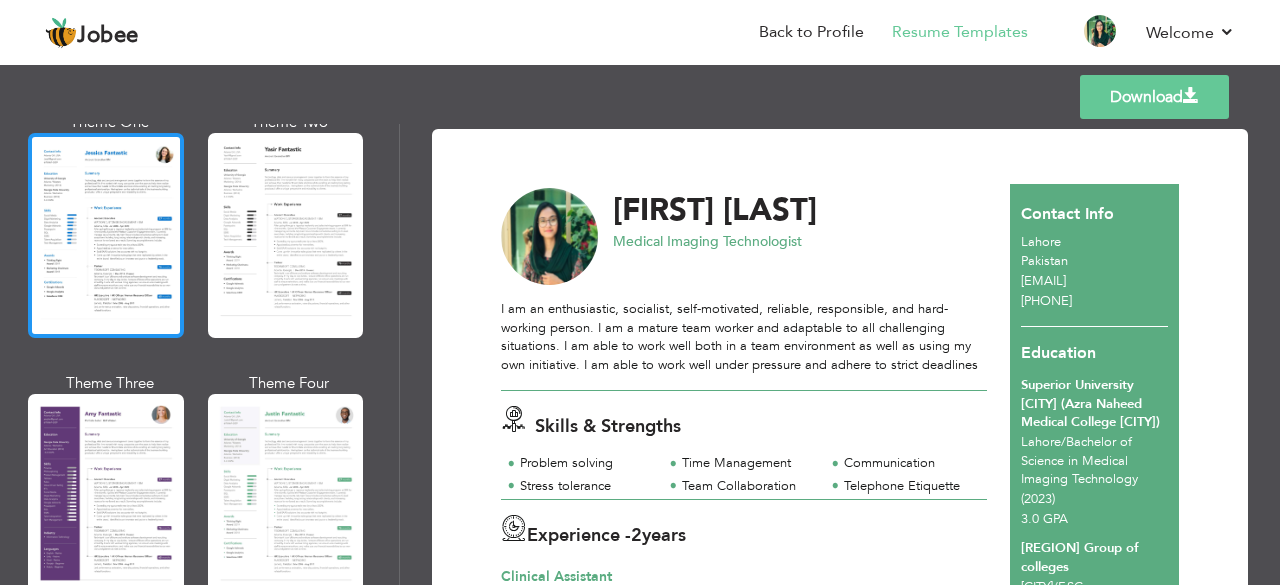 click at bounding box center (106, 235) 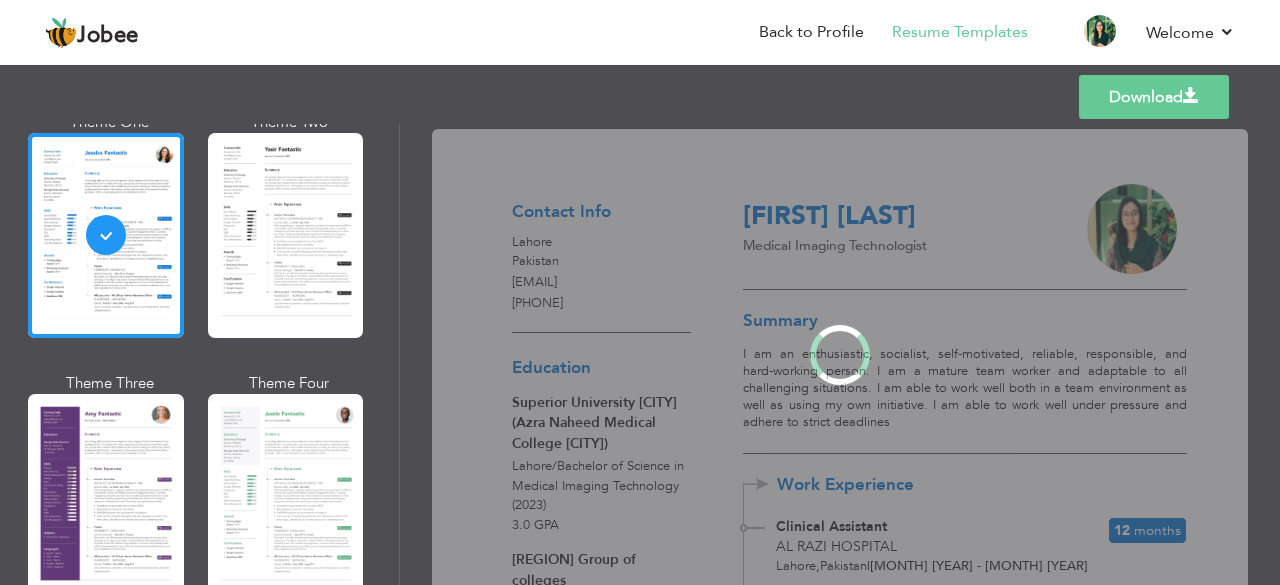 scroll, scrollTop: 1598, scrollLeft: 0, axis: vertical 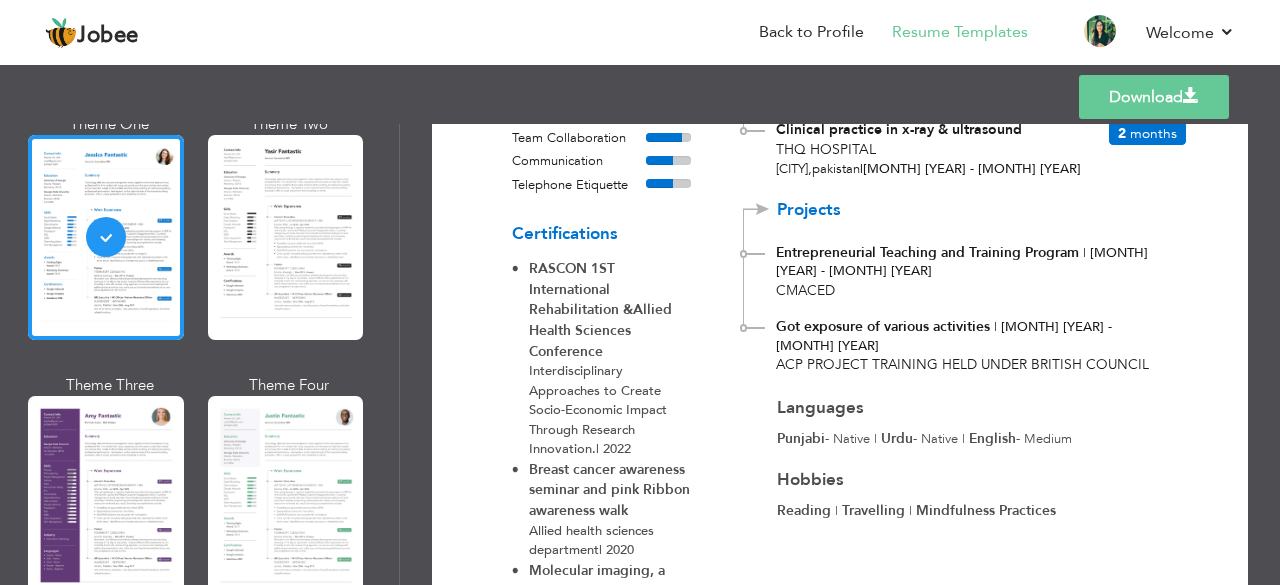 click at bounding box center [1191, 96] 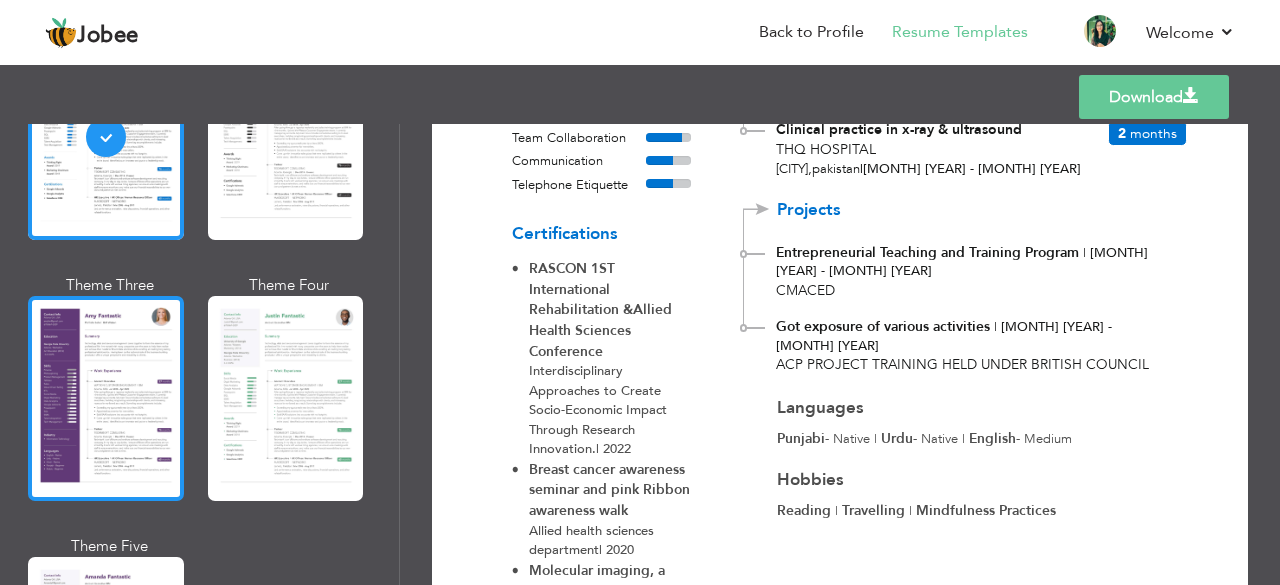click at bounding box center (106, 398) 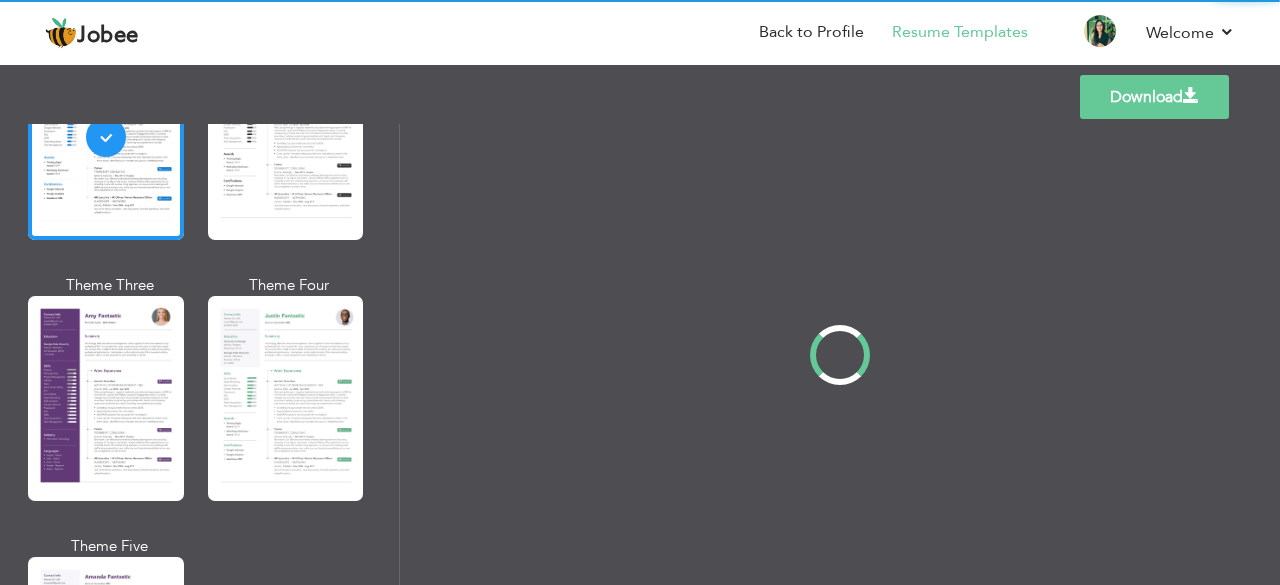 click on "Professional Themes
Theme One
Theme Two
Theme Three
Theme Four" at bounding box center (640, 354) 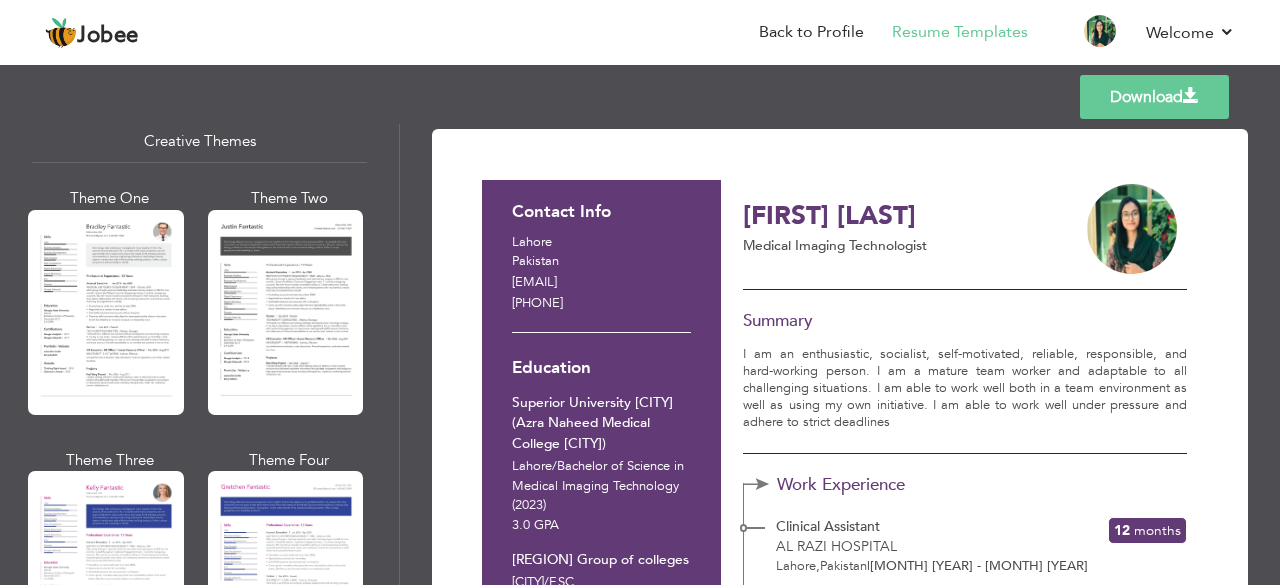 scroll, scrollTop: 2400, scrollLeft: 0, axis: vertical 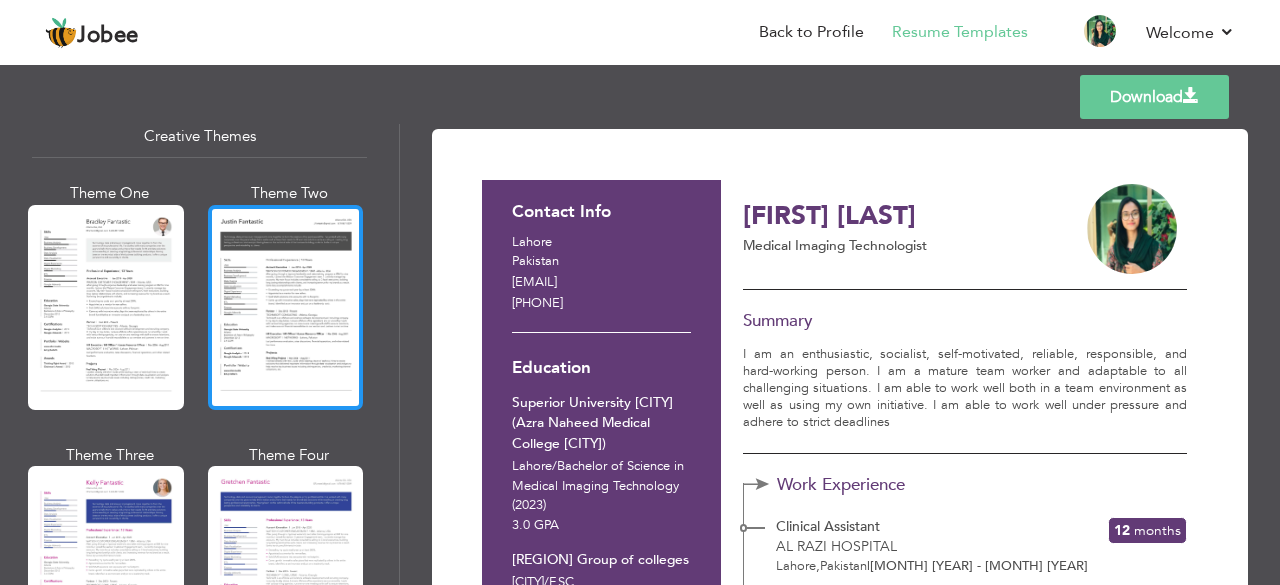 click at bounding box center (286, 307) 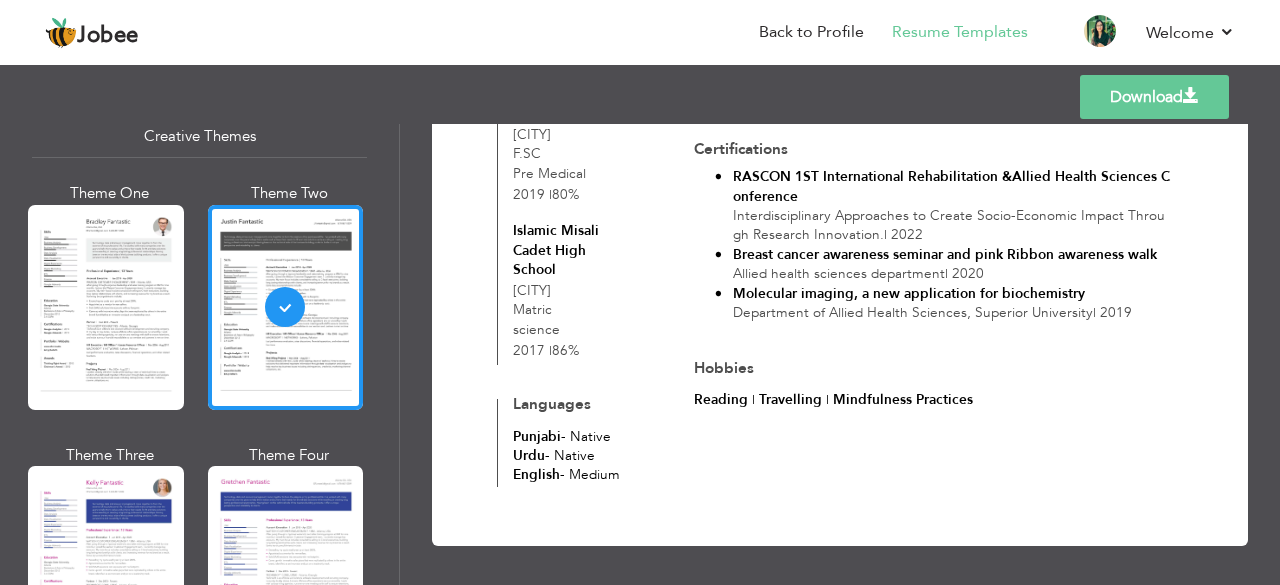 scroll, scrollTop: 918, scrollLeft: 0, axis: vertical 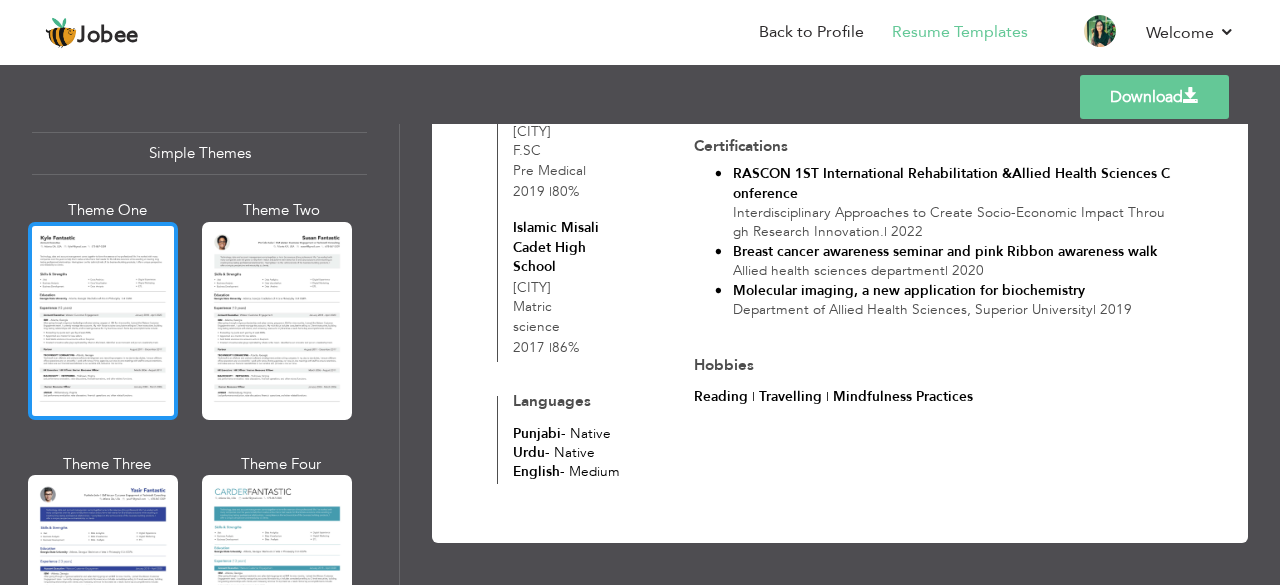 click at bounding box center (103, 321) 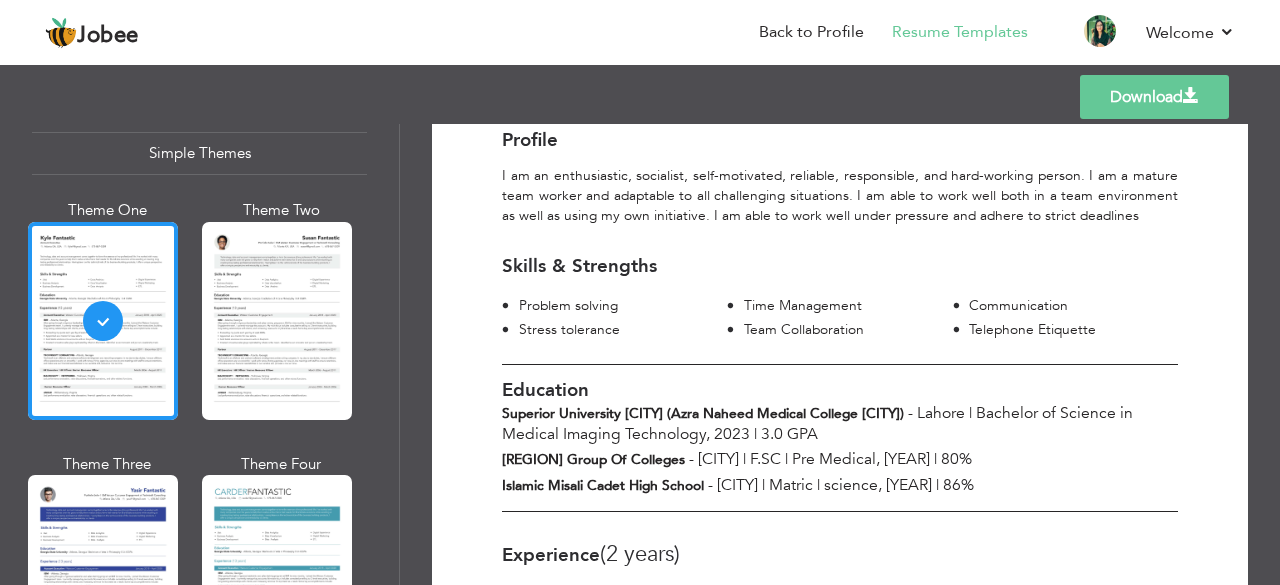 scroll, scrollTop: 300, scrollLeft: 0, axis: vertical 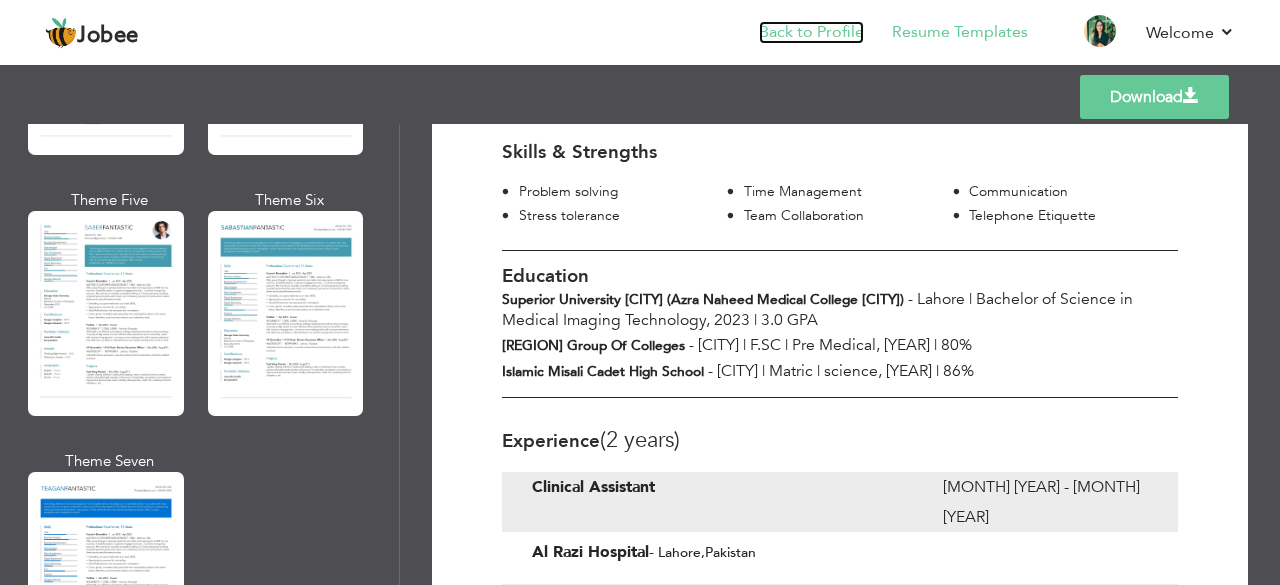 click on "Back to Profile" at bounding box center (811, 32) 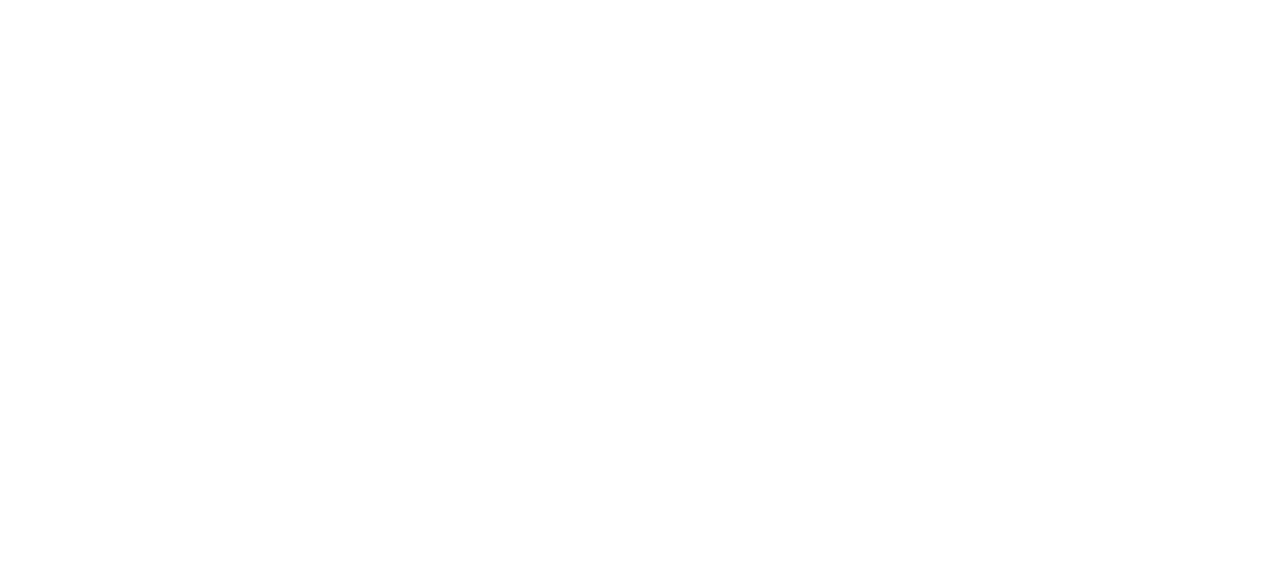 scroll, scrollTop: 0, scrollLeft: 0, axis: both 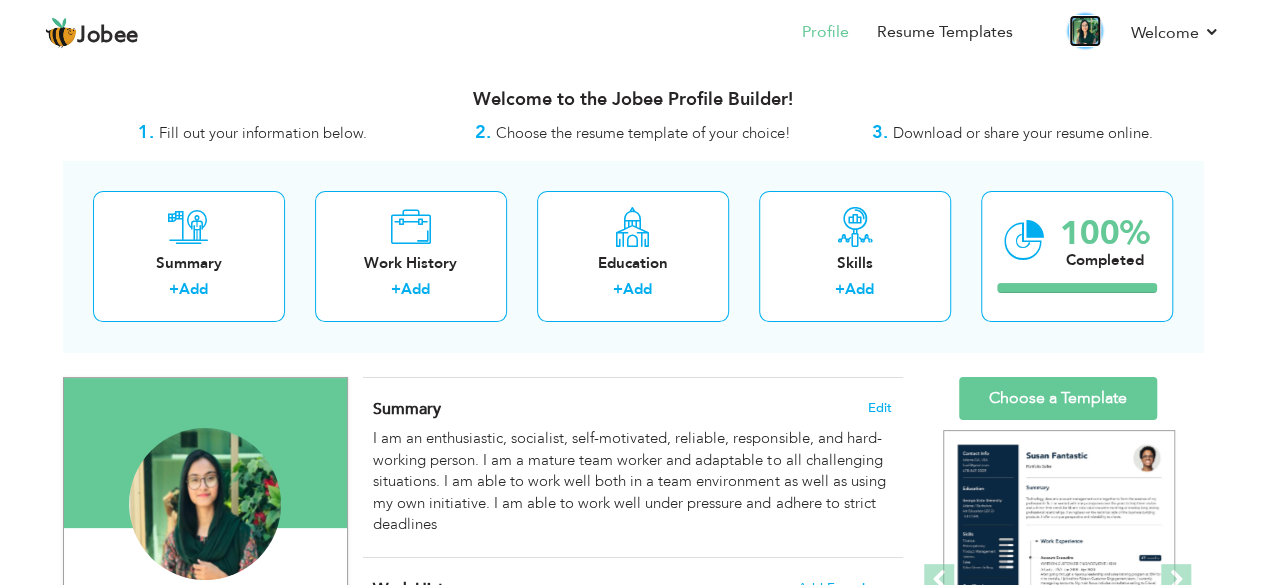 click at bounding box center (1085, 31) 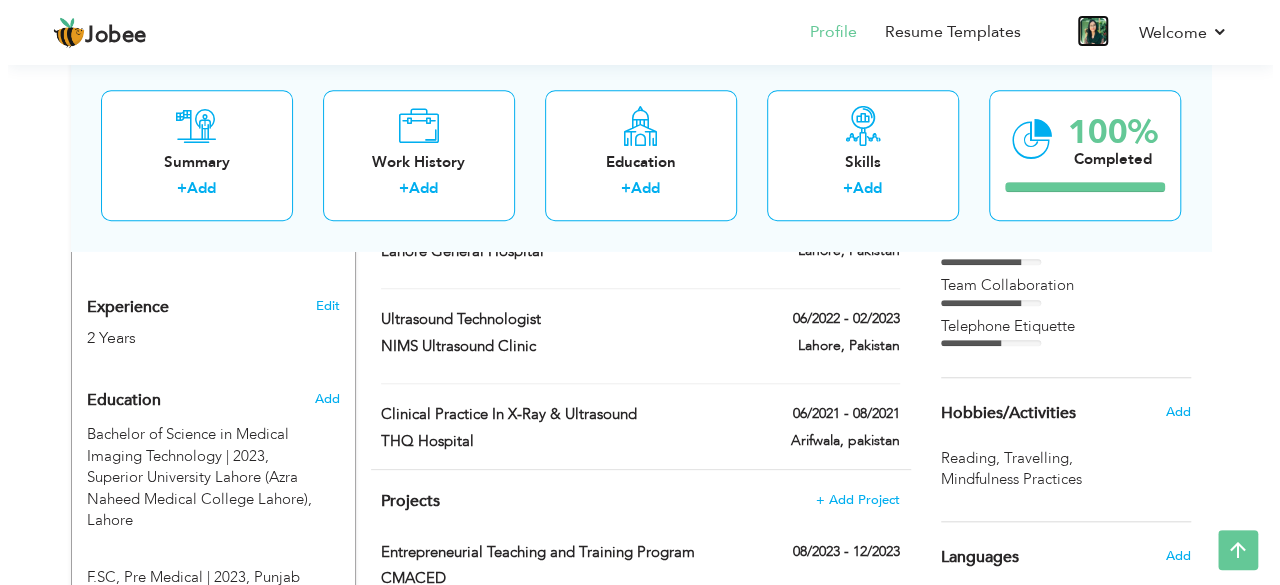 scroll, scrollTop: 800, scrollLeft: 0, axis: vertical 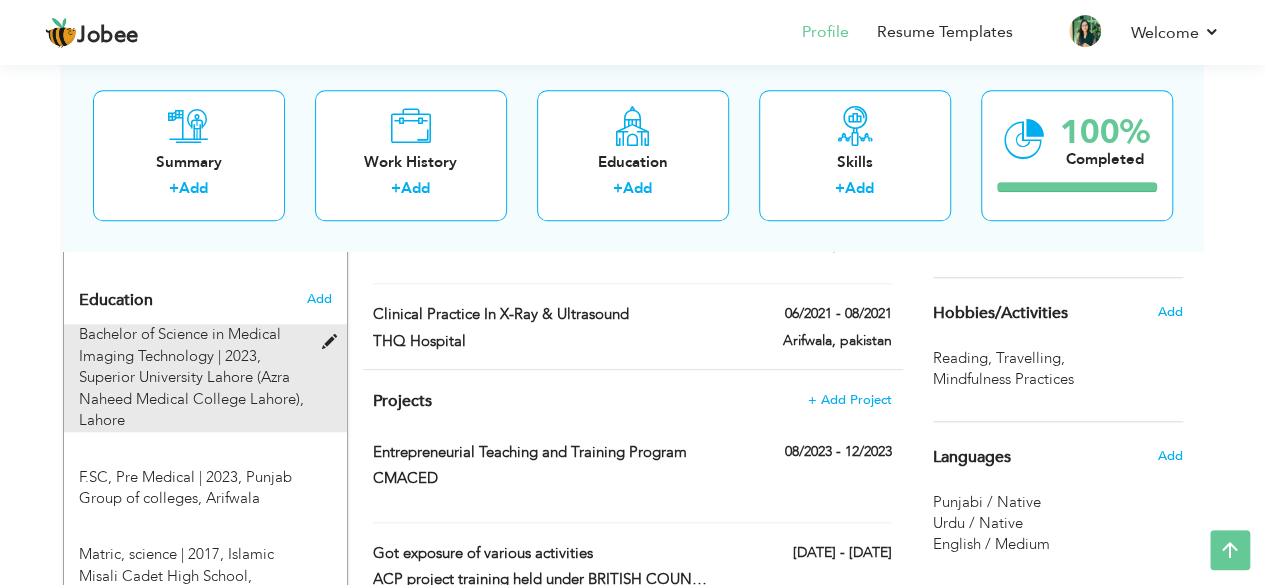 click at bounding box center (333, 342) 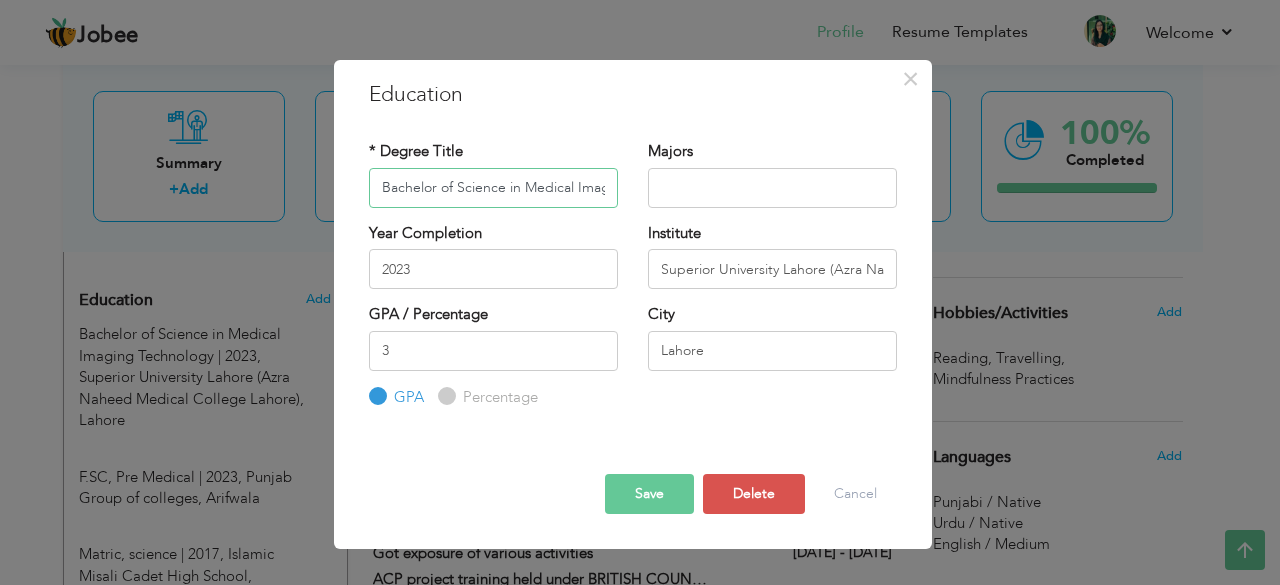 scroll, scrollTop: 0, scrollLeft: 96, axis: horizontal 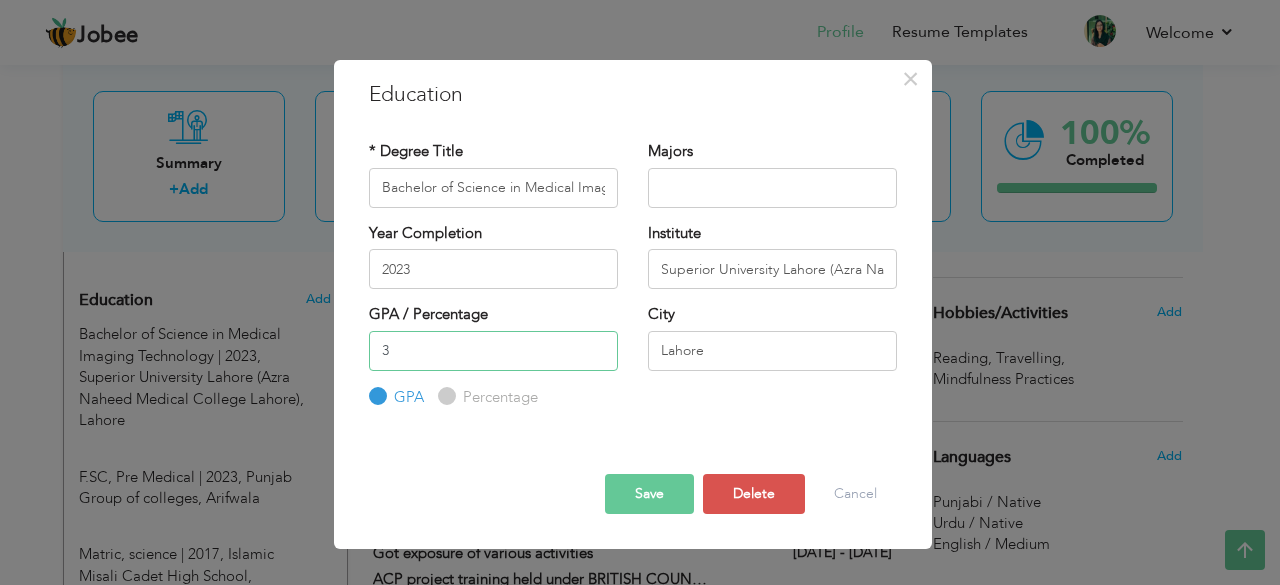 click on "3" at bounding box center (493, 351) 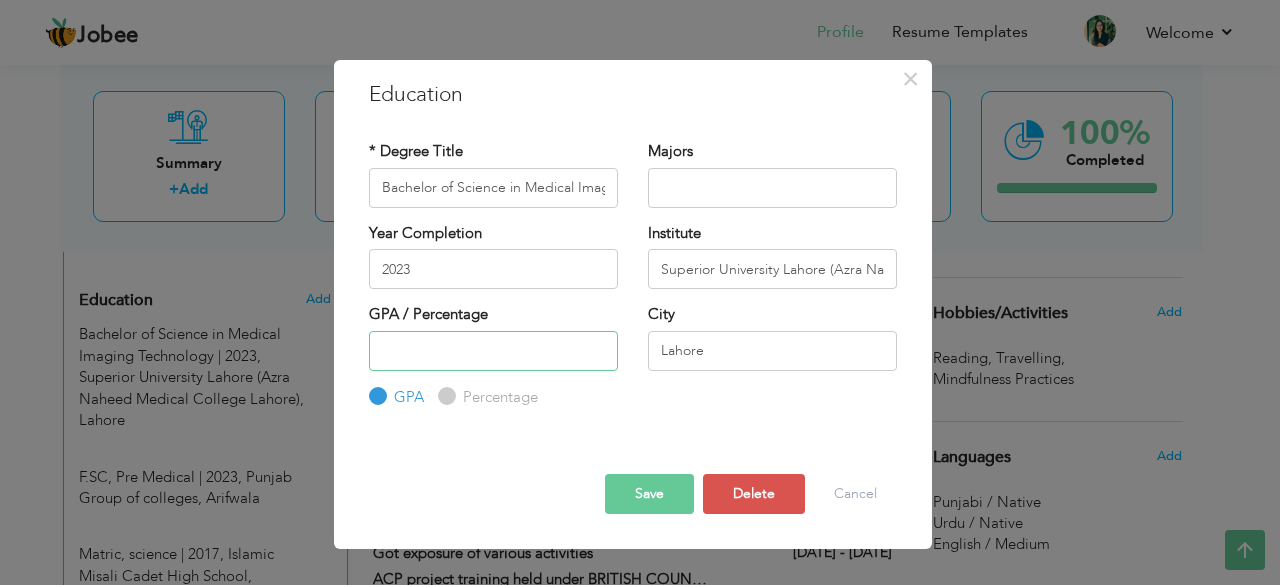 type 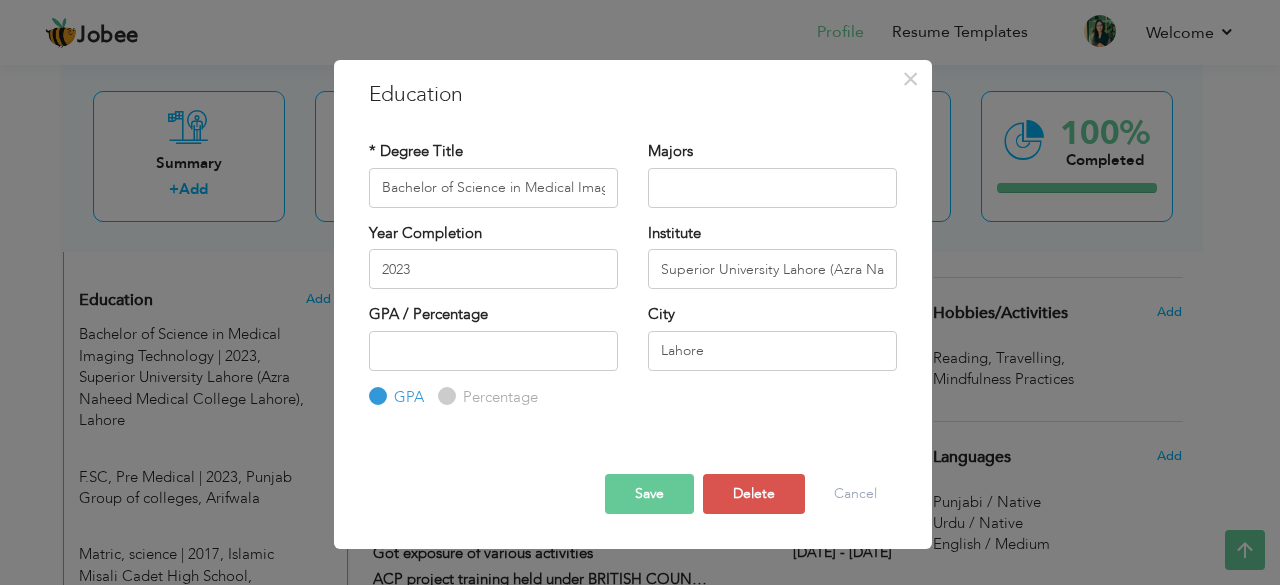 click on "Save" at bounding box center [649, 494] 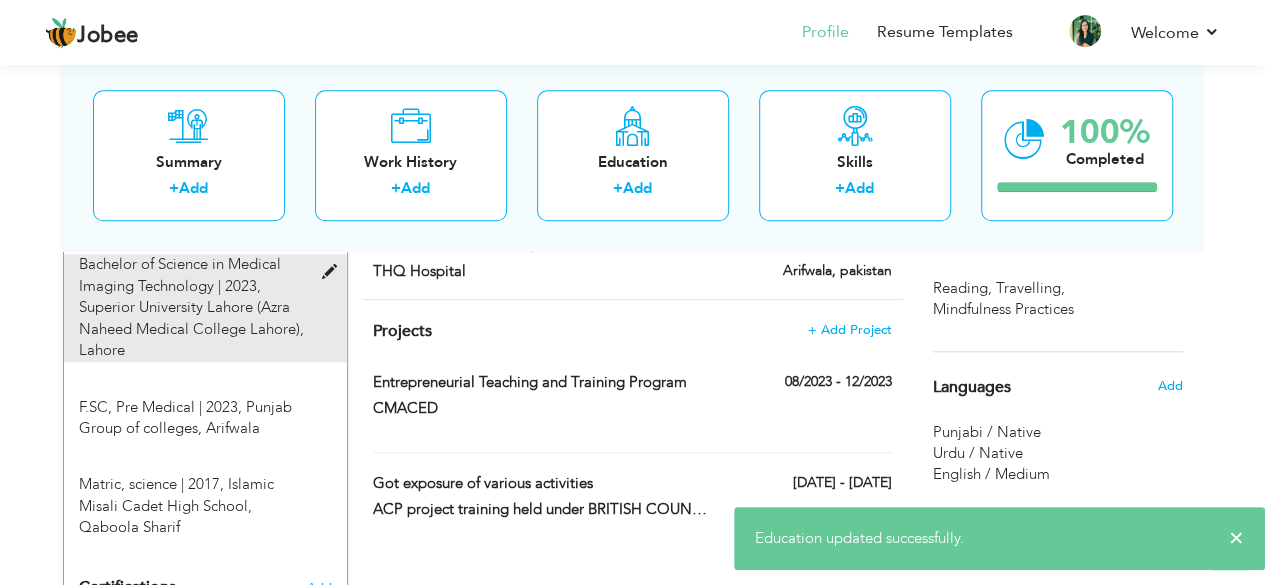 scroll, scrollTop: 900, scrollLeft: 0, axis: vertical 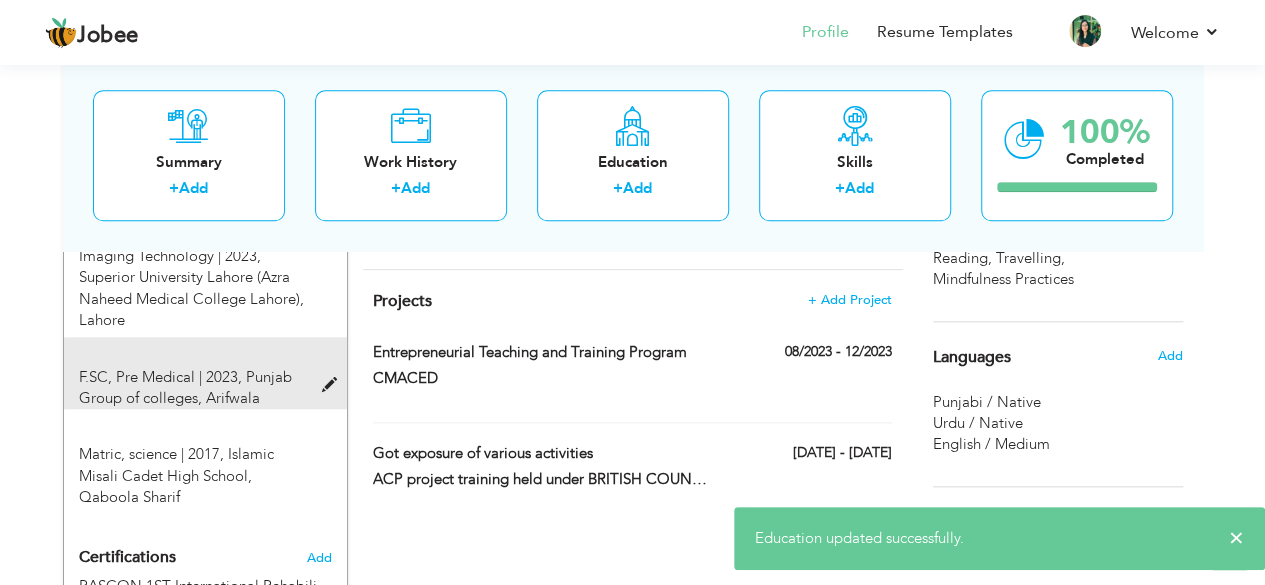 click on "Punjab Group of colleges, Arifwala" at bounding box center (185, 387) 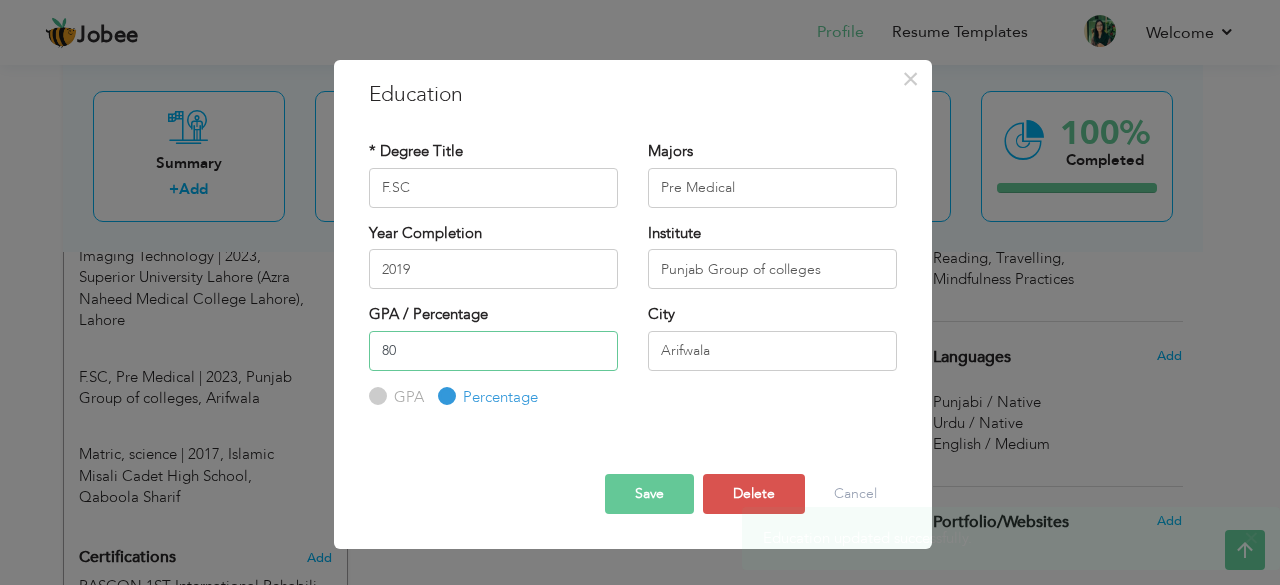 click on "80" at bounding box center [493, 351] 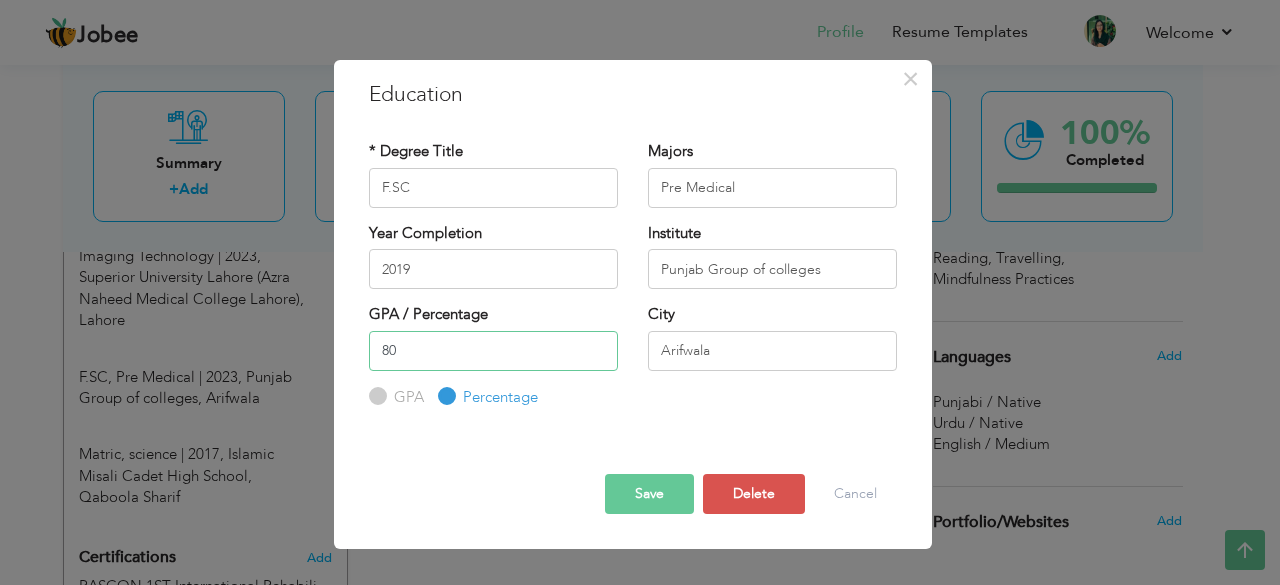 type on "8" 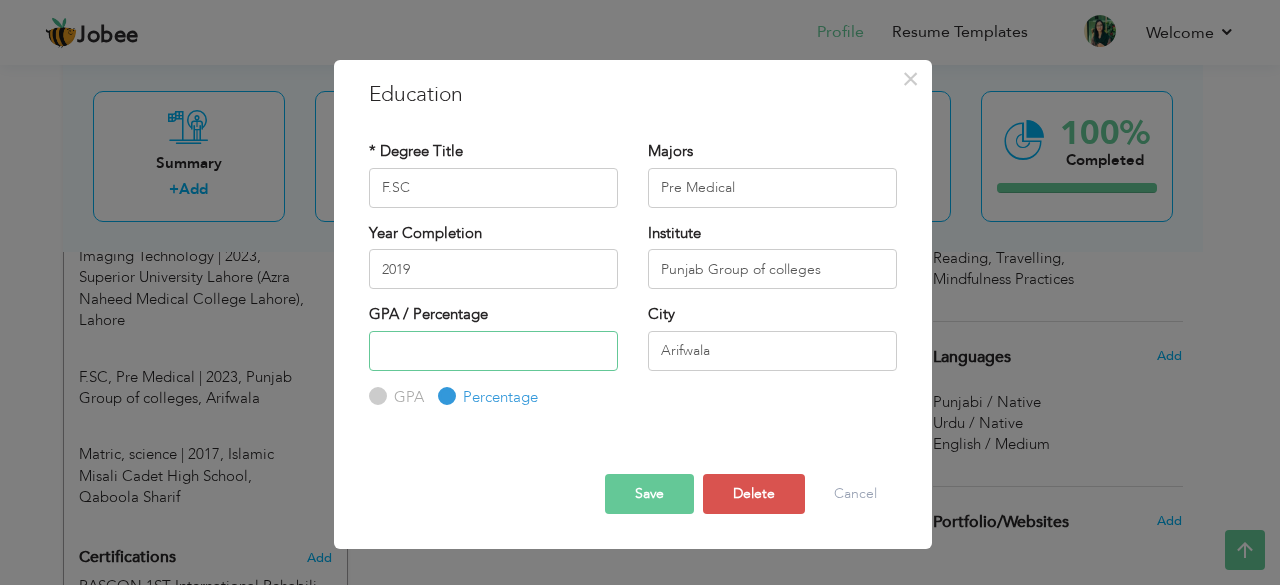 type 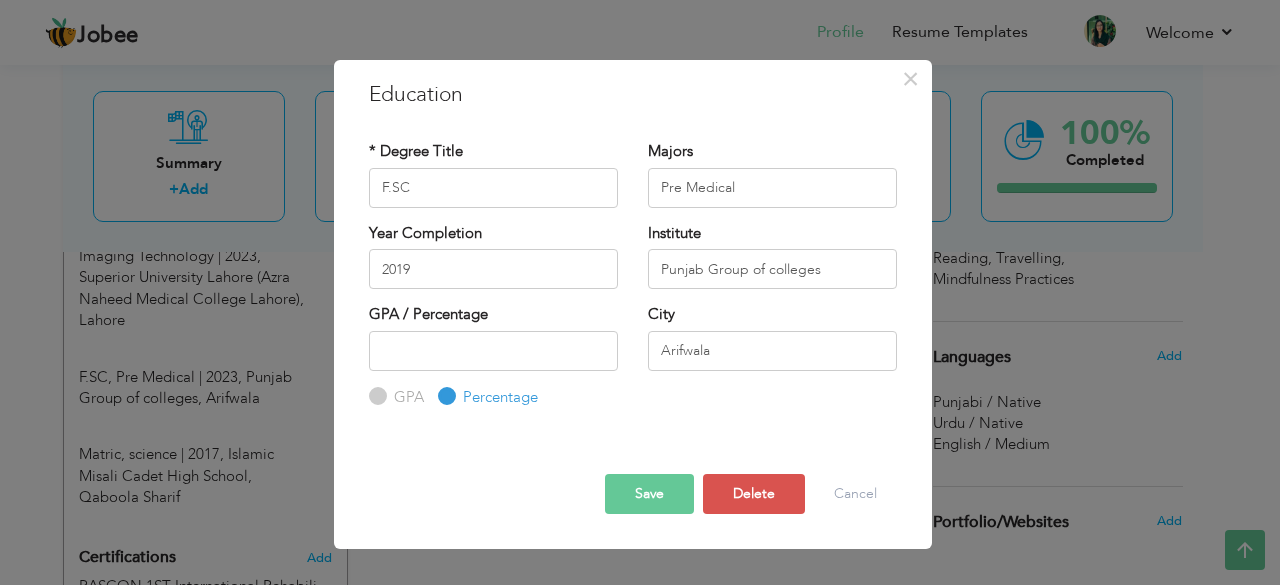click on "Save" at bounding box center [649, 494] 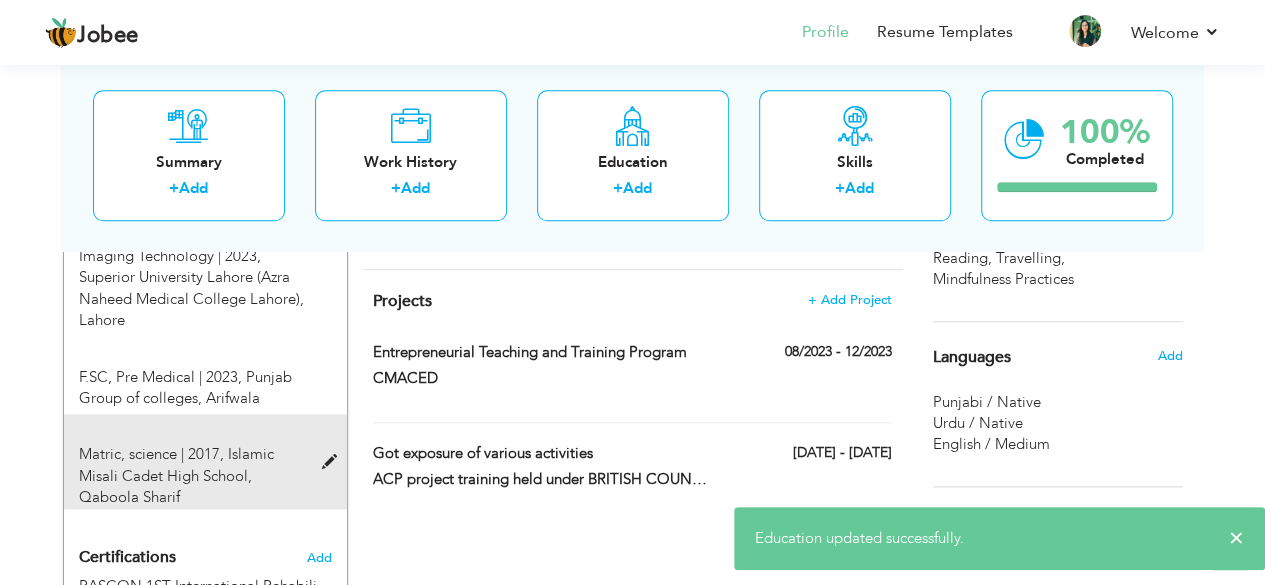 click on "Islamic Misali Cadet High School, Qaboola Sharif" at bounding box center (176, 475) 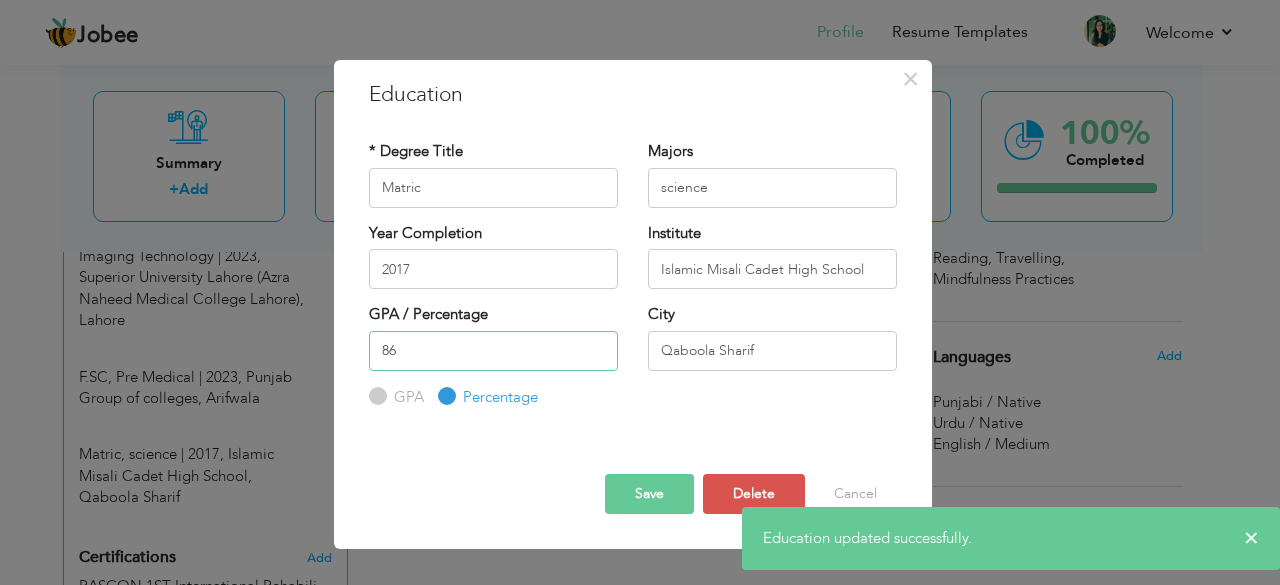 click on "86" at bounding box center (493, 351) 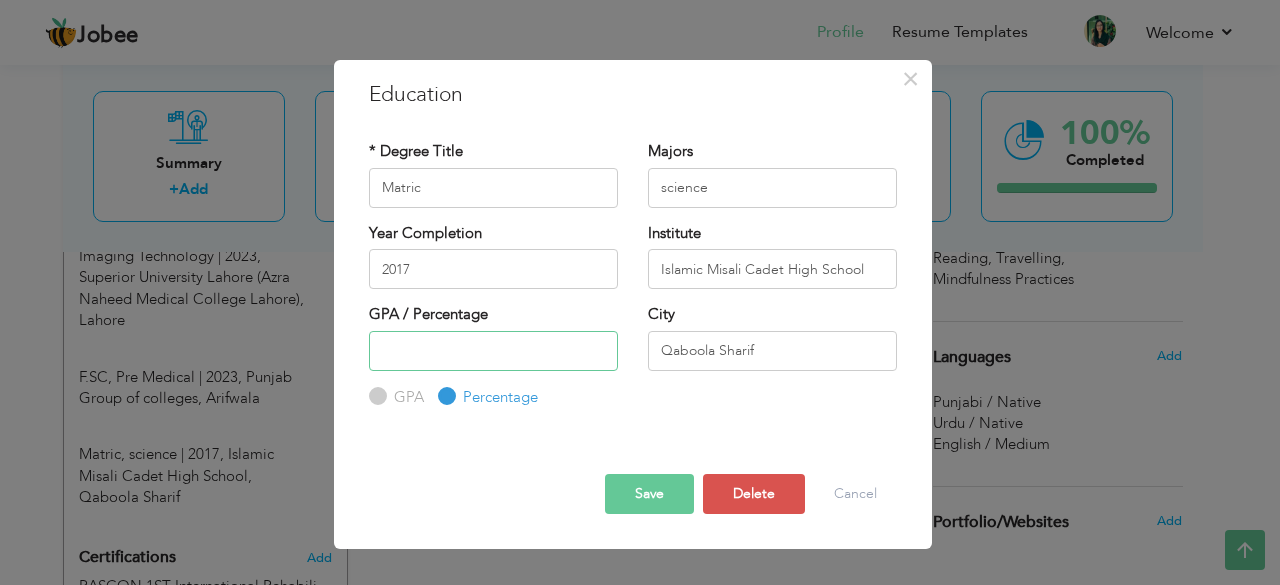 type 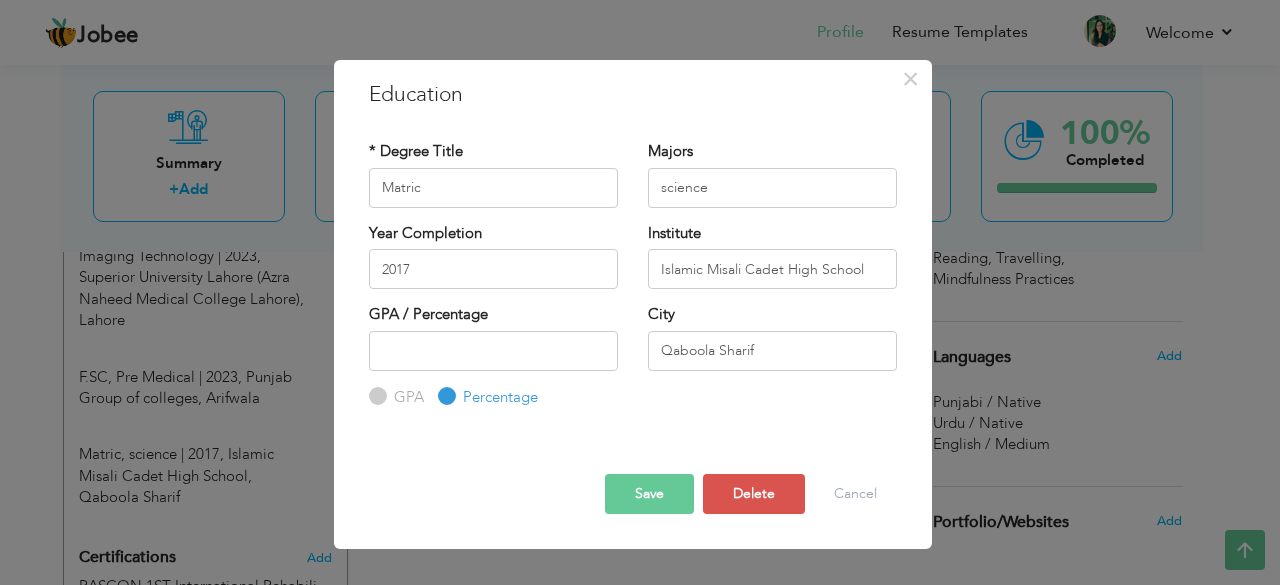 click on "Save" at bounding box center (649, 494) 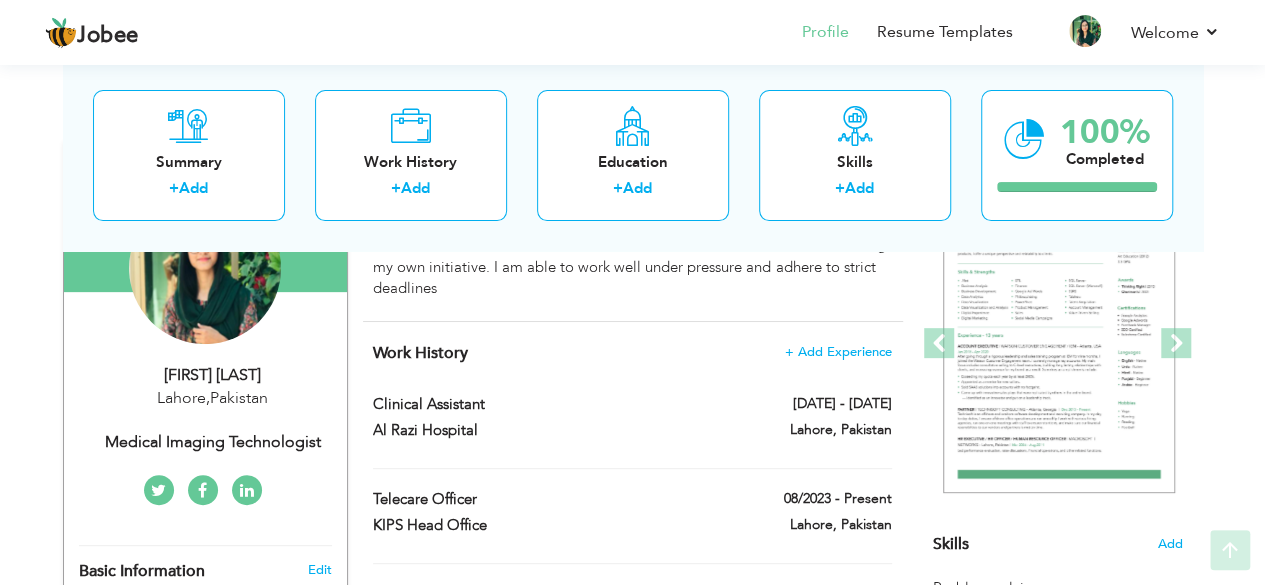 scroll, scrollTop: 300, scrollLeft: 0, axis: vertical 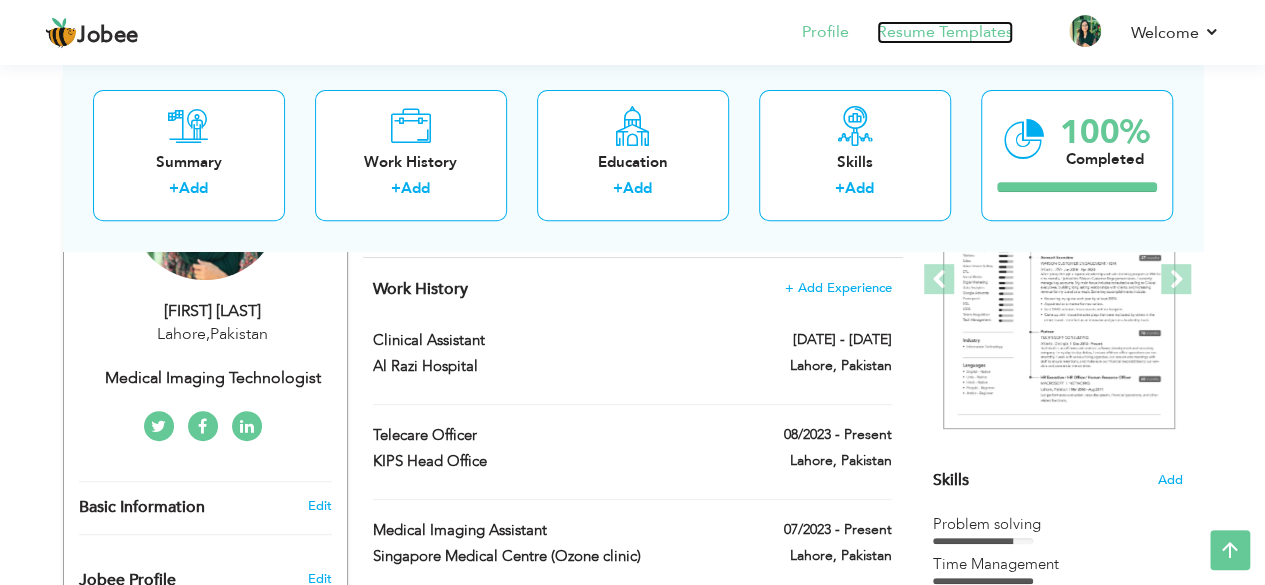 click on "Resume Templates" at bounding box center (945, 32) 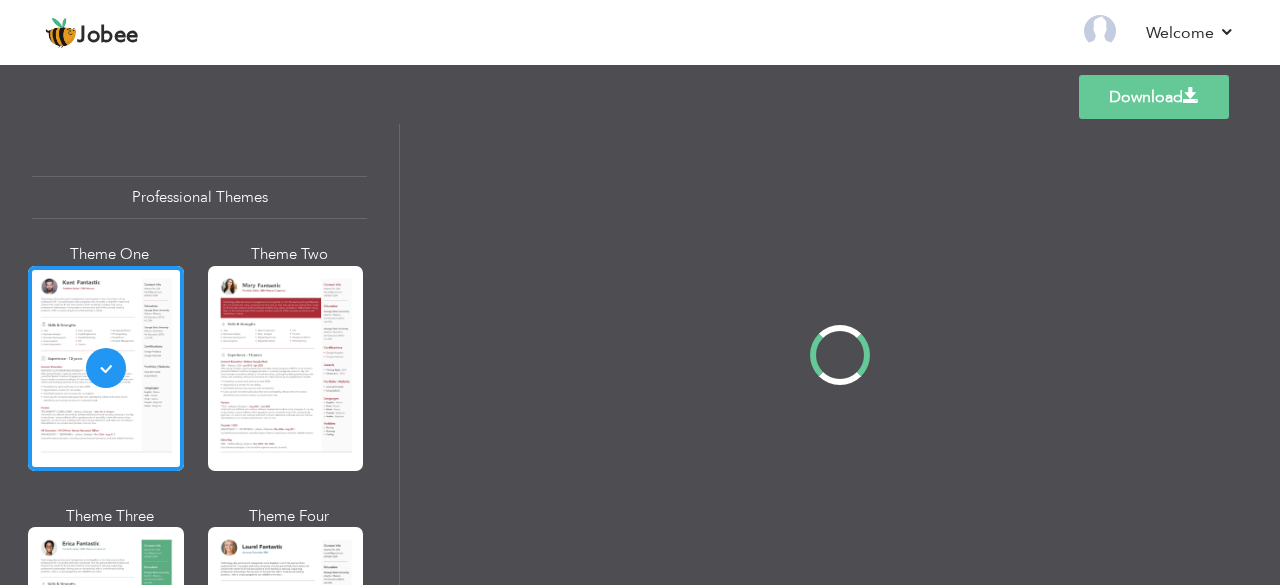 scroll, scrollTop: 0, scrollLeft: 0, axis: both 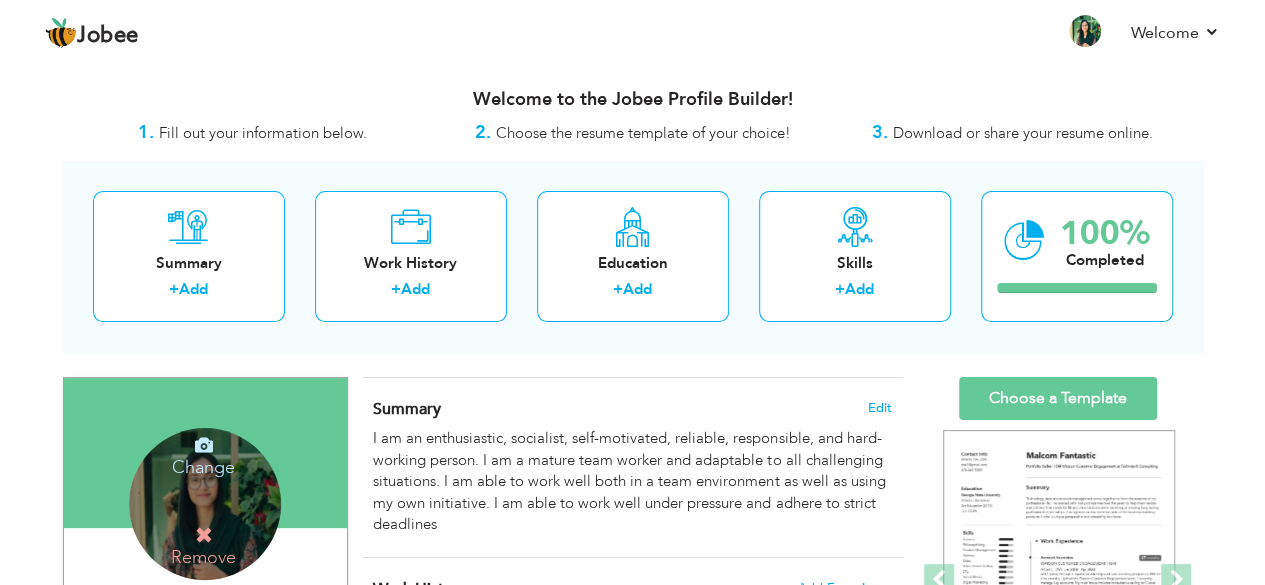 click on "Change
Remove" at bounding box center (205, 504) 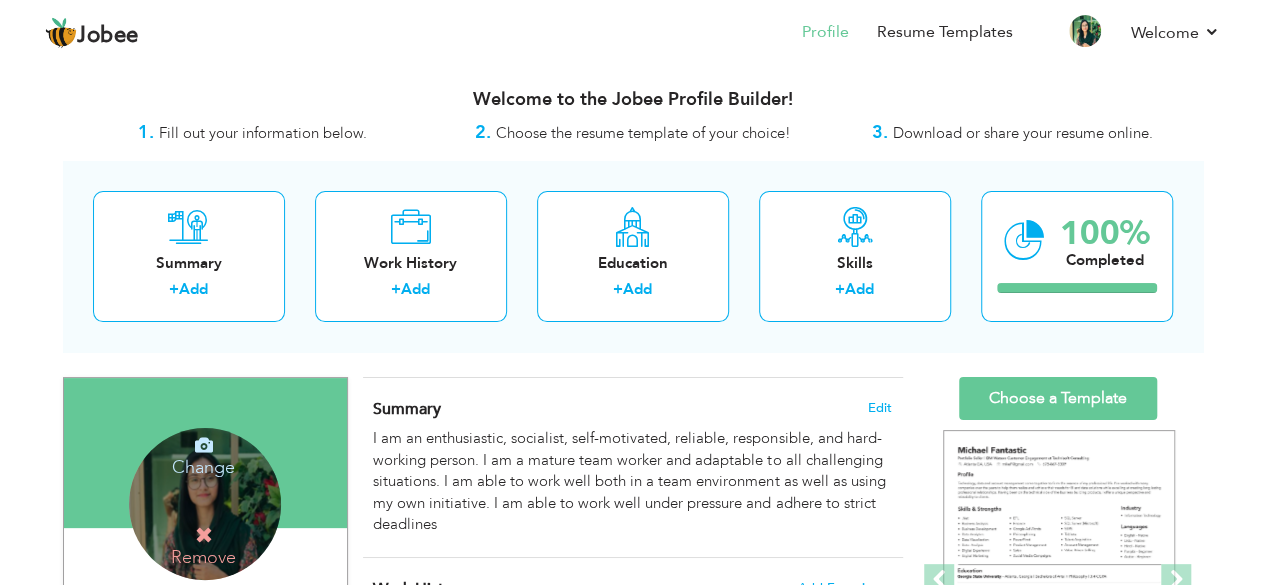 drag, startPoint x: 208, startPoint y: 489, endPoint x: 179, endPoint y: 495, distance: 29.614185 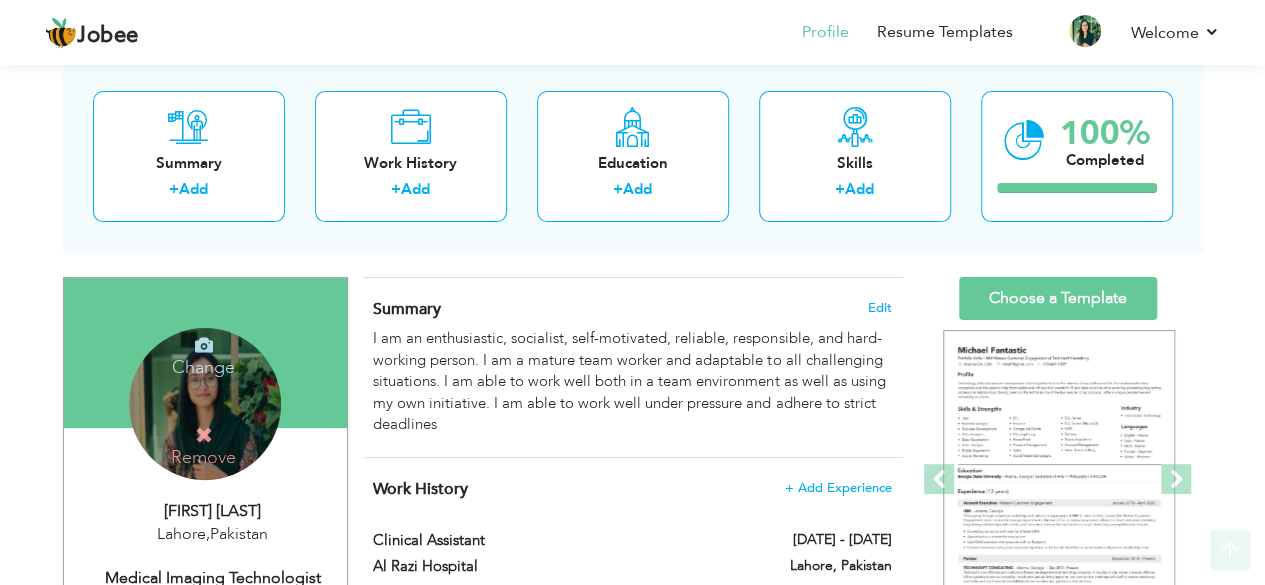 scroll, scrollTop: 200, scrollLeft: 0, axis: vertical 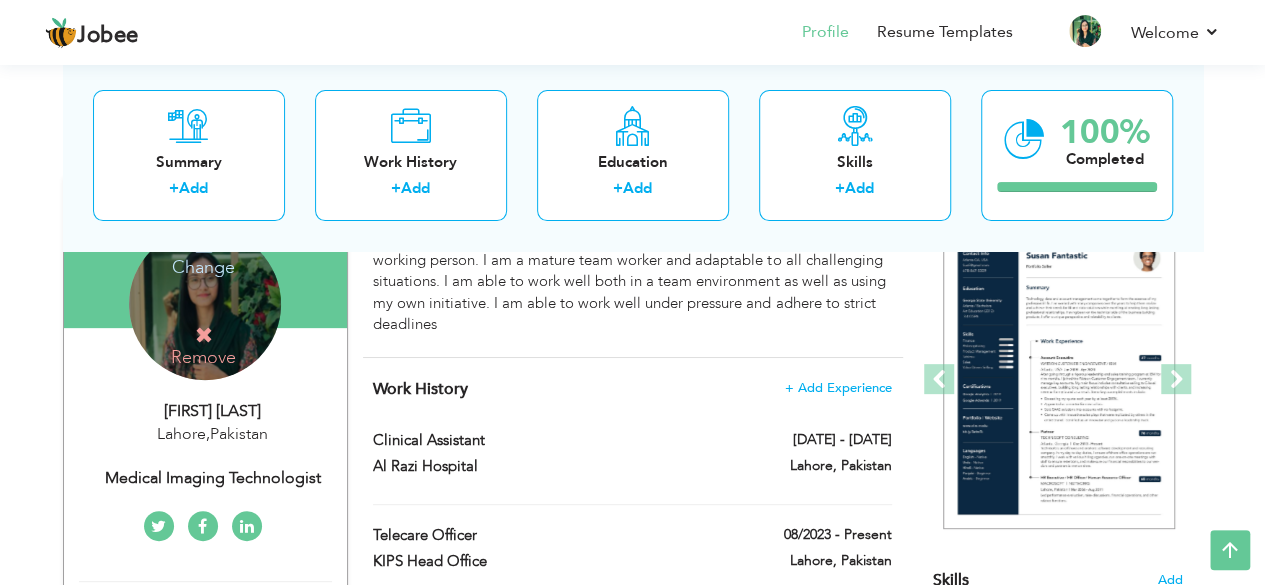 click on "Change" at bounding box center (203, 254) 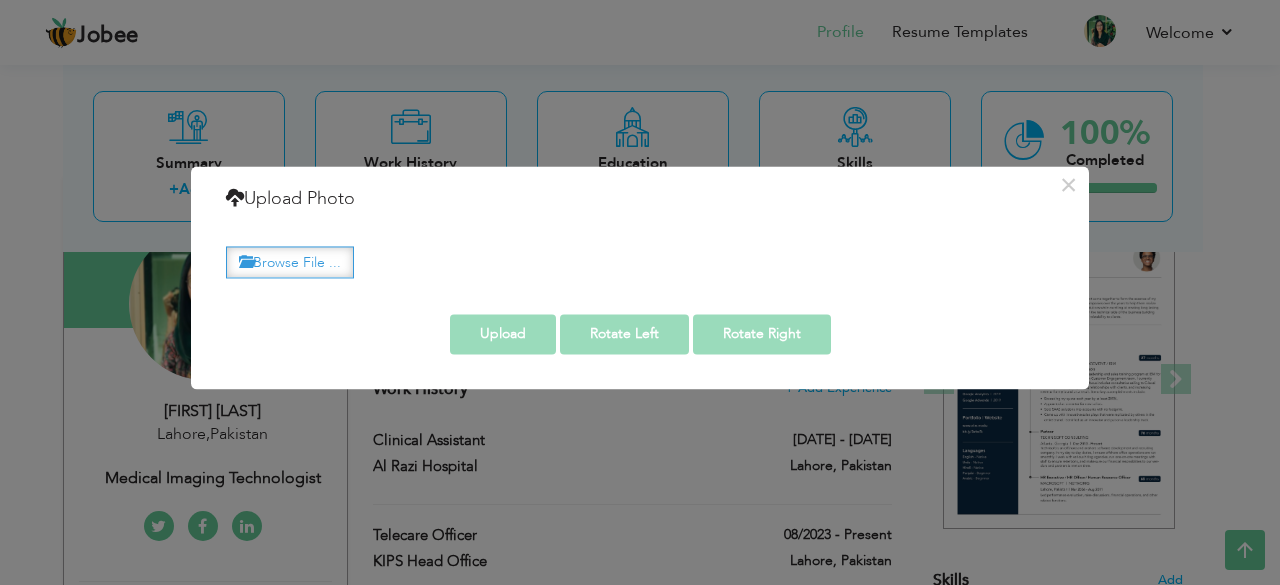 click on "Browse File ..." at bounding box center (290, 262) 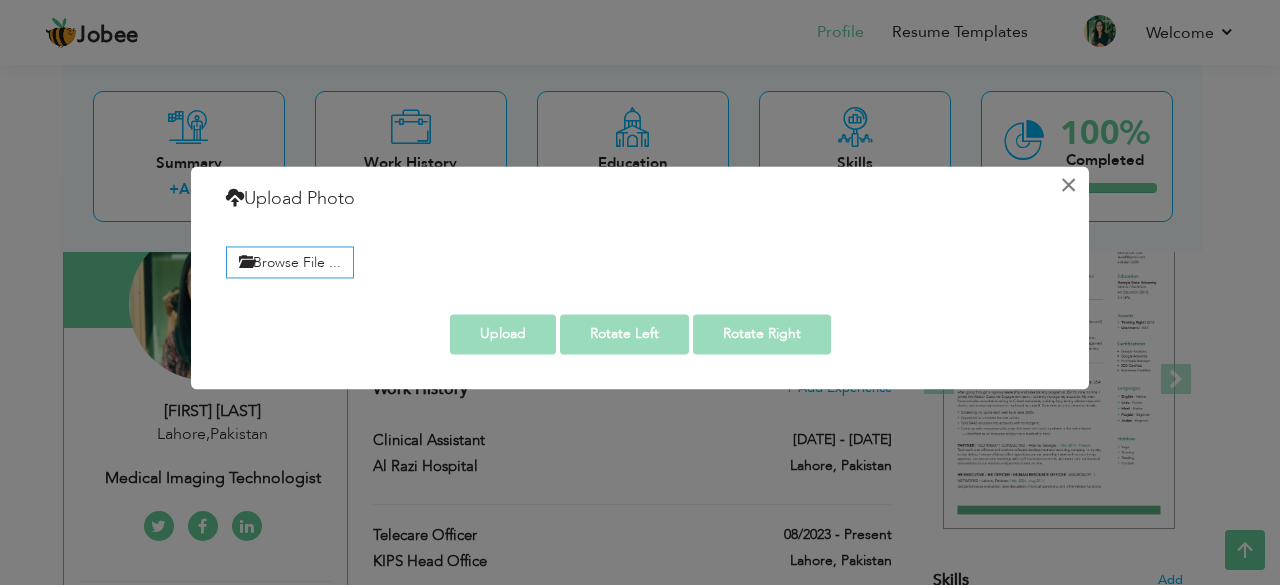 click on "×" at bounding box center [1068, 185] 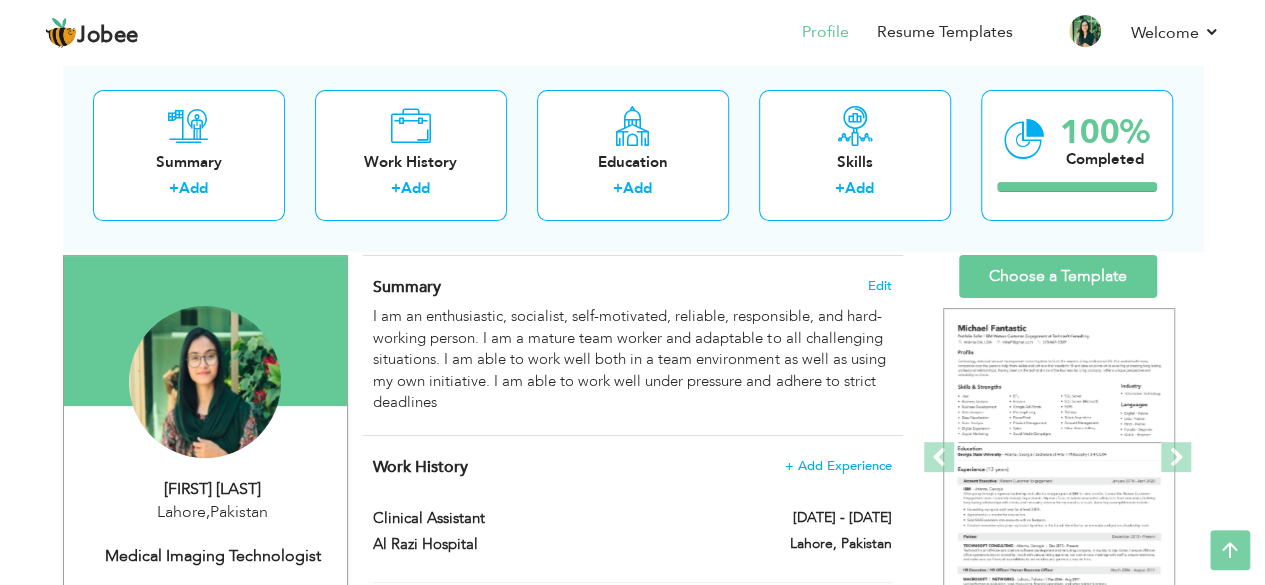 scroll, scrollTop: 0, scrollLeft: 0, axis: both 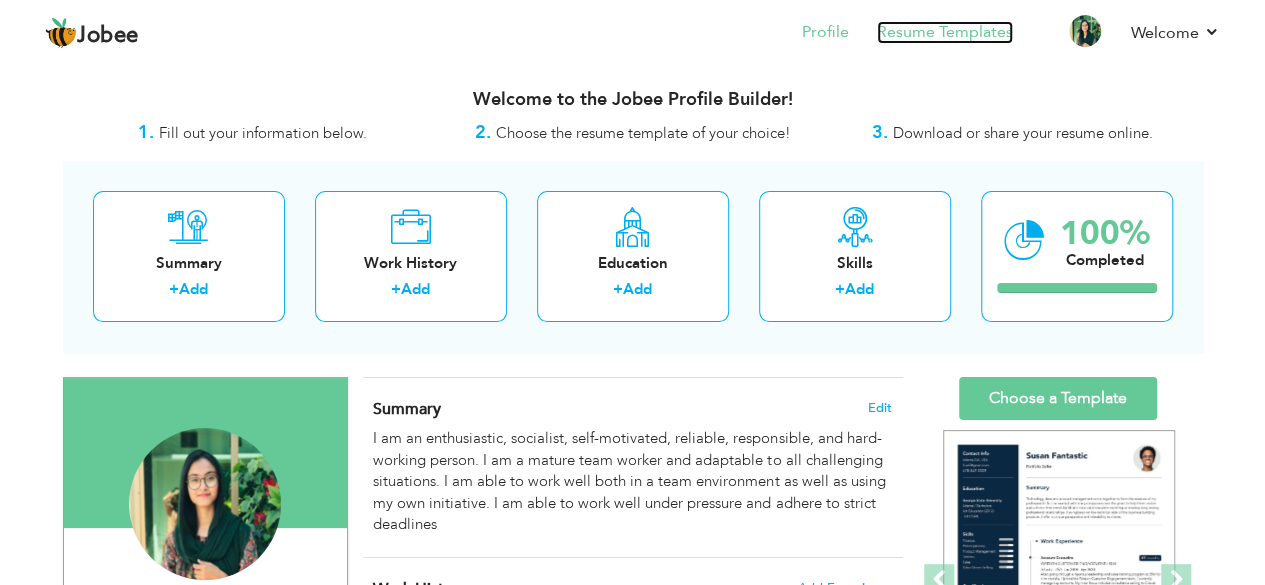 click on "Resume Templates" at bounding box center (945, 32) 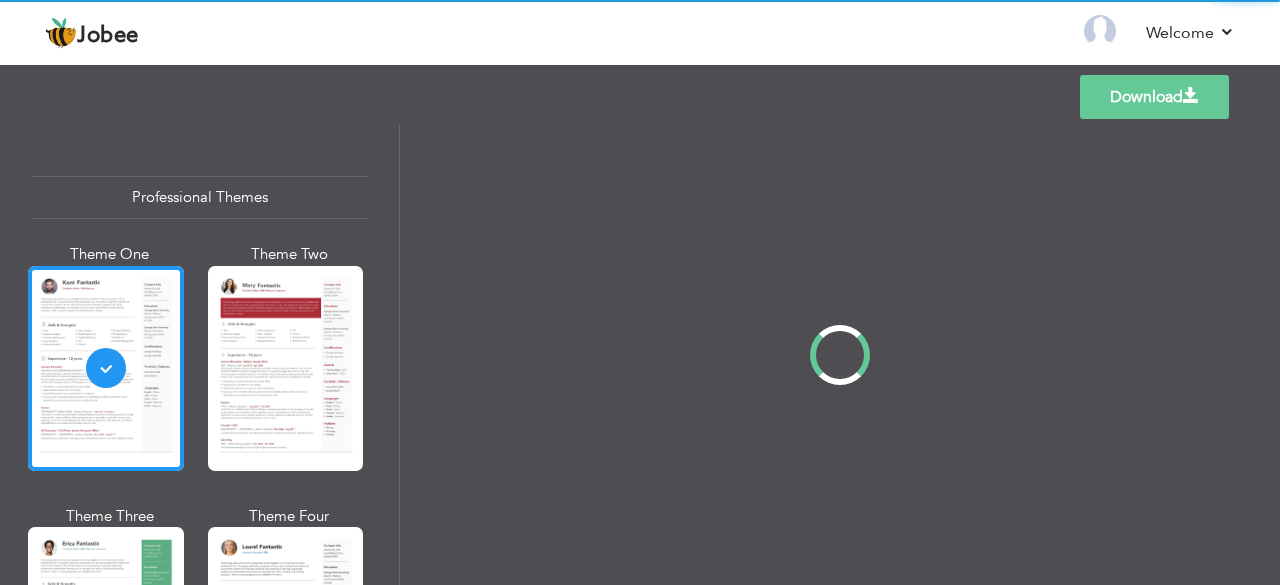 scroll, scrollTop: 0, scrollLeft: 0, axis: both 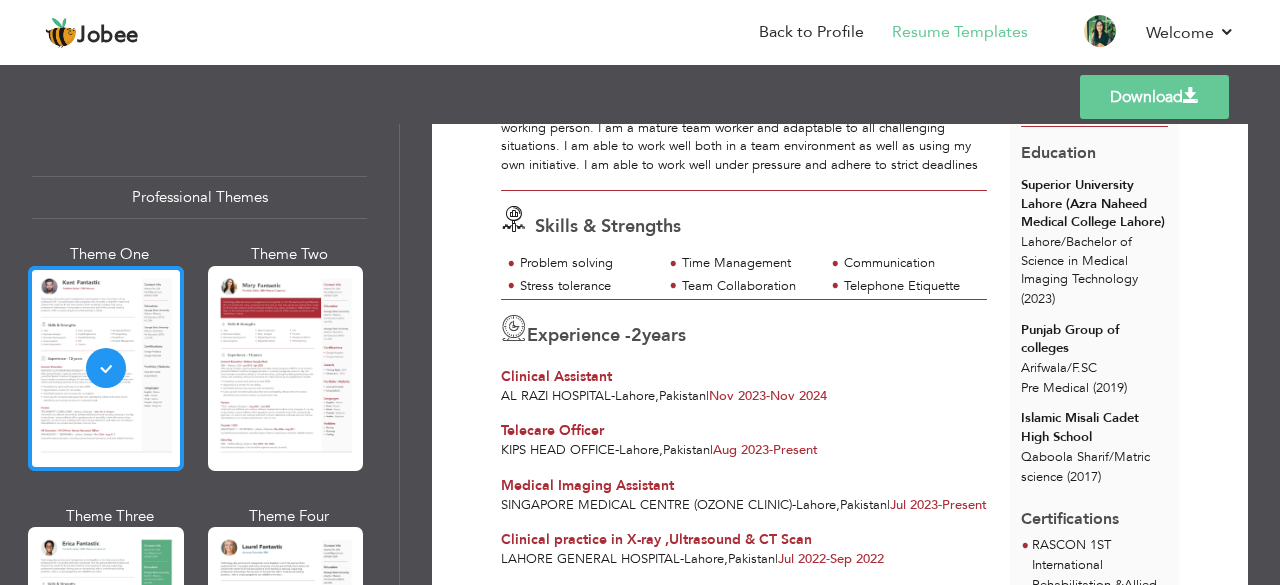 click at bounding box center [106, 368] 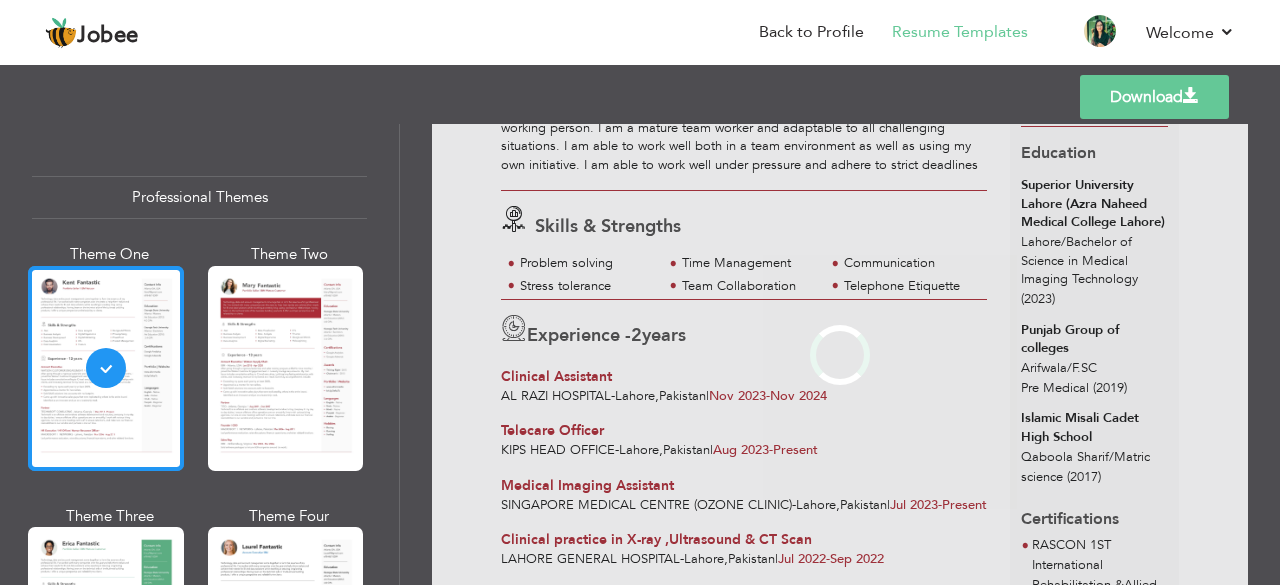 scroll, scrollTop: 0, scrollLeft: 0, axis: both 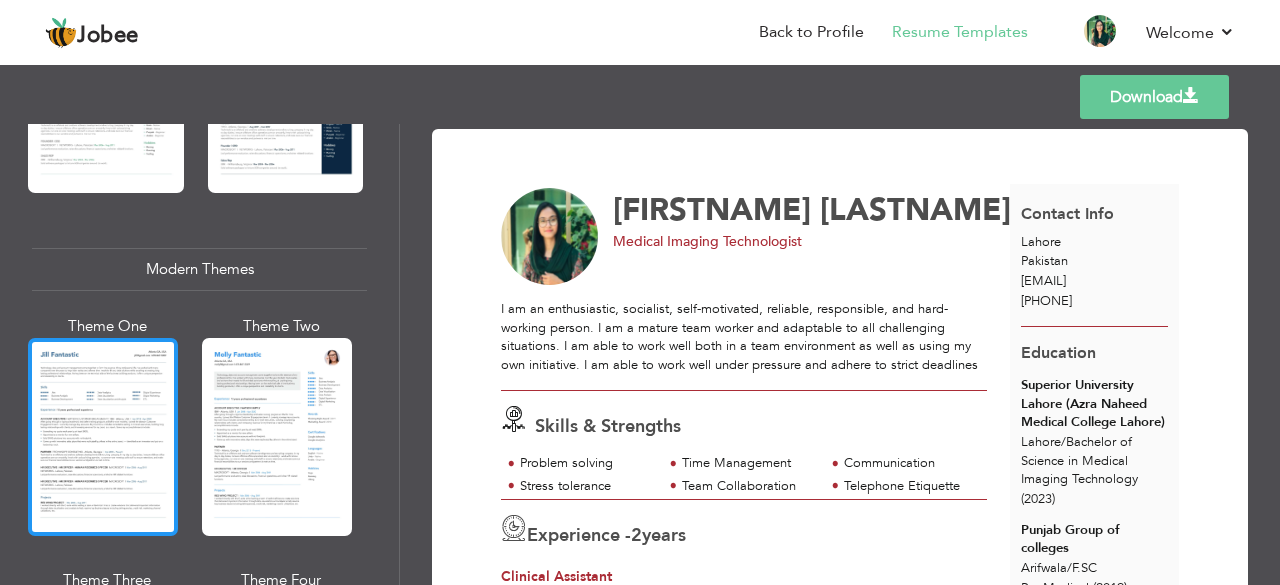 click at bounding box center (103, 437) 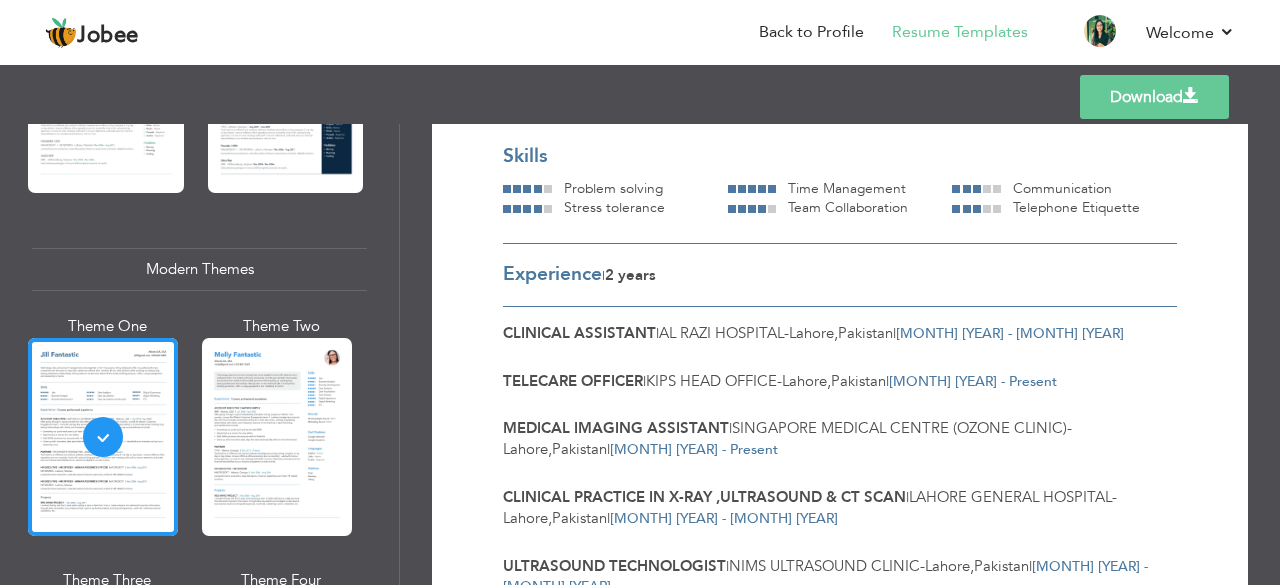 scroll, scrollTop: 0, scrollLeft: 0, axis: both 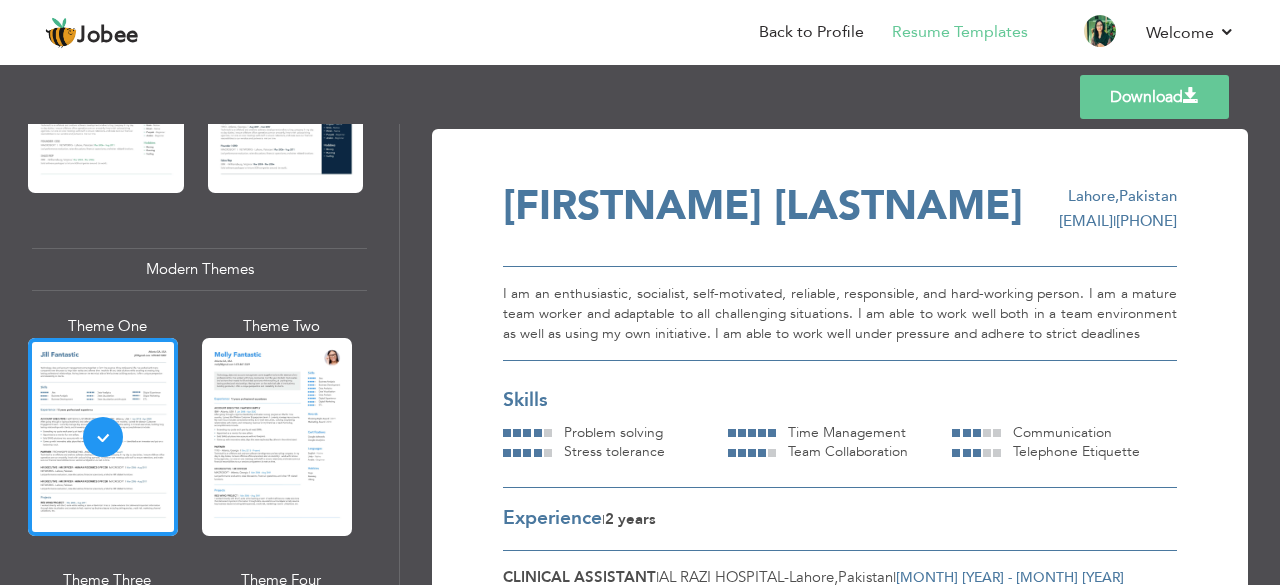 click on "Download" at bounding box center (1154, 97) 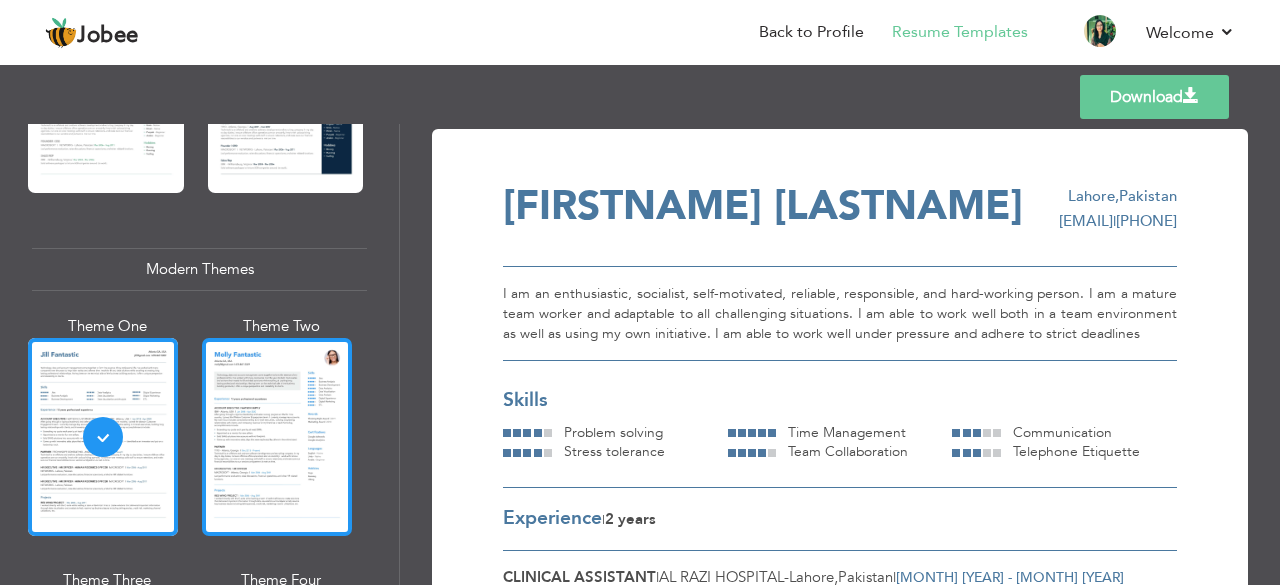 click at bounding box center (277, 437) 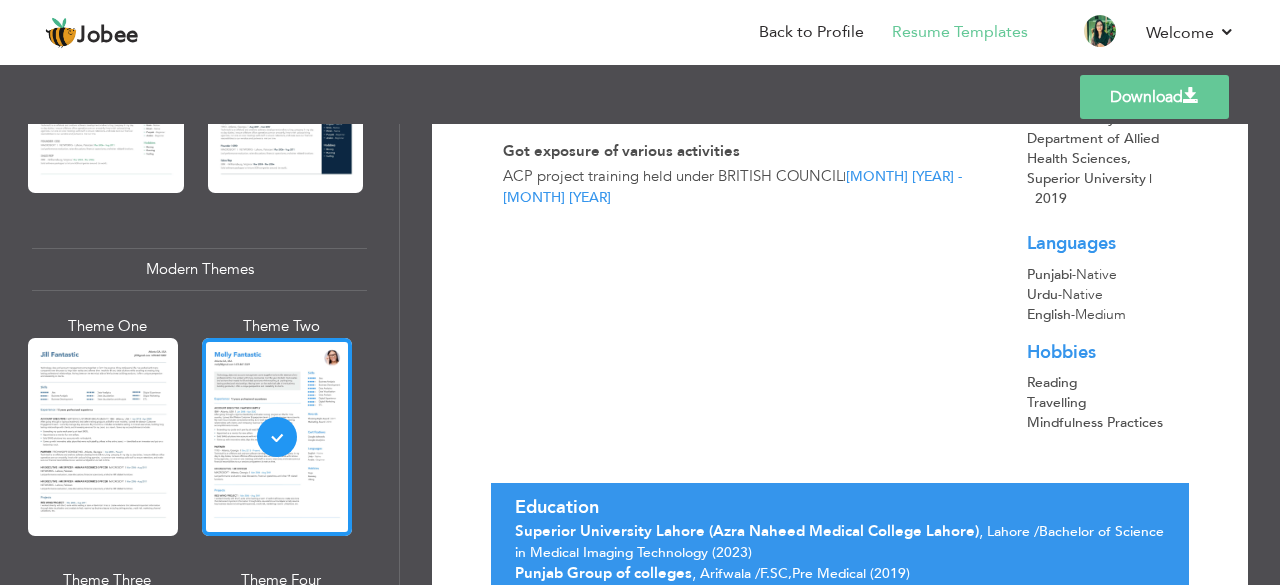 scroll, scrollTop: 942, scrollLeft: 0, axis: vertical 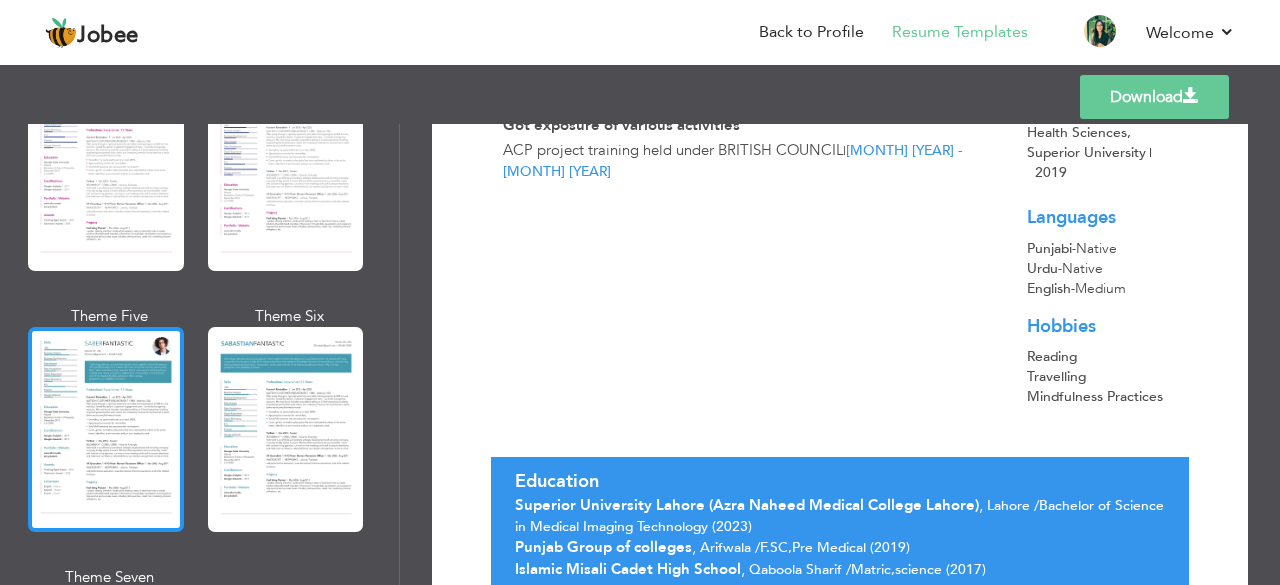 click at bounding box center (106, 429) 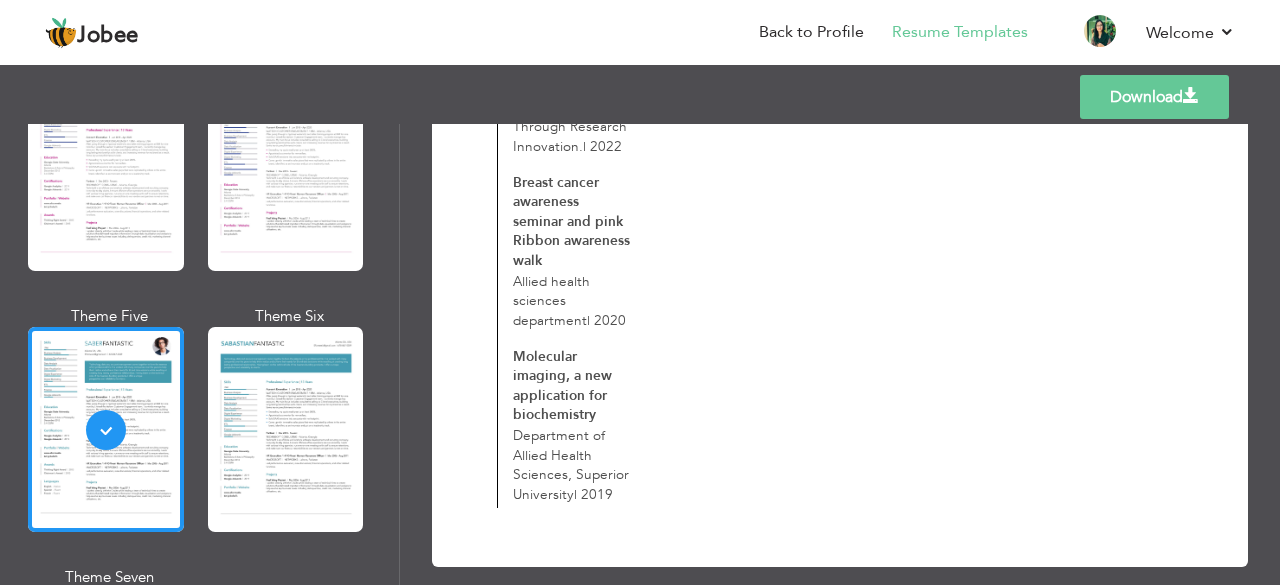 scroll, scrollTop: 1200, scrollLeft: 0, axis: vertical 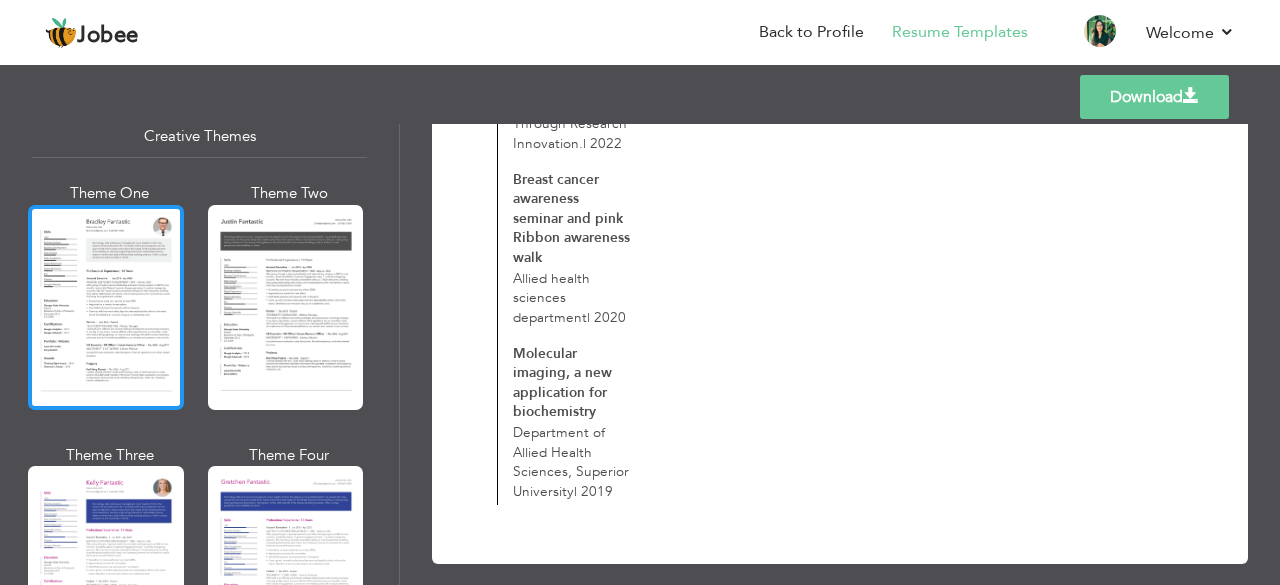 click at bounding box center [106, 307] 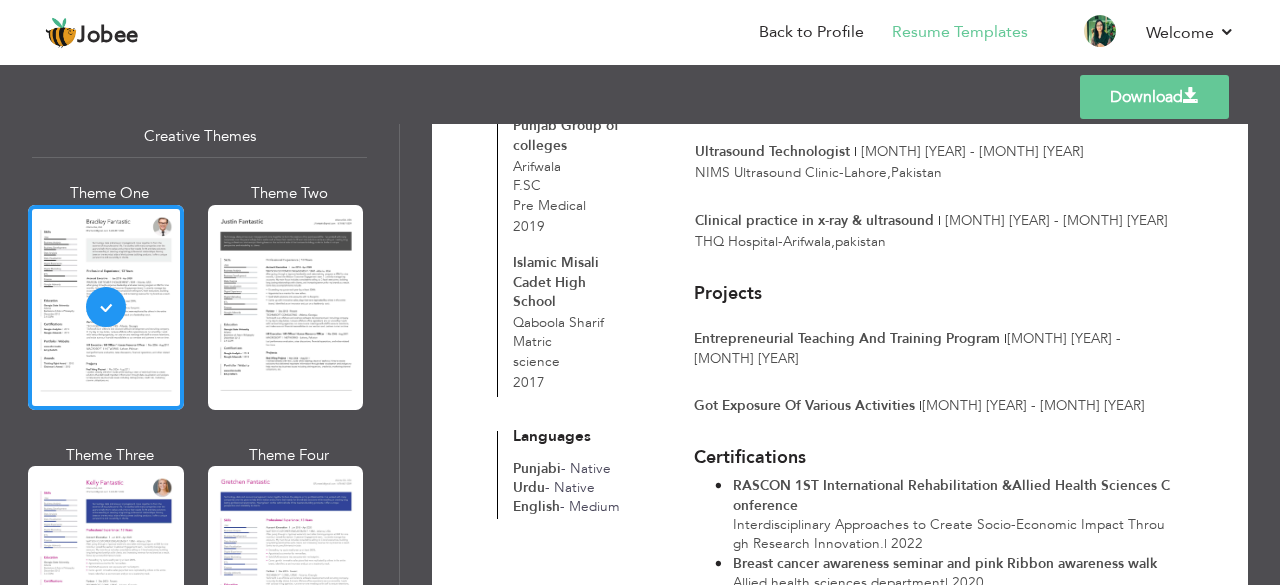 scroll, scrollTop: 658, scrollLeft: 0, axis: vertical 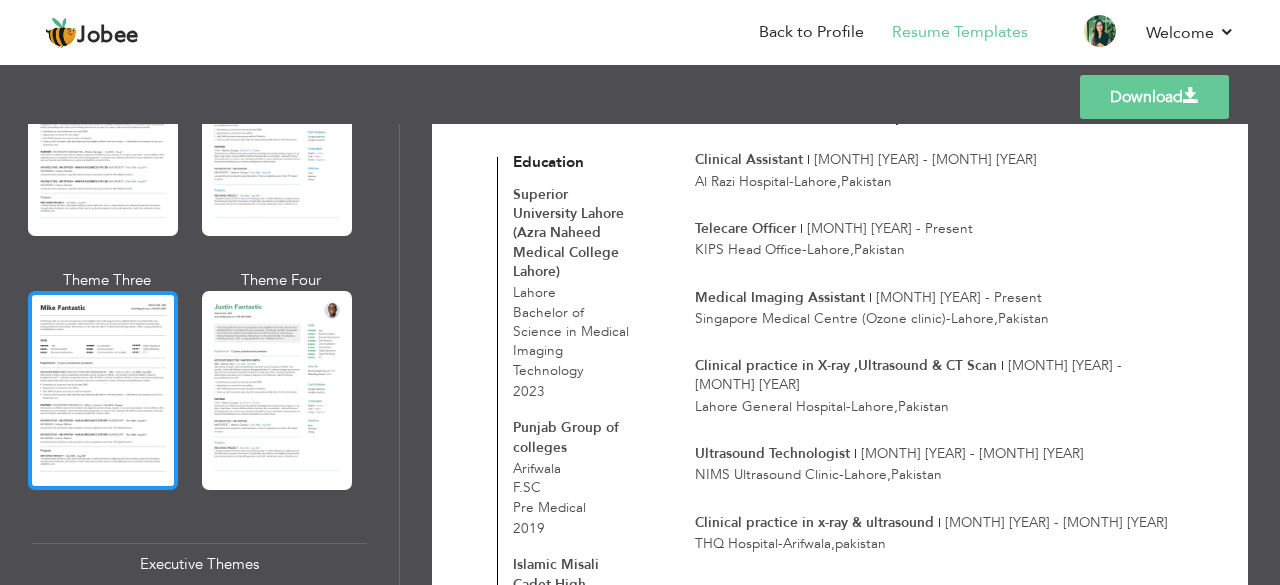 click at bounding box center (103, 390) 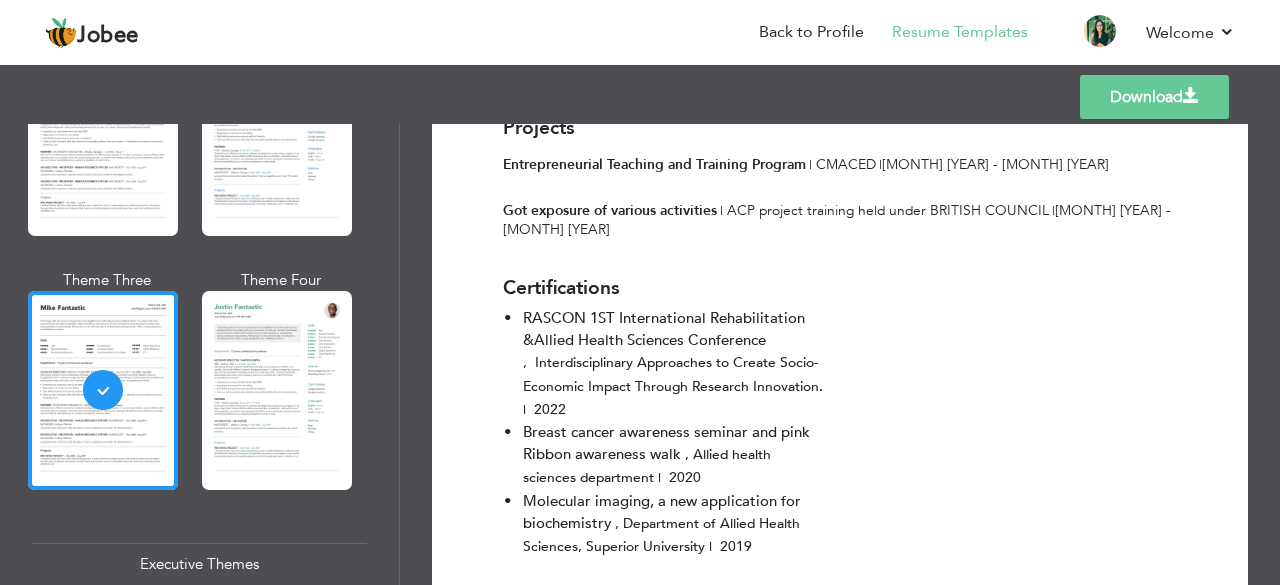 scroll, scrollTop: 1244, scrollLeft: 0, axis: vertical 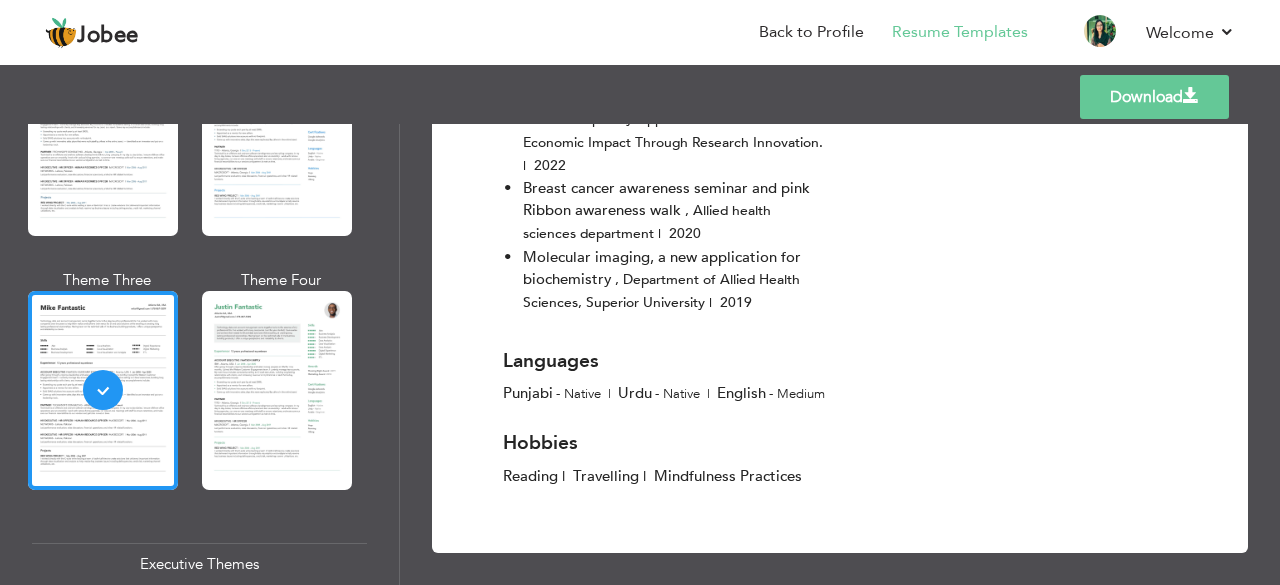 click on "Download" at bounding box center [1154, 97] 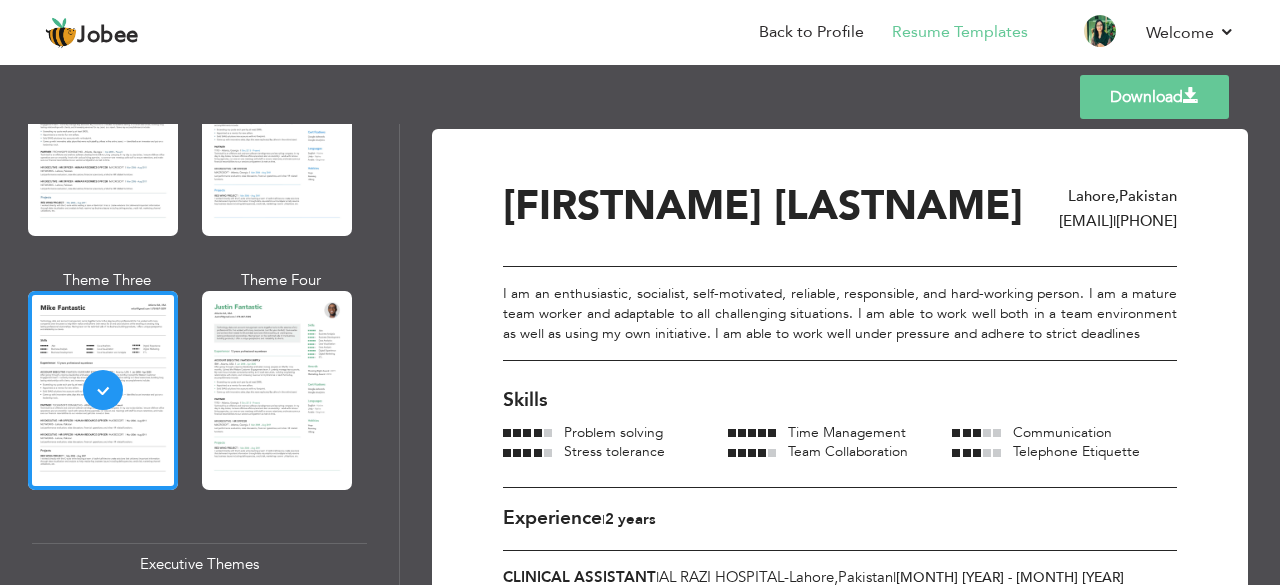 scroll, scrollTop: 0, scrollLeft: 0, axis: both 